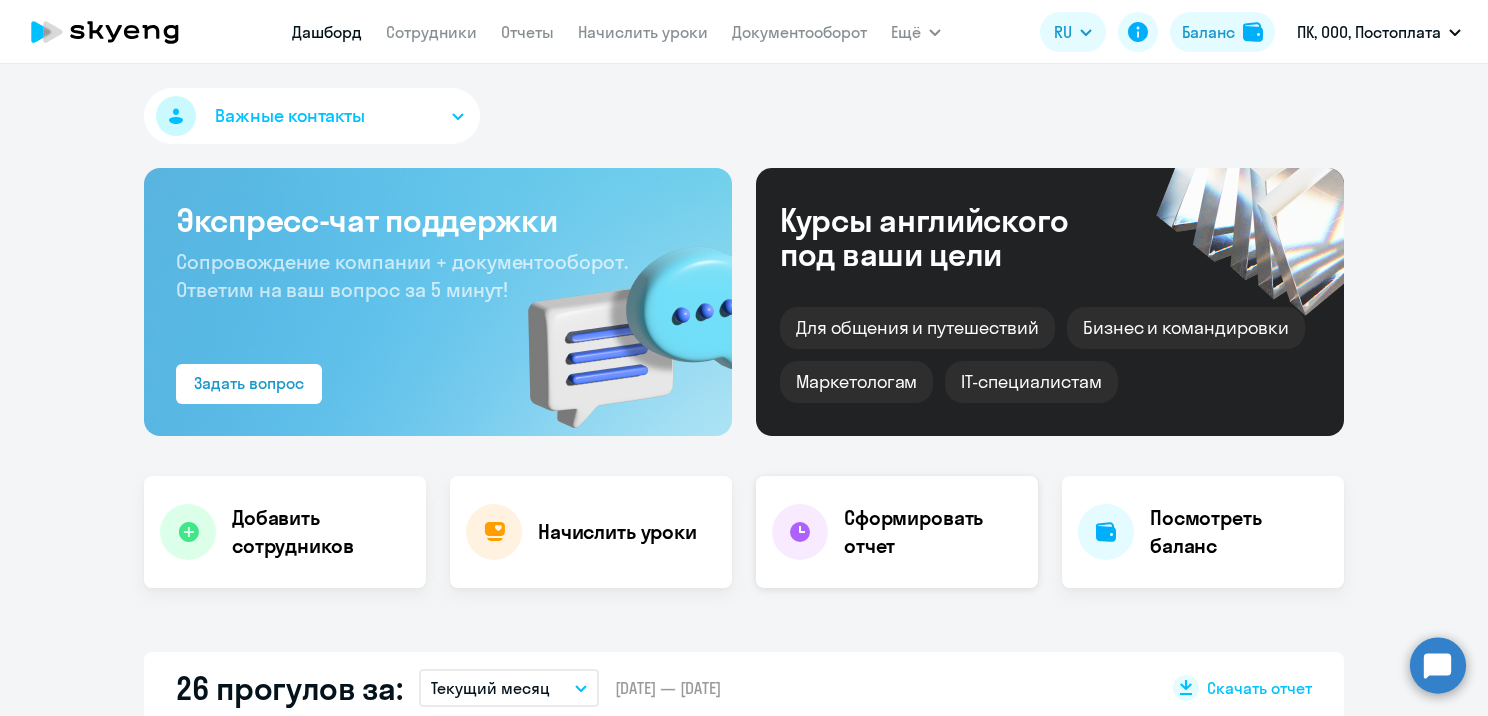 scroll, scrollTop: 0, scrollLeft: 0, axis: both 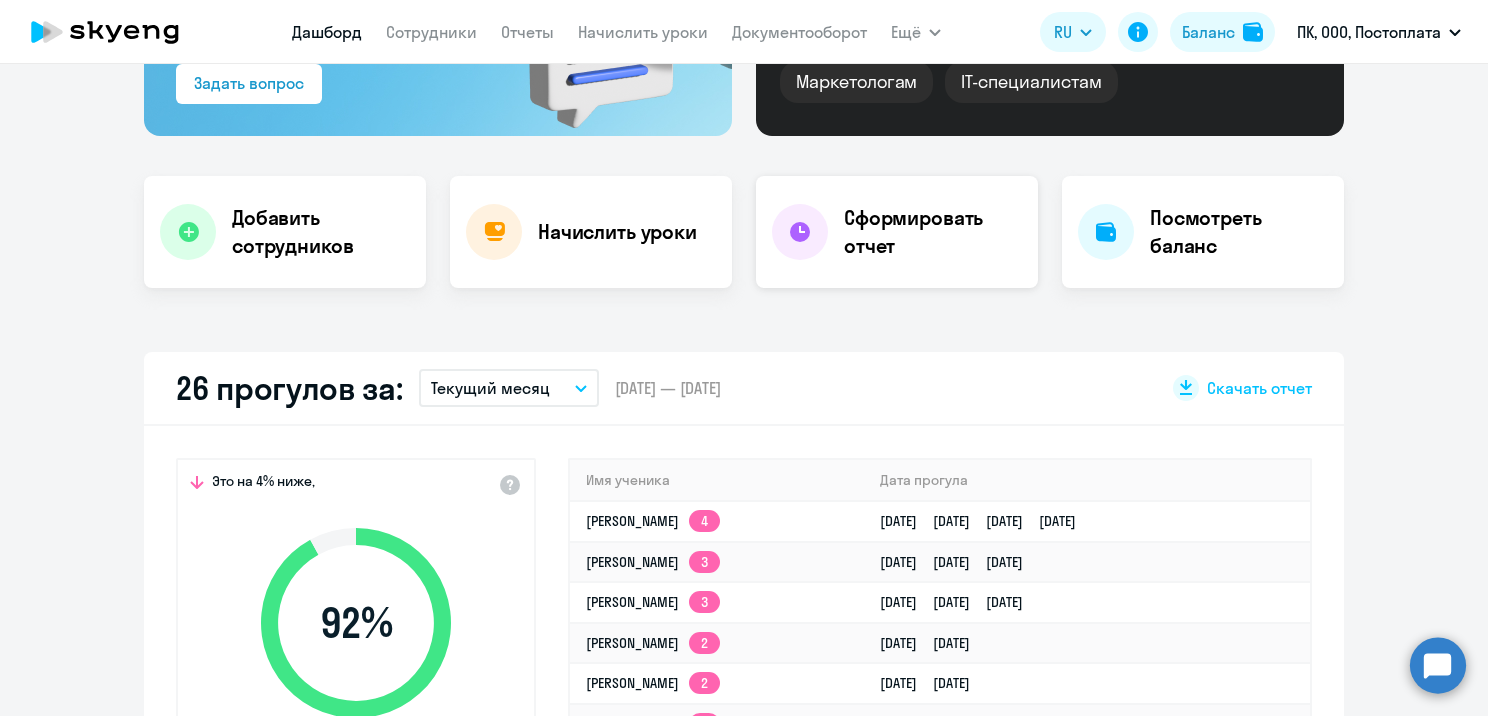 click on "Сформировать отчет" 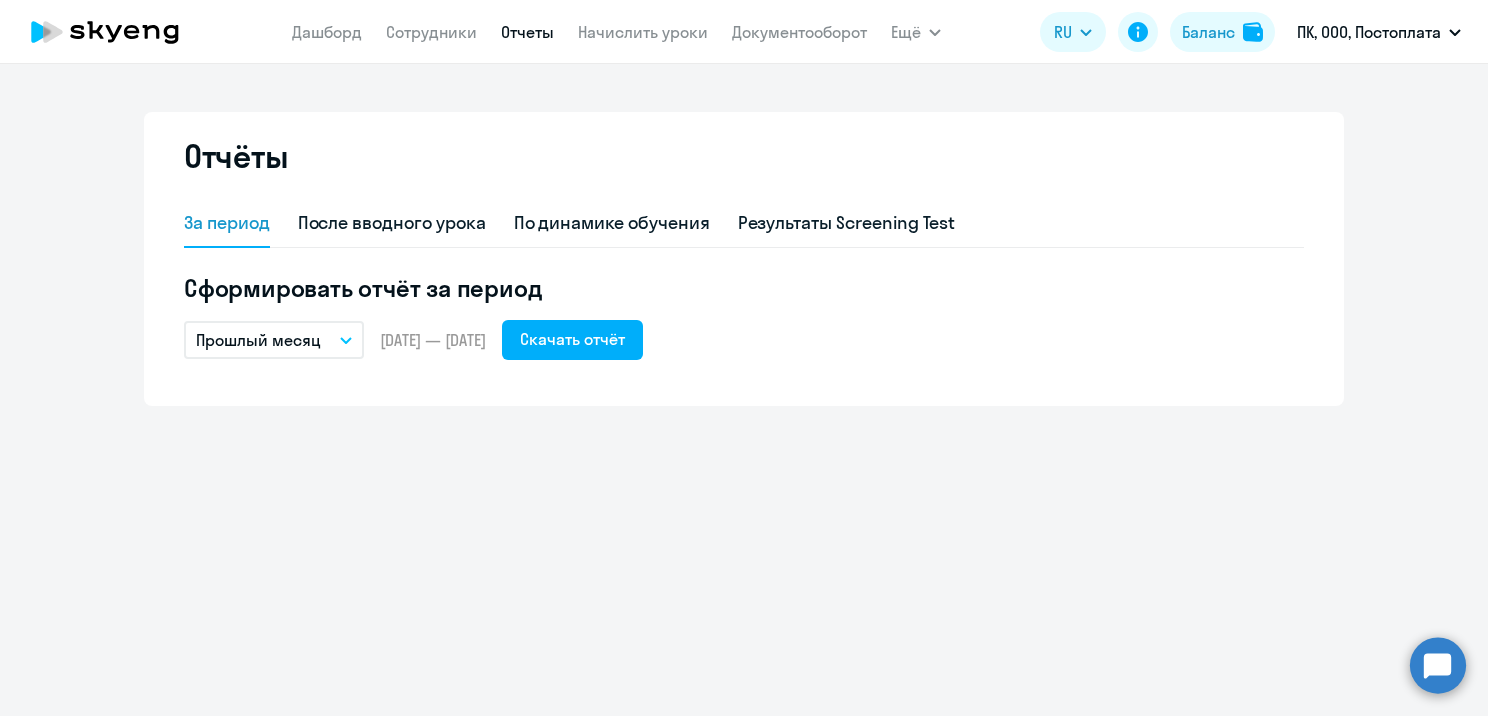 scroll, scrollTop: 0, scrollLeft: 0, axis: both 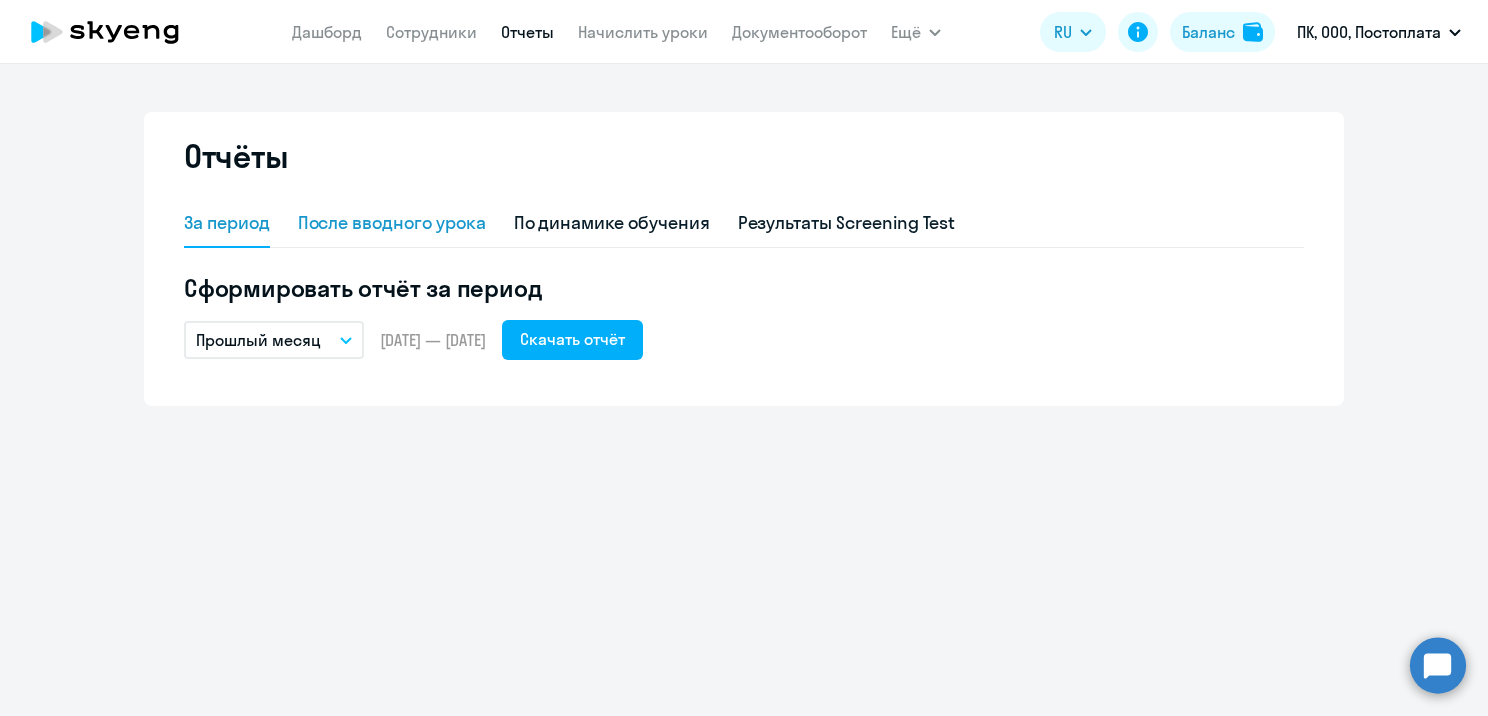 click on "После вводного урока" 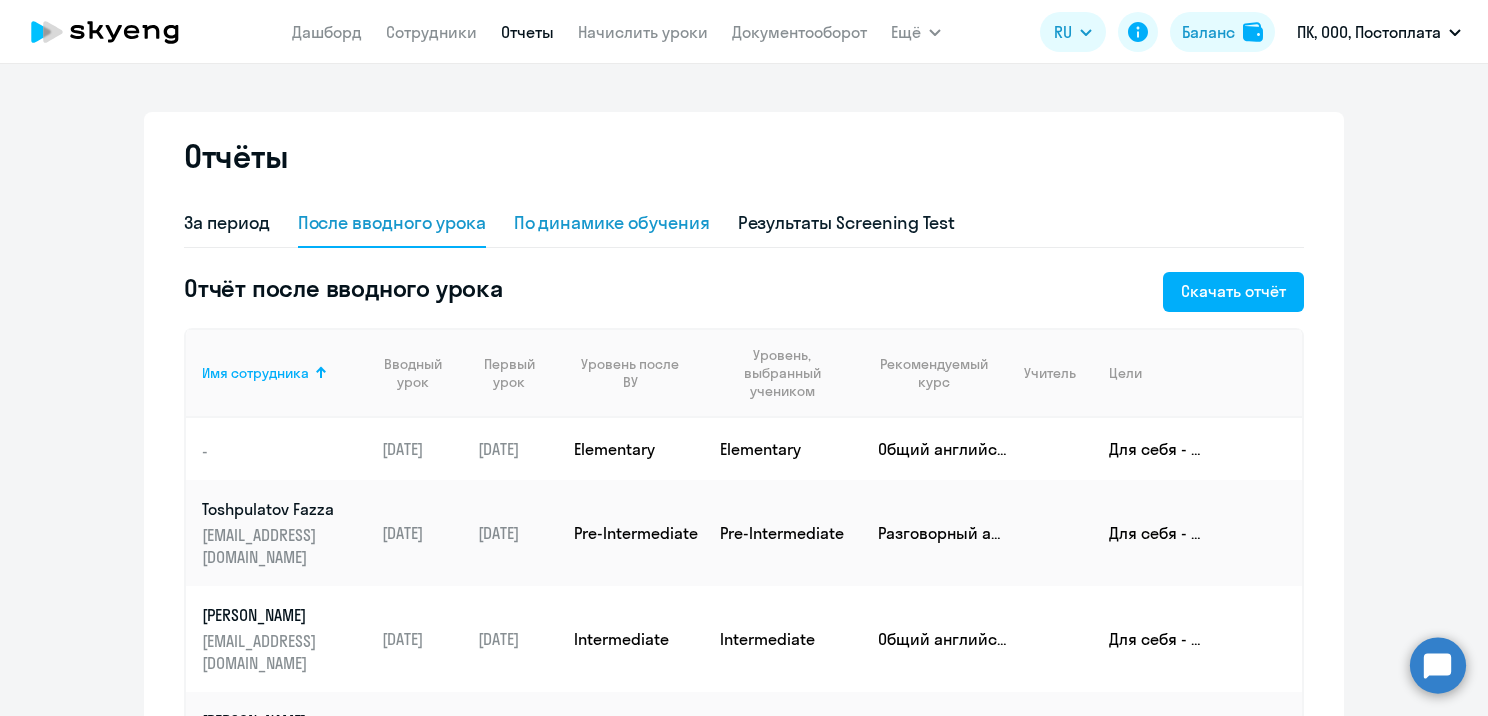 drag, startPoint x: 555, startPoint y: 219, endPoint x: 566, endPoint y: 223, distance: 11.7046995 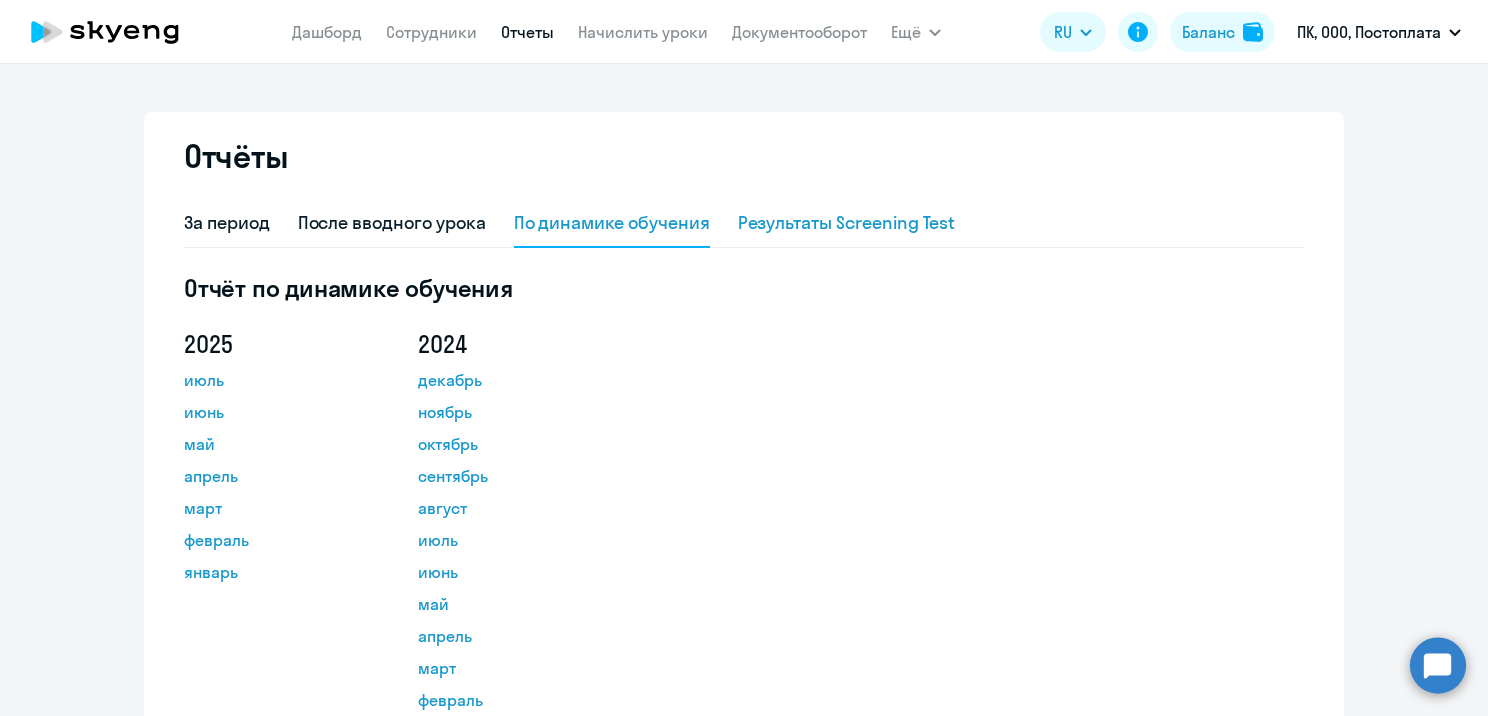 click on "Результаты Screening Test" 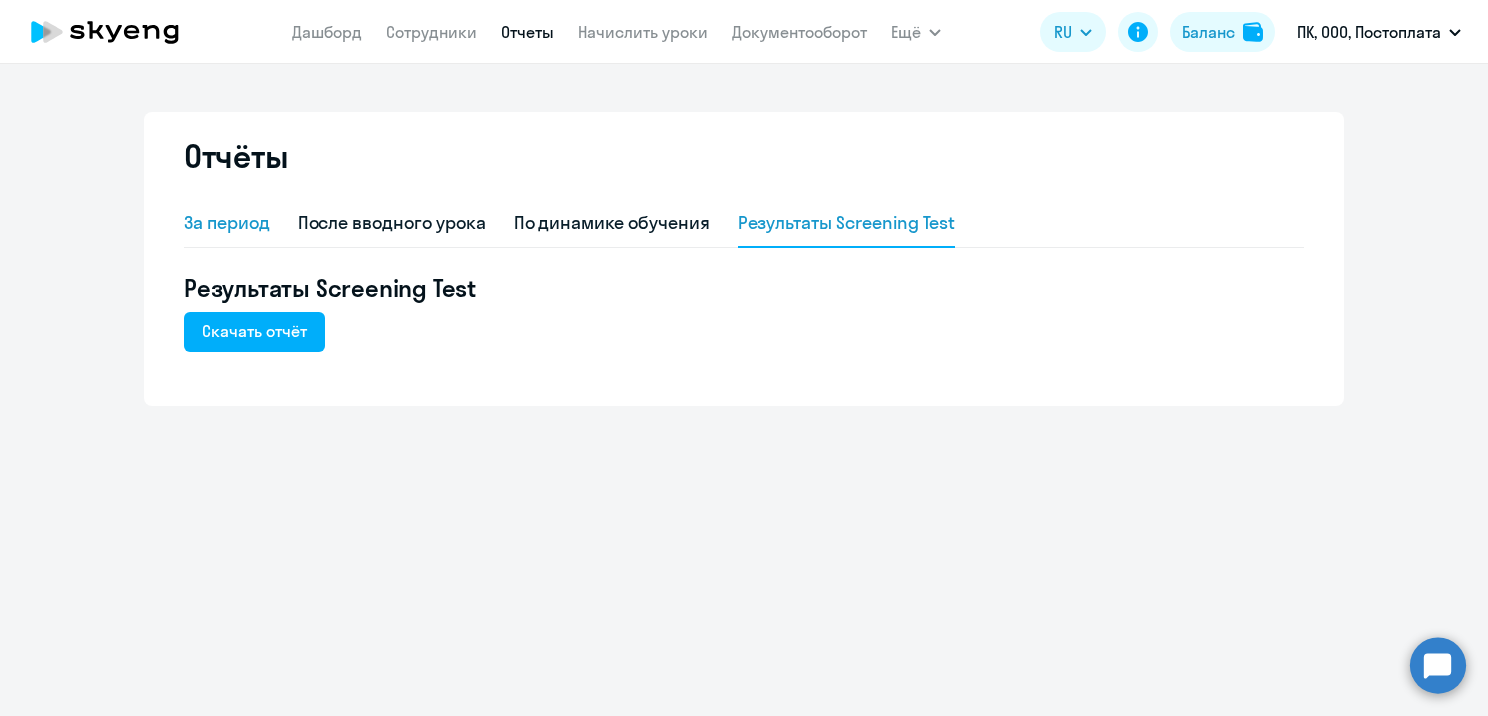 click on "За период" 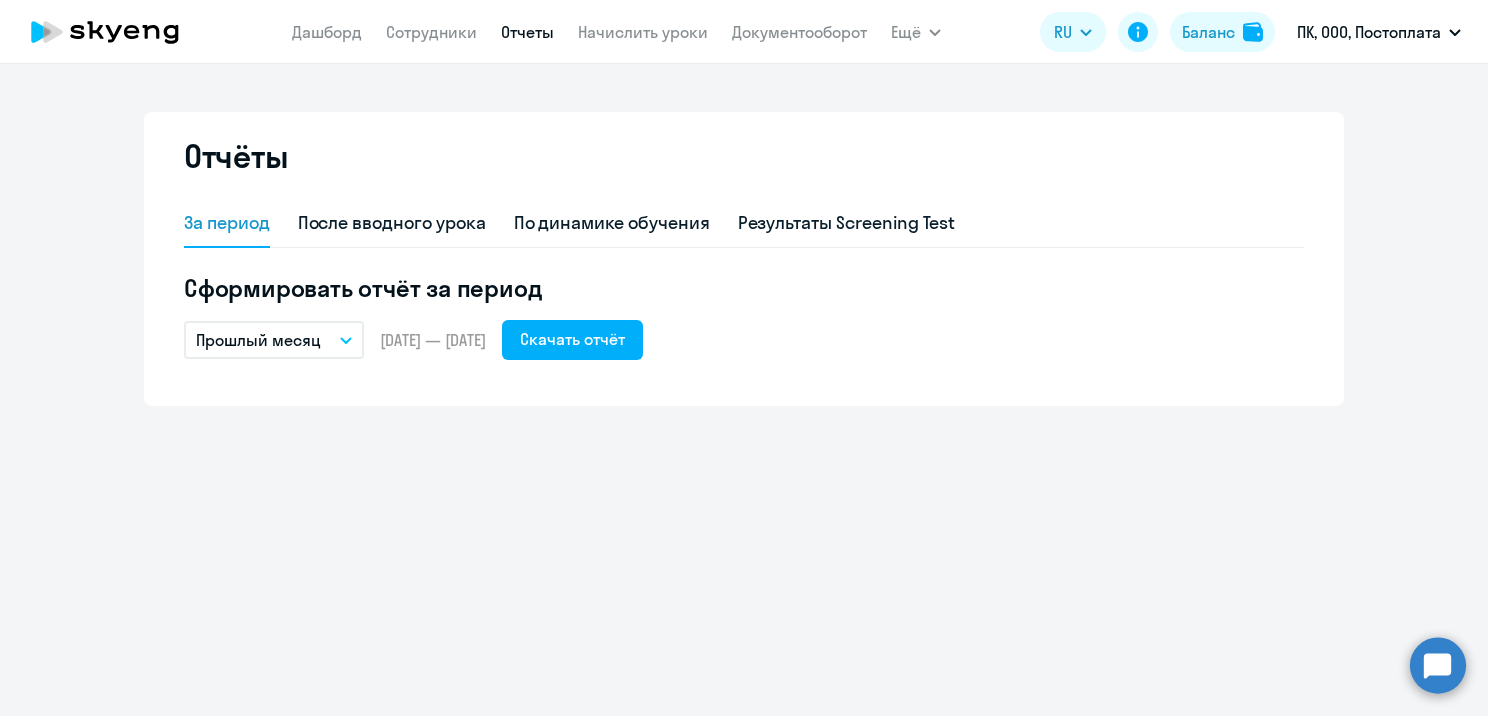 click on "Прошлый месяц" at bounding box center [274, 340] 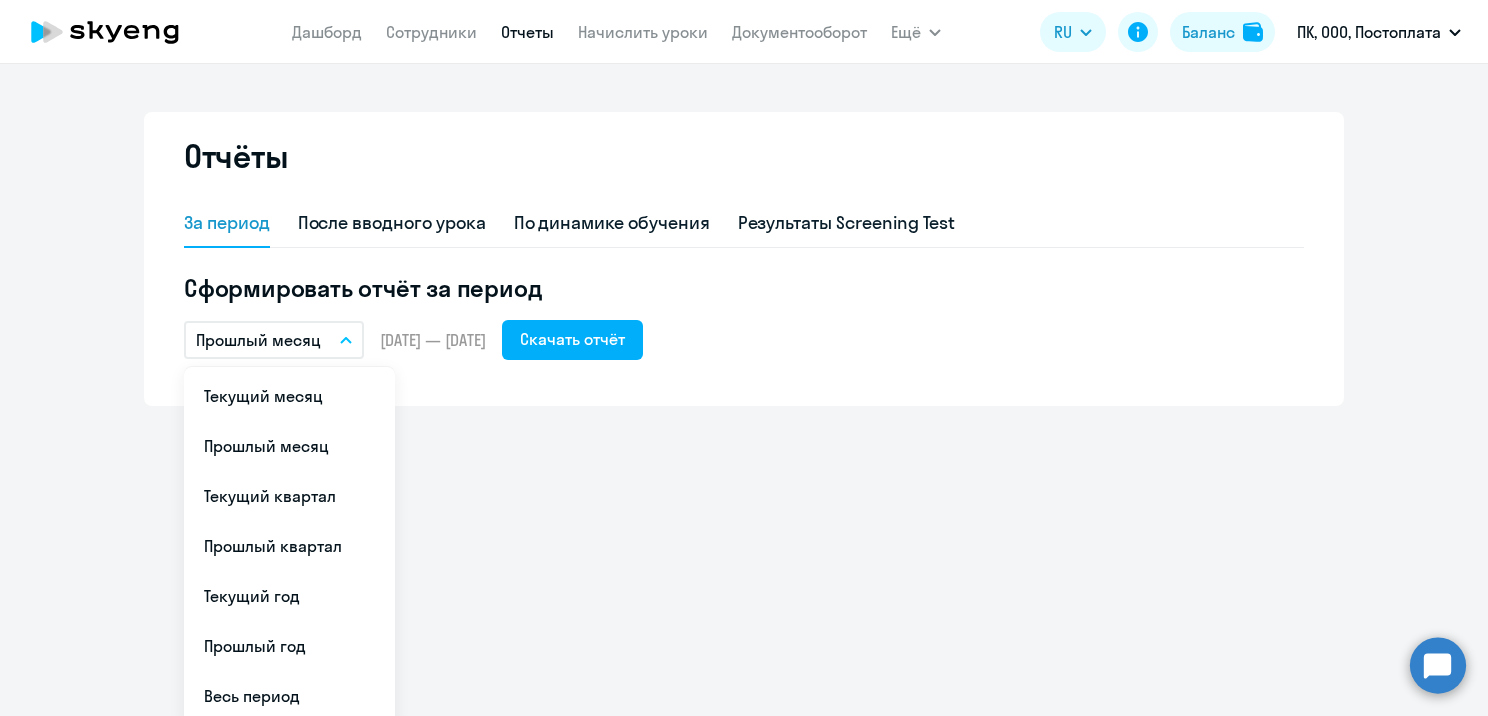 click on "Прошлый месяц" at bounding box center (274, 340) 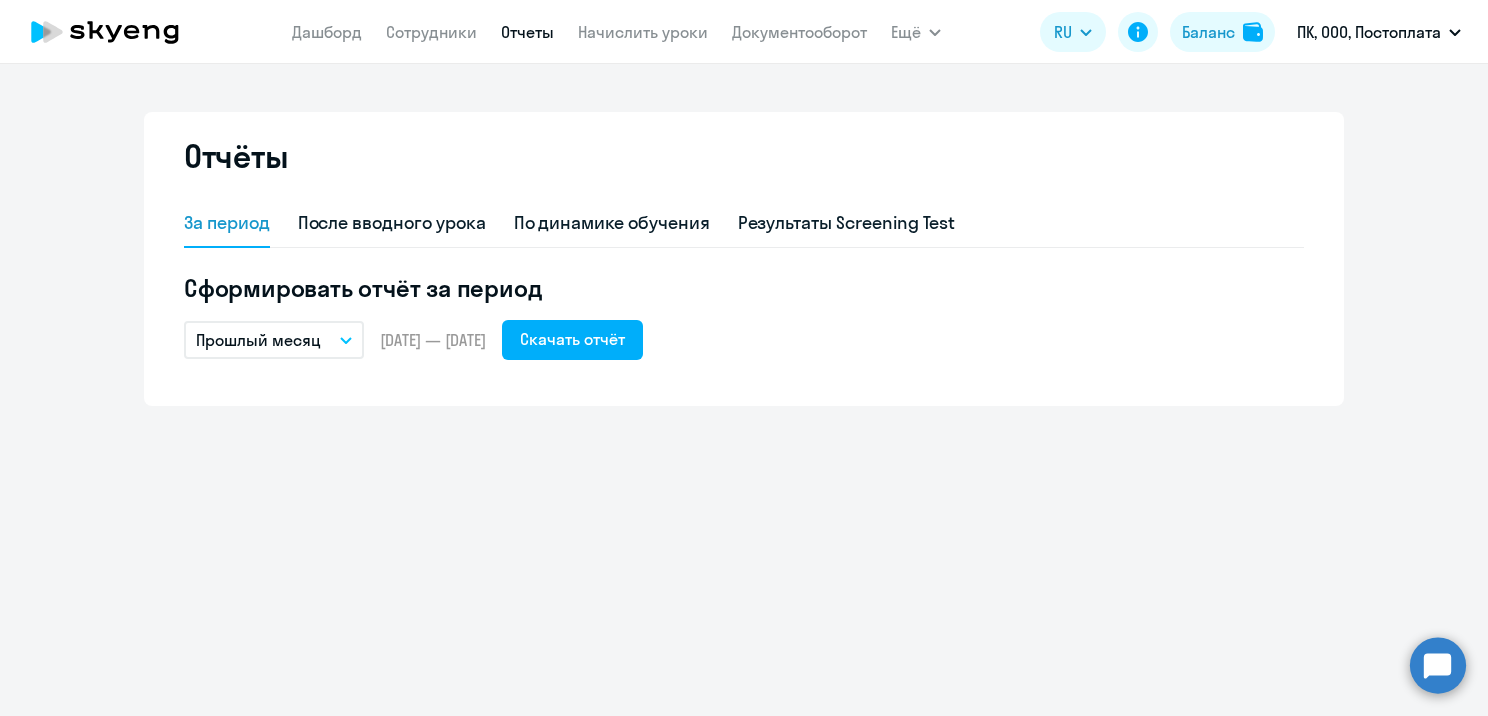 click on "Прошлый месяц" at bounding box center (274, 340) 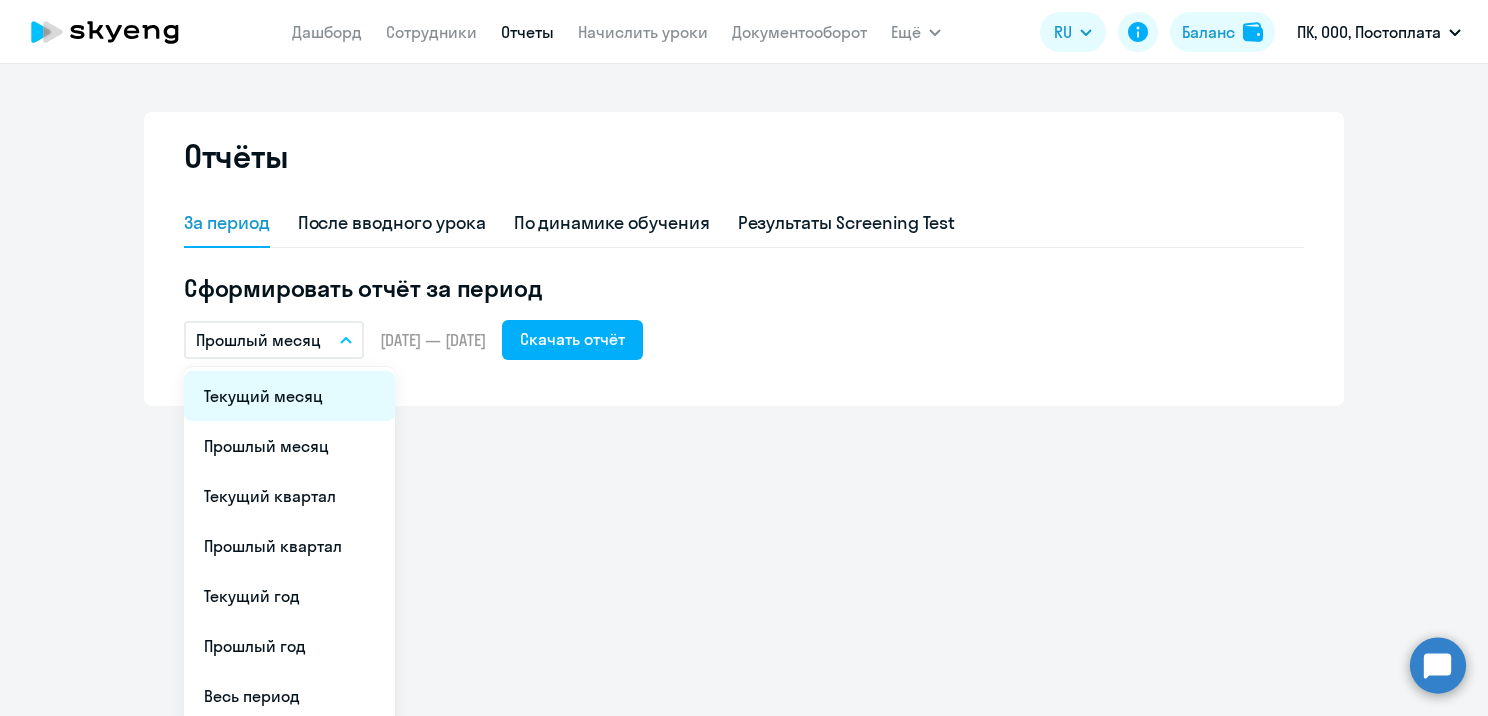 click on "Текущий месяц" at bounding box center [289, 396] 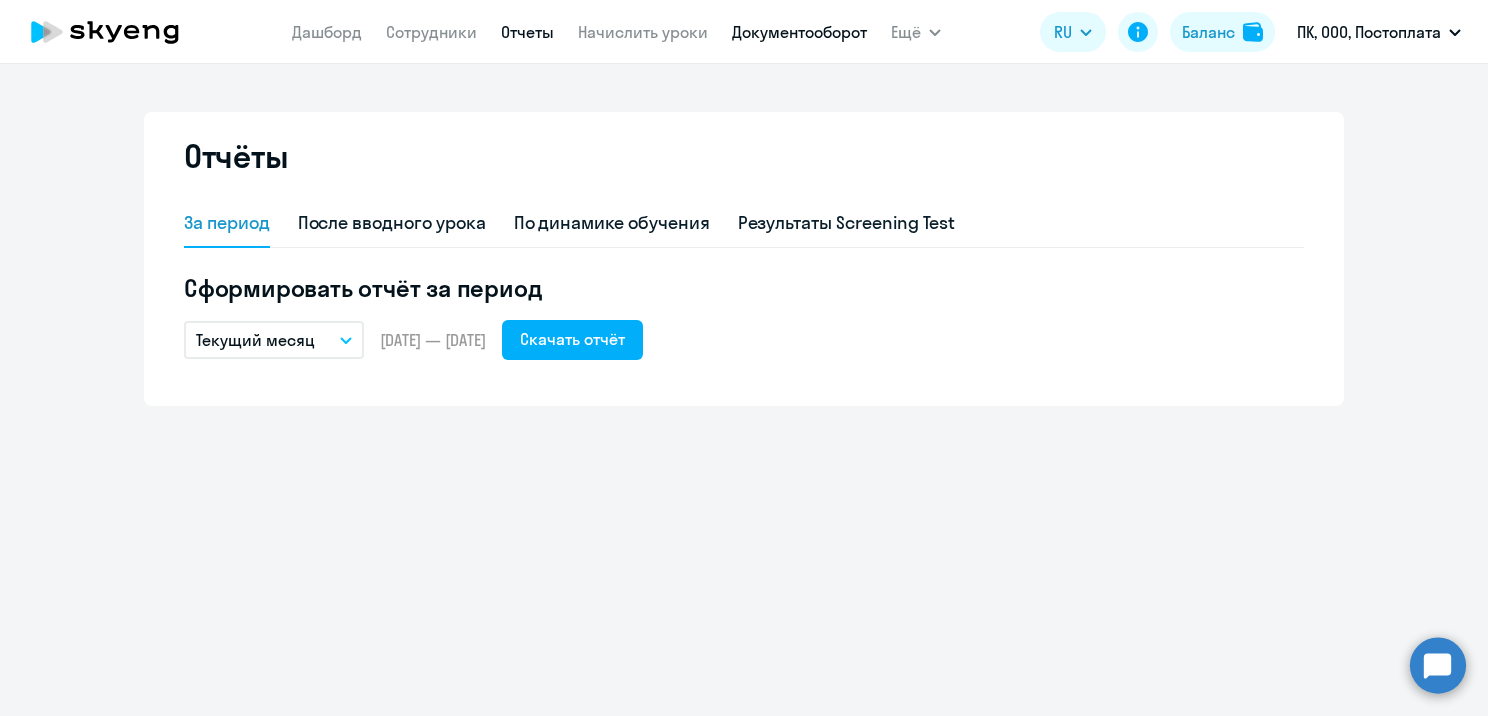 click on "Документооборот" at bounding box center [799, 32] 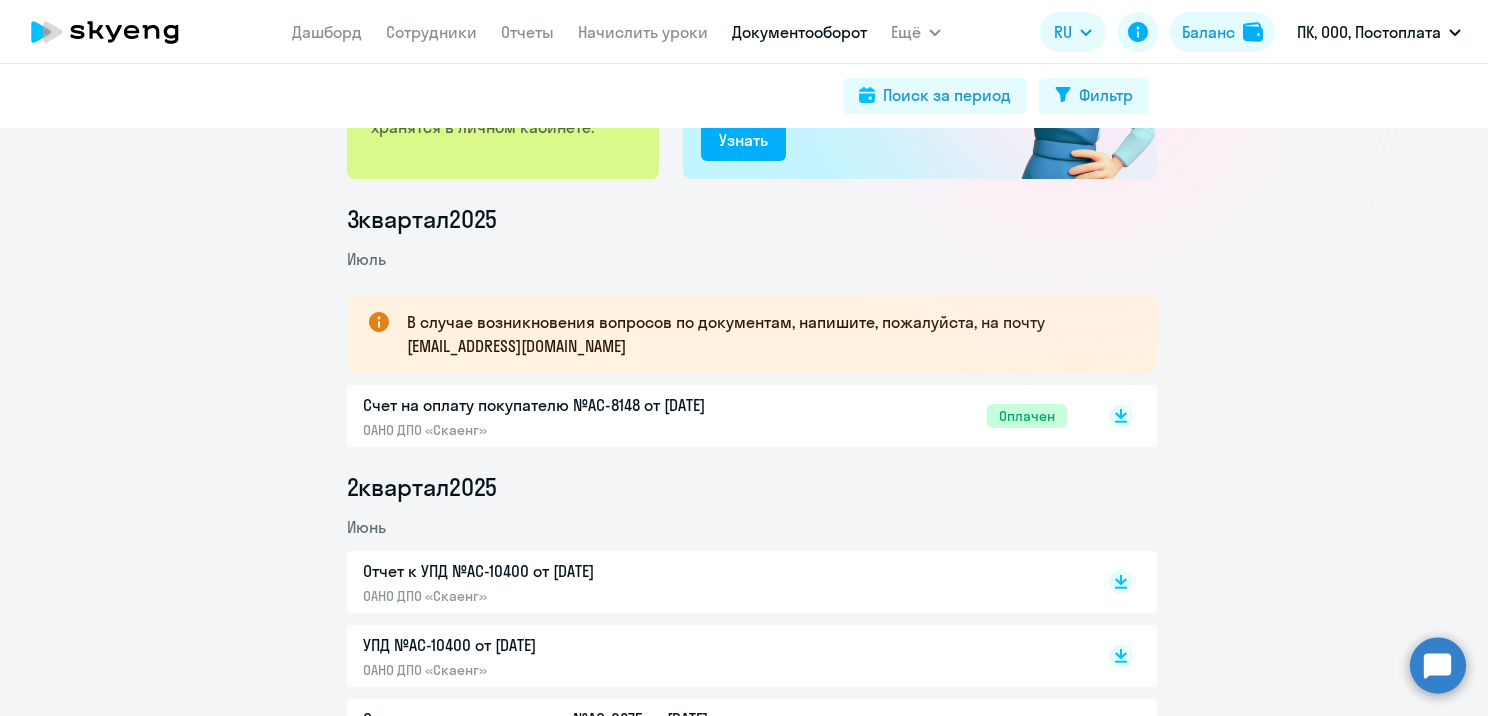 scroll, scrollTop: 0, scrollLeft: 0, axis: both 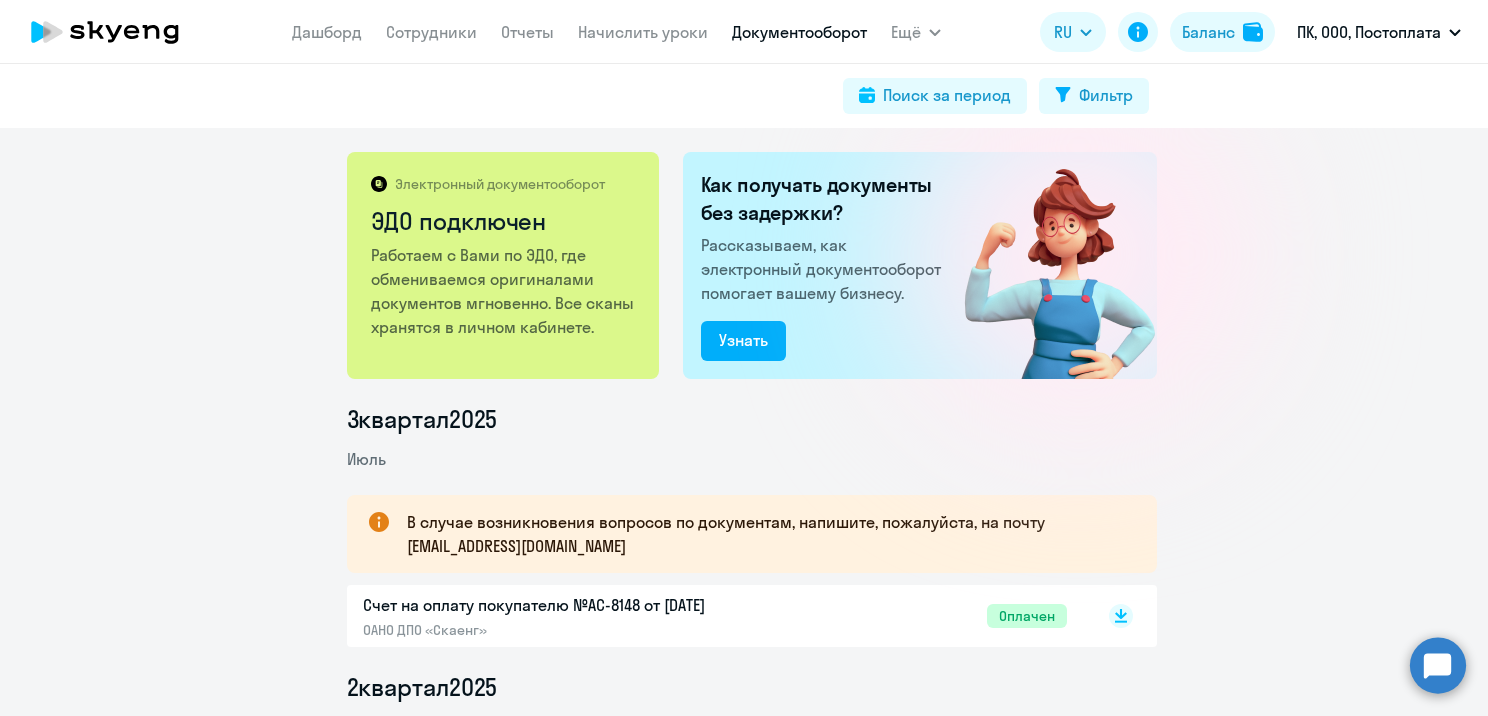 click 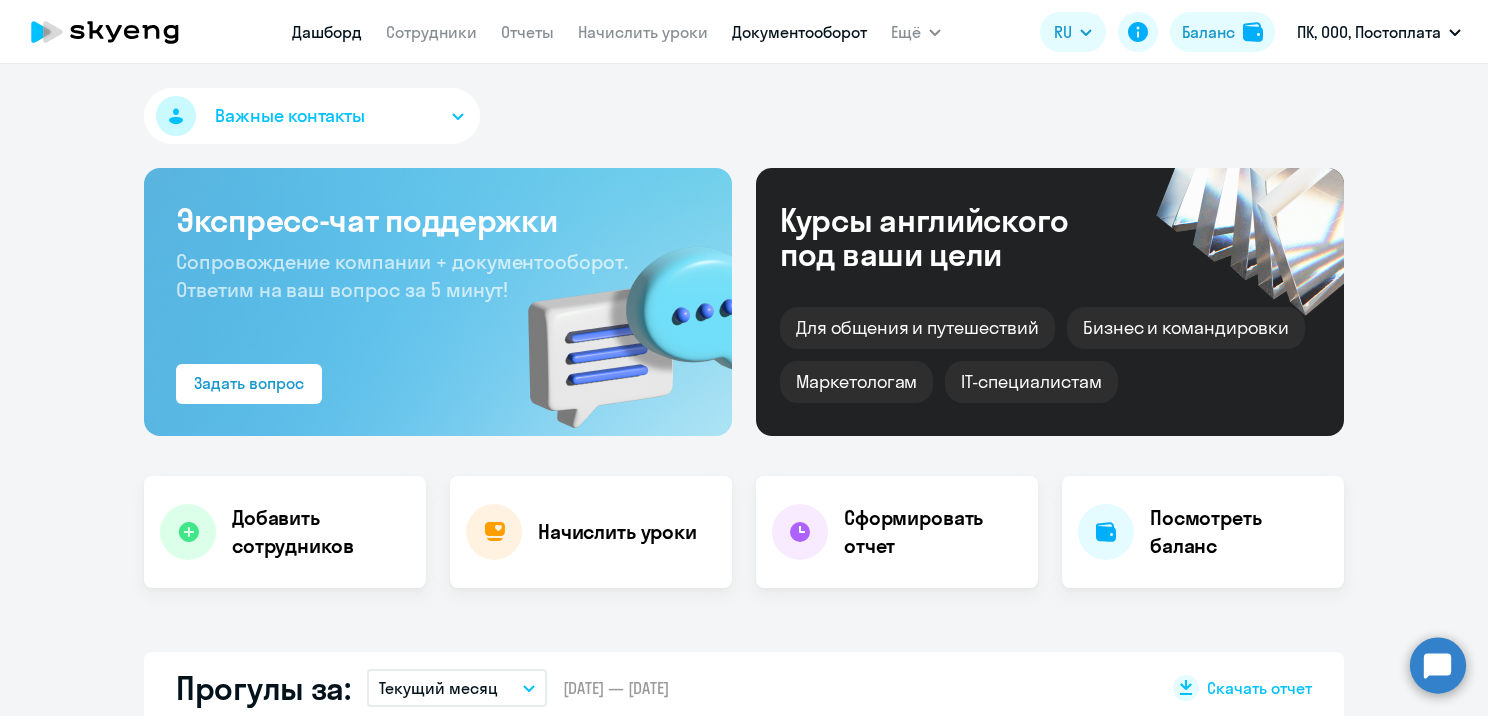 click on "Документооборот" at bounding box center (799, 32) 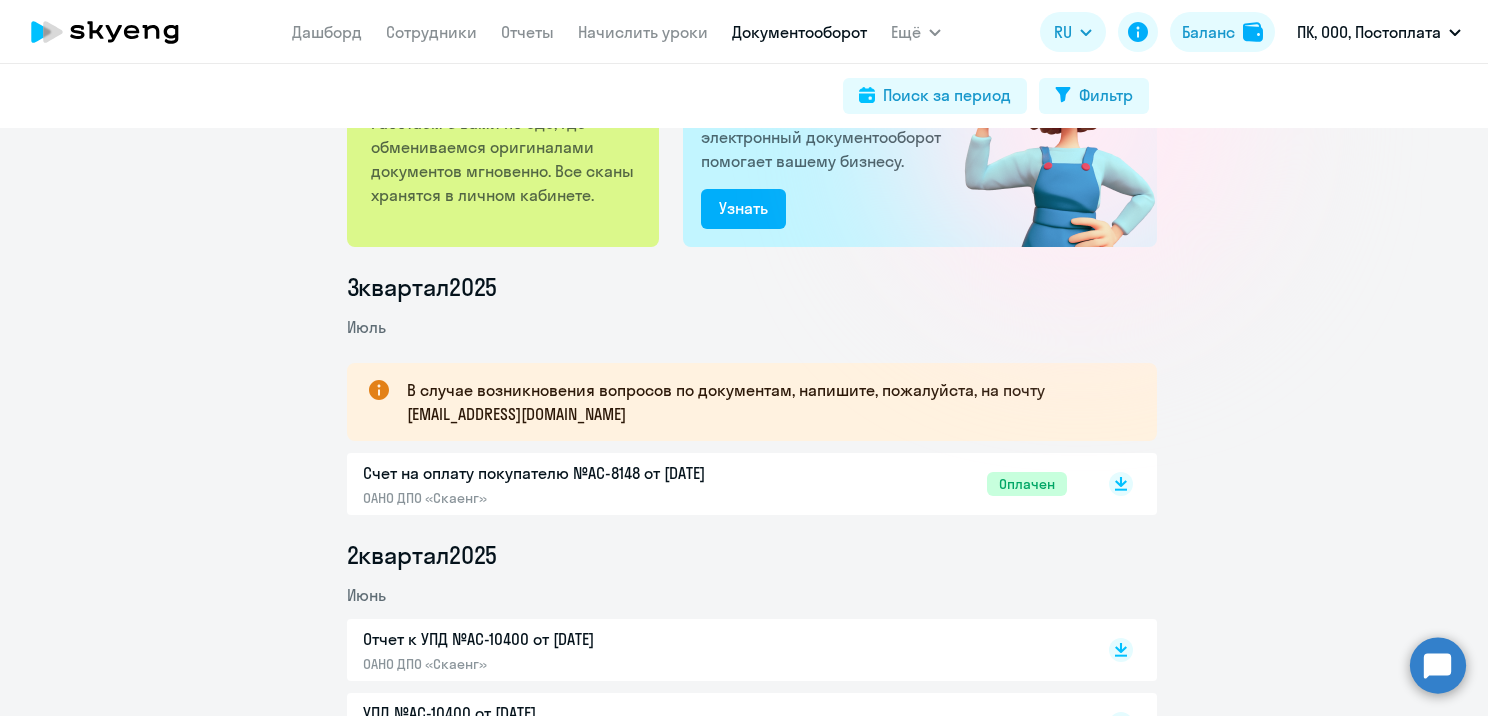 scroll, scrollTop: 200, scrollLeft: 0, axis: vertical 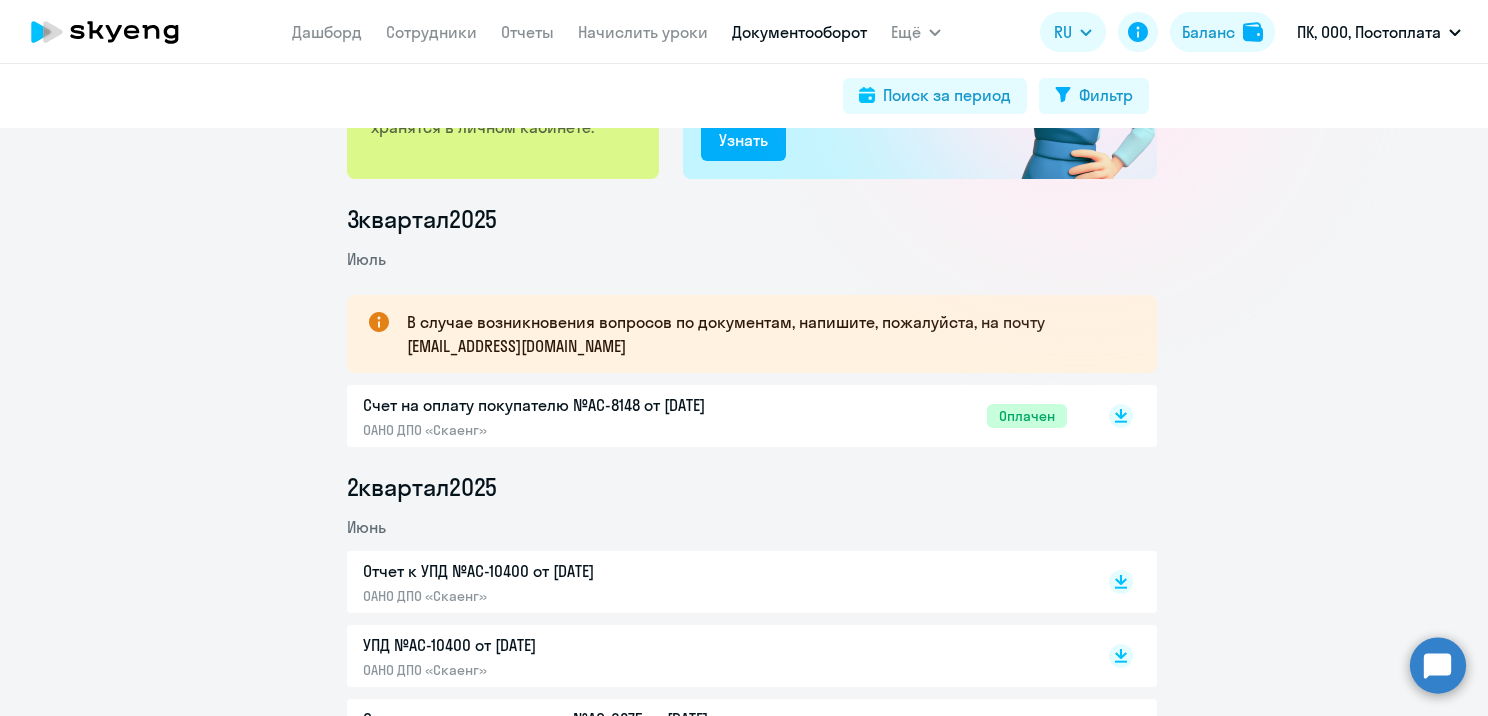 click on "Счет на оплату покупателю №AC-8148 от 02.07.2025" 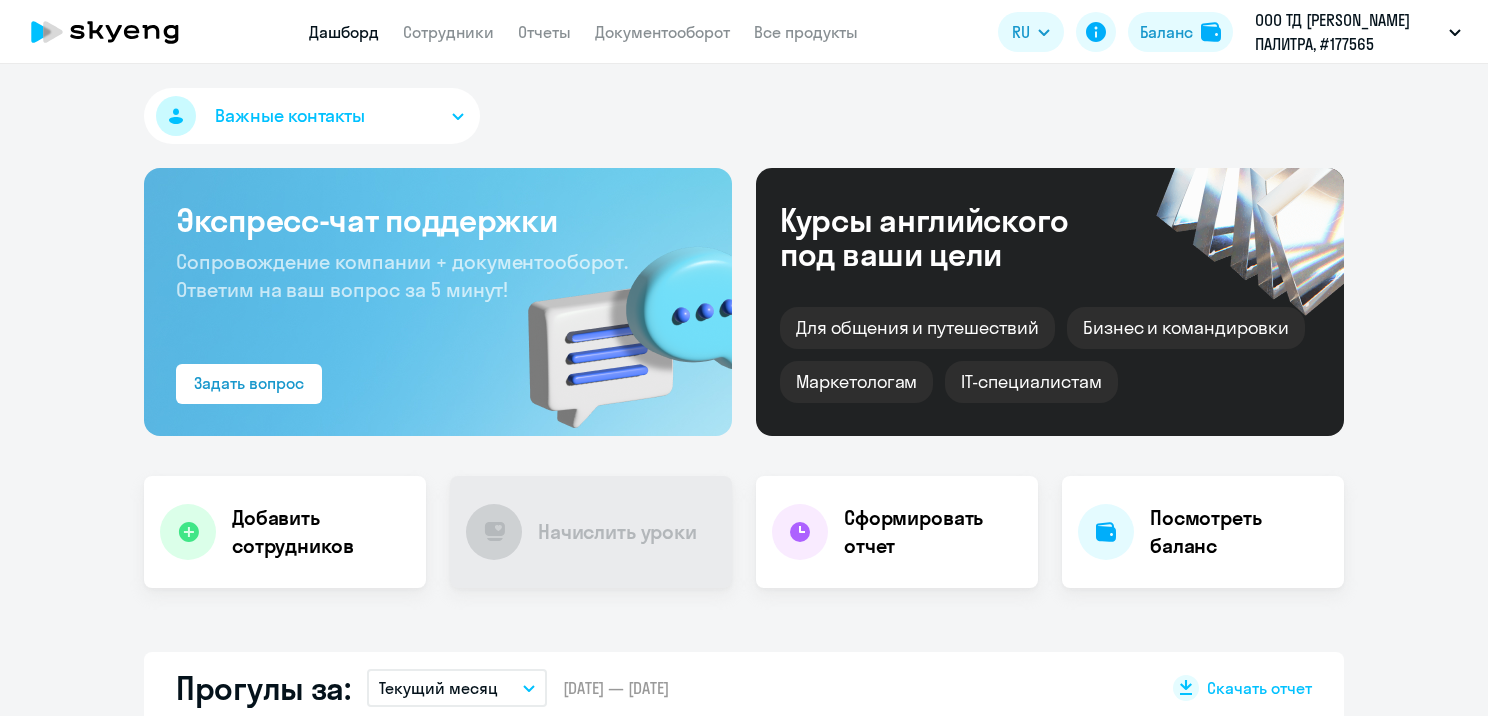 scroll, scrollTop: 0, scrollLeft: 0, axis: both 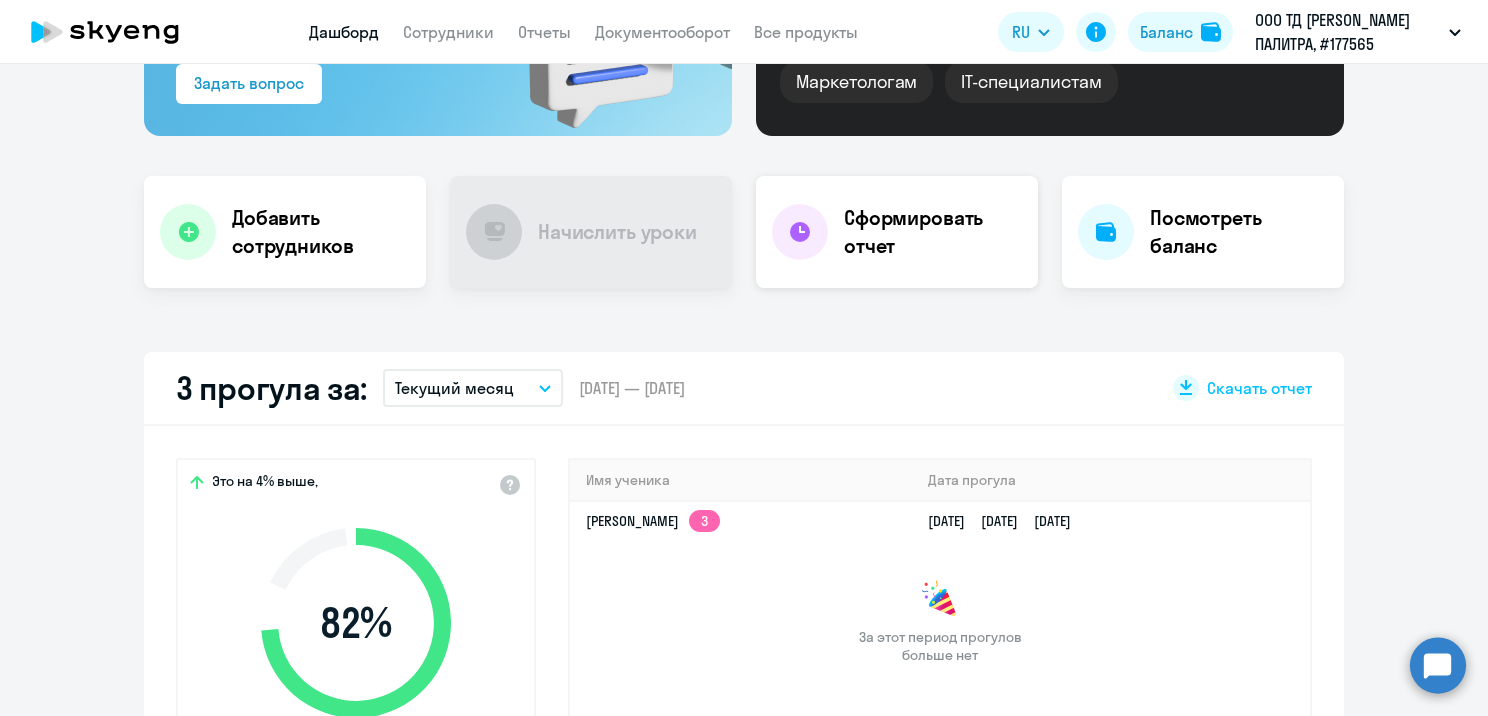select on "30" 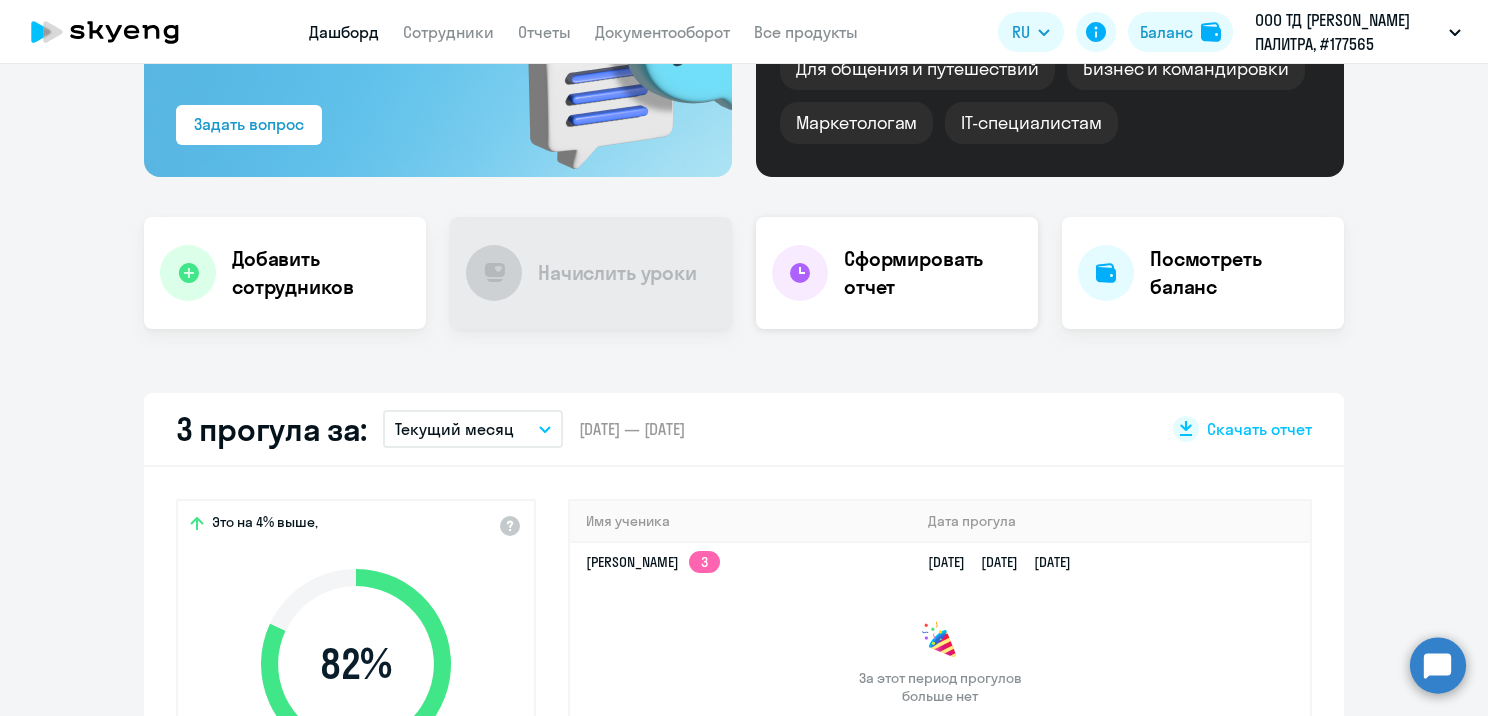 scroll, scrollTop: 200, scrollLeft: 0, axis: vertical 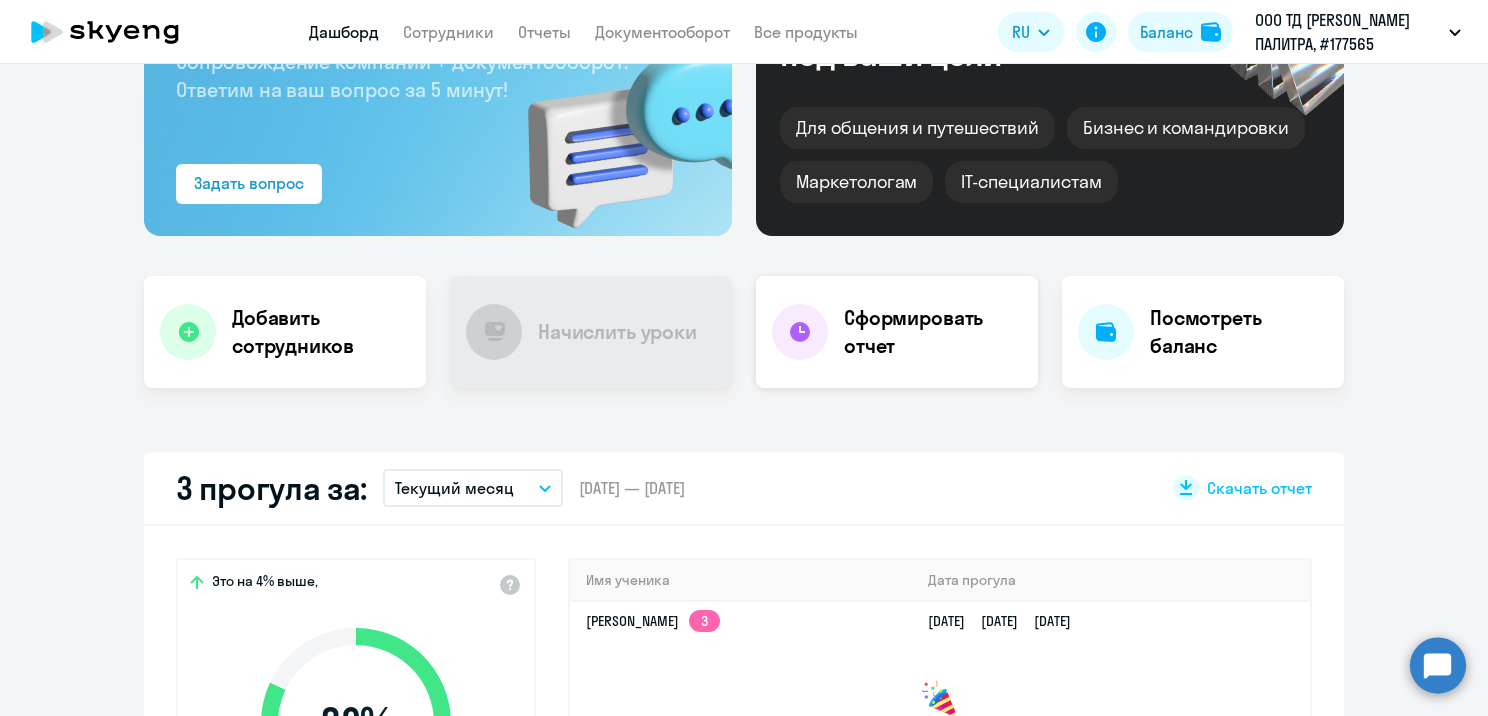click on "Сформировать отчет" 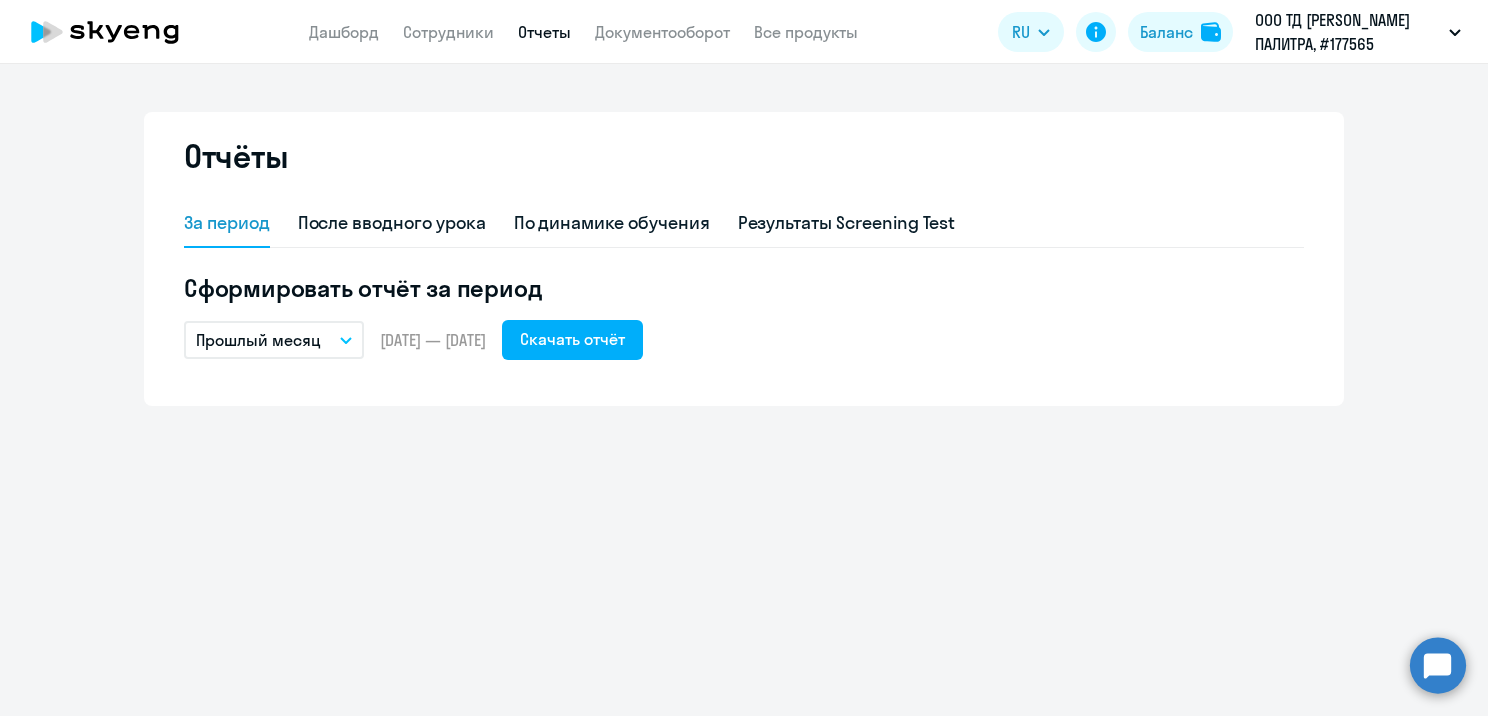 scroll, scrollTop: 0, scrollLeft: 0, axis: both 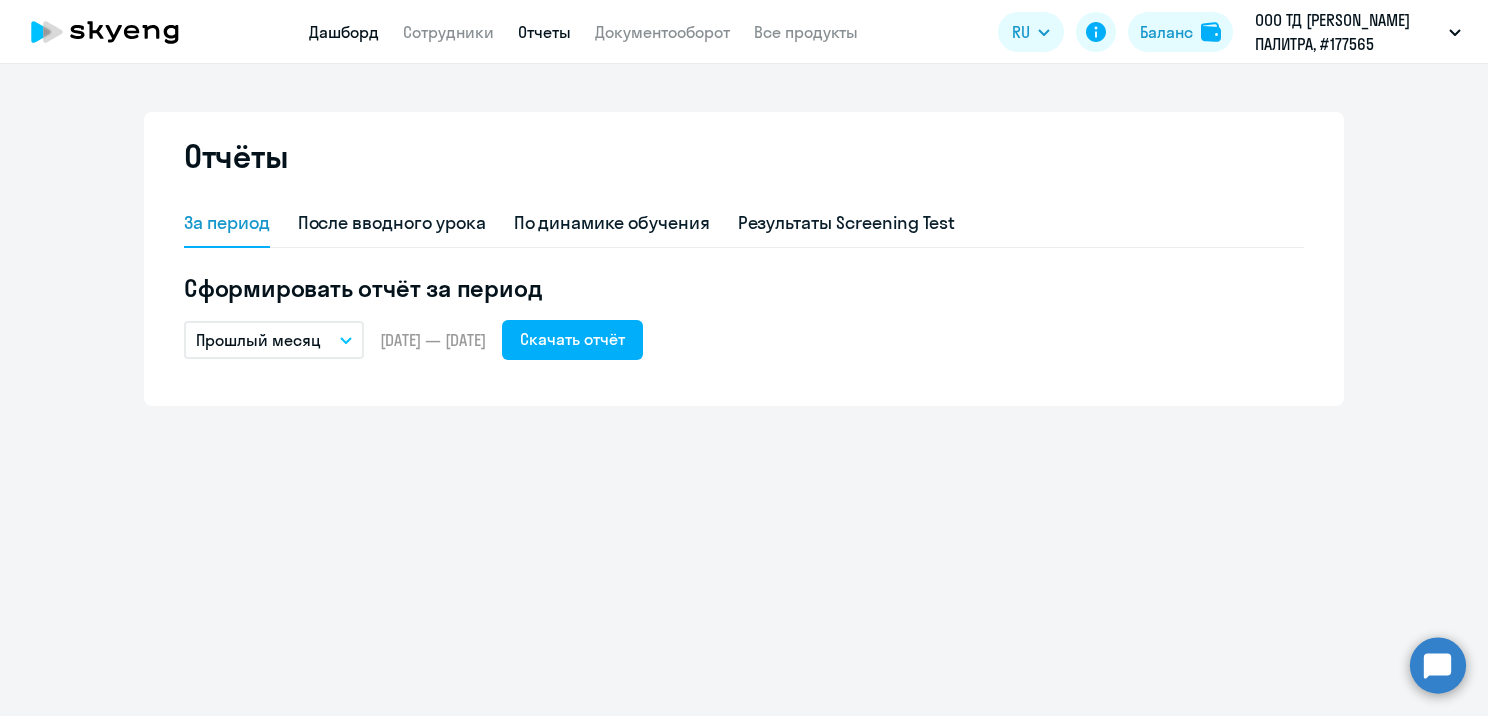 click on "Дашборд" at bounding box center [344, 32] 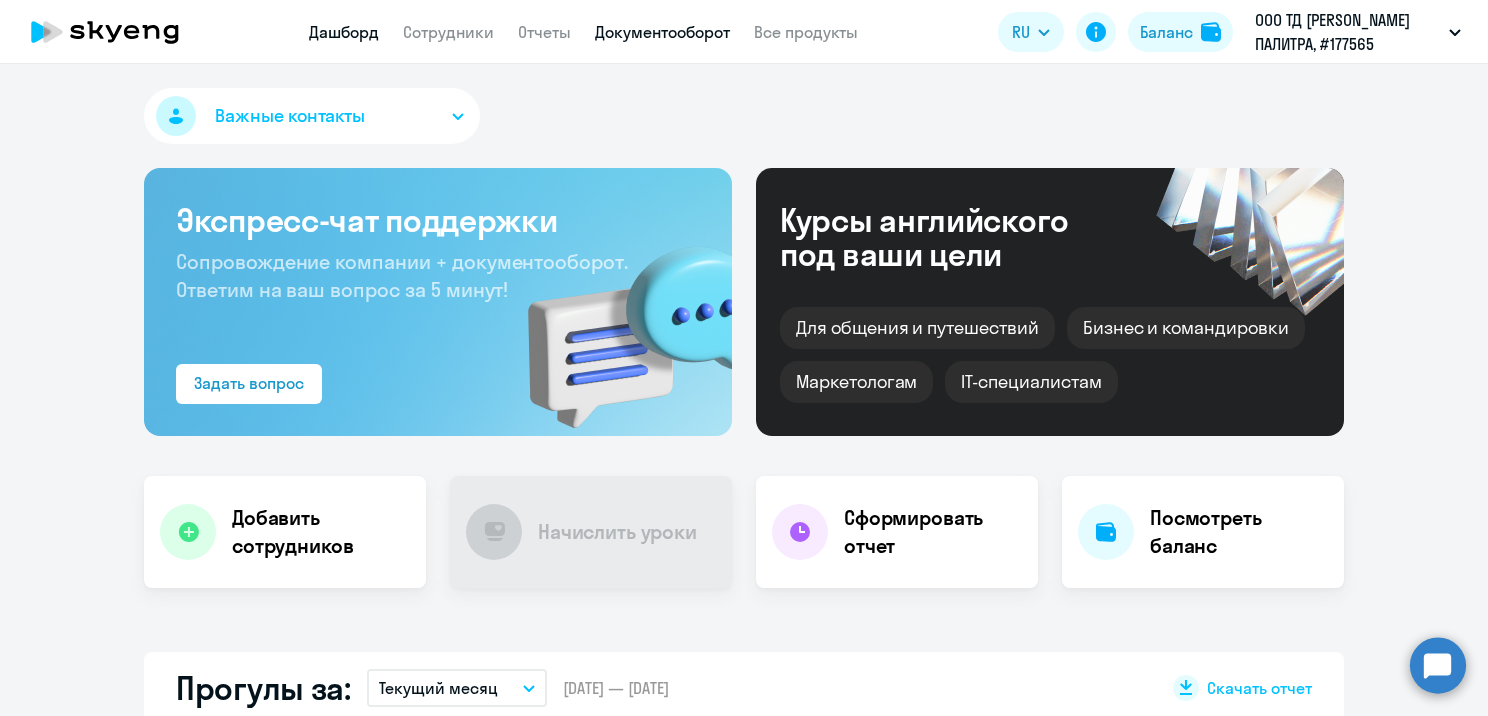 click on "Документооборот" at bounding box center (662, 32) 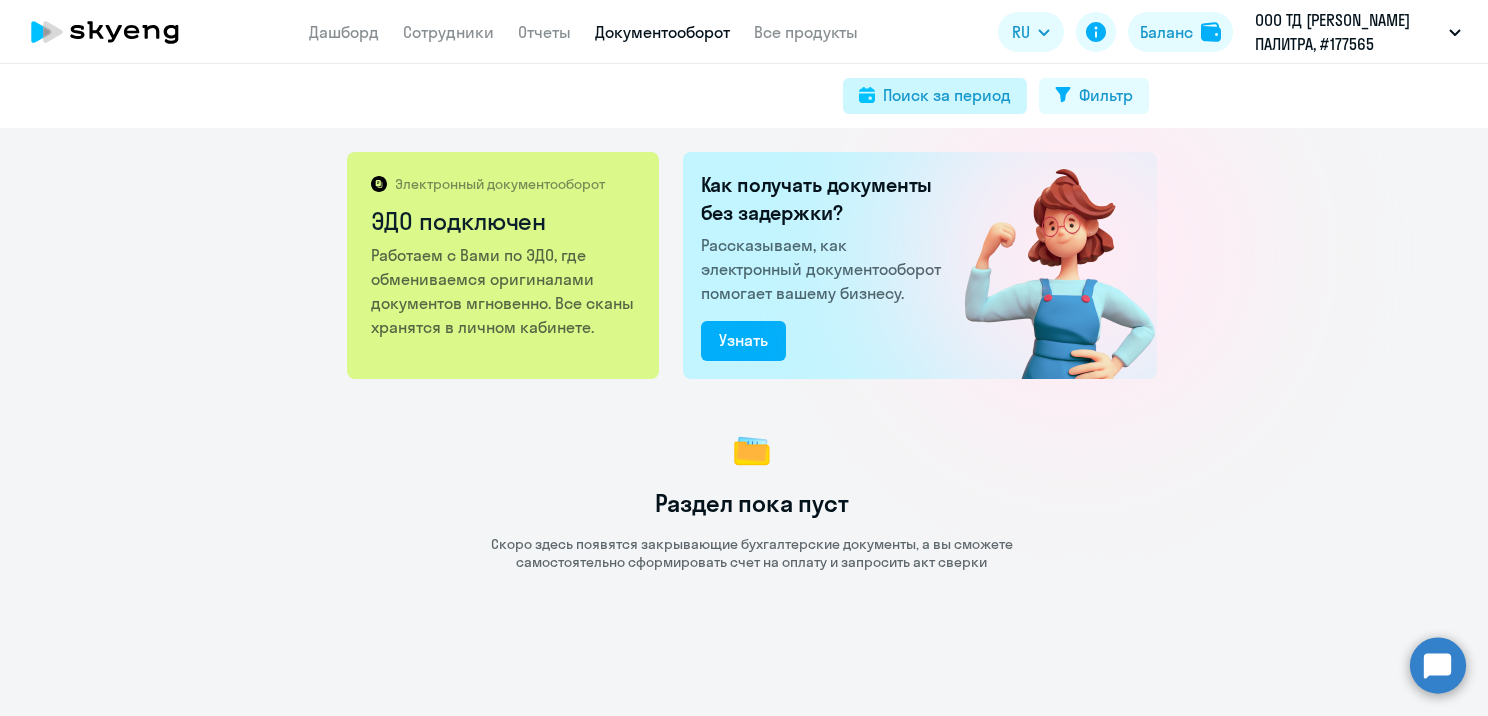 click on "Поиск за период" 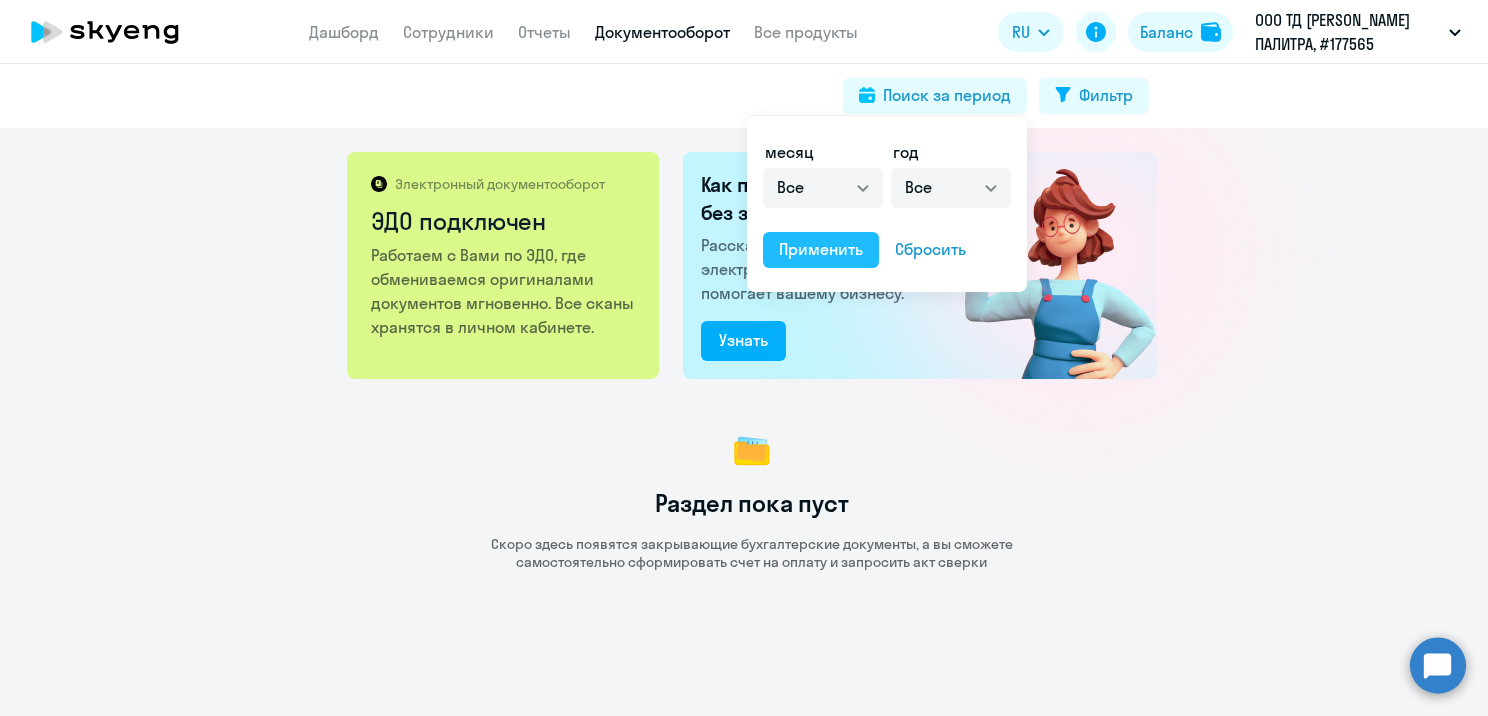 click on "Применить" at bounding box center [821, 249] 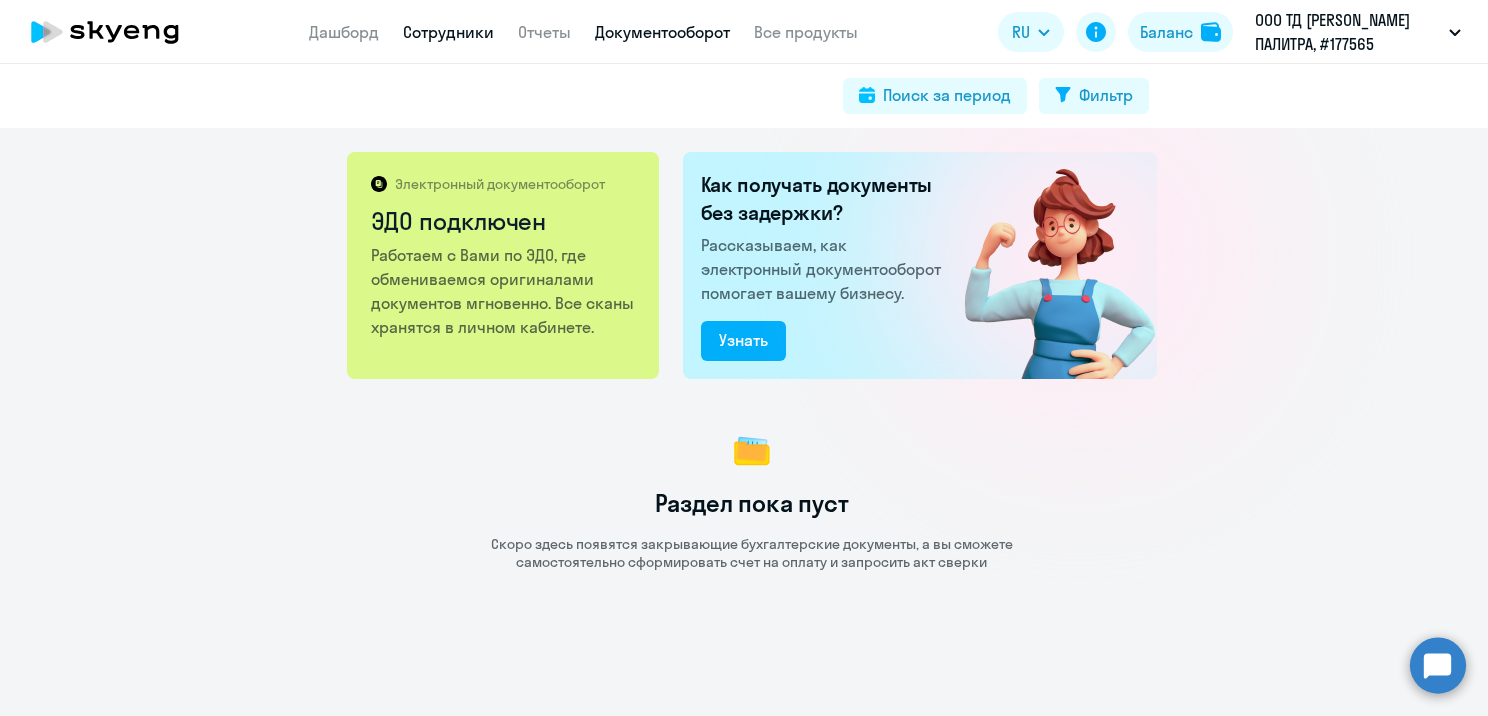 click on "Сотрудники" at bounding box center (448, 32) 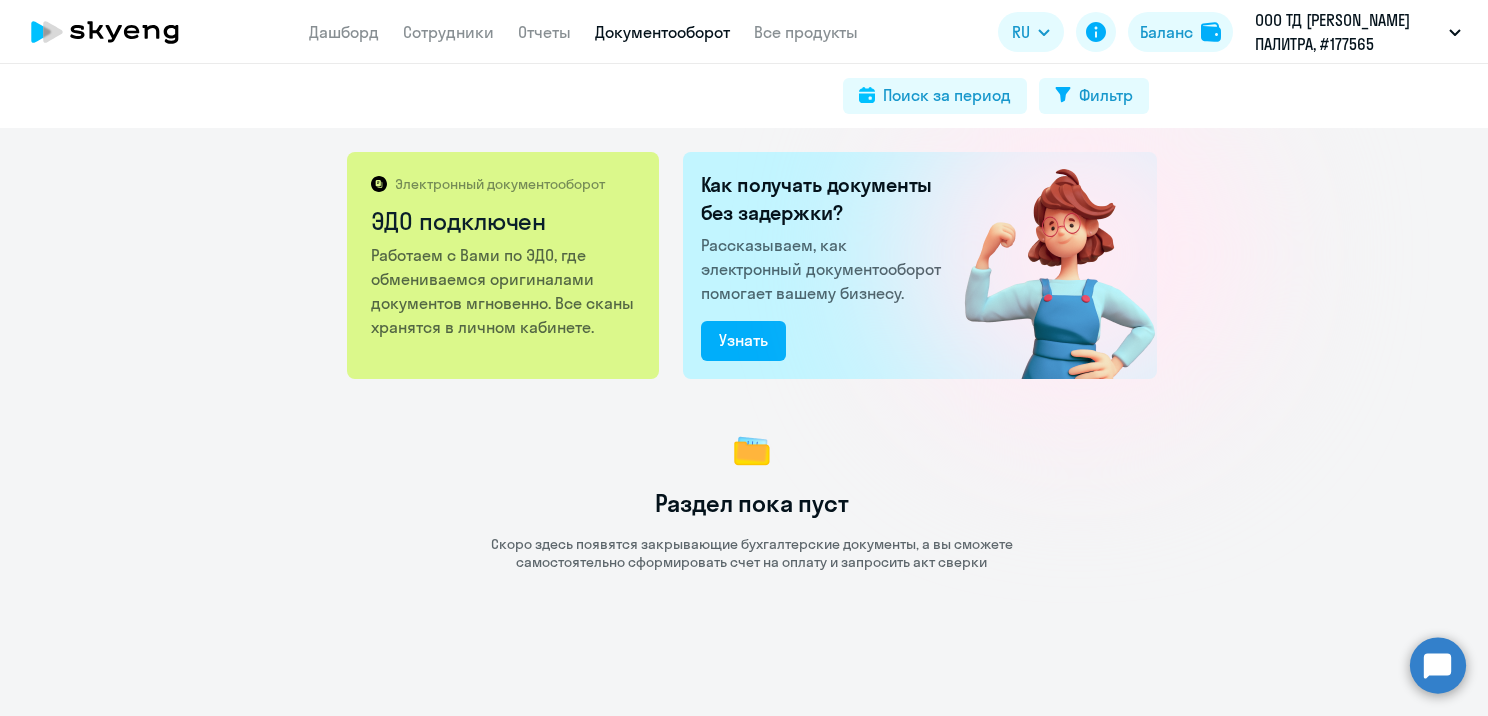 select on "30" 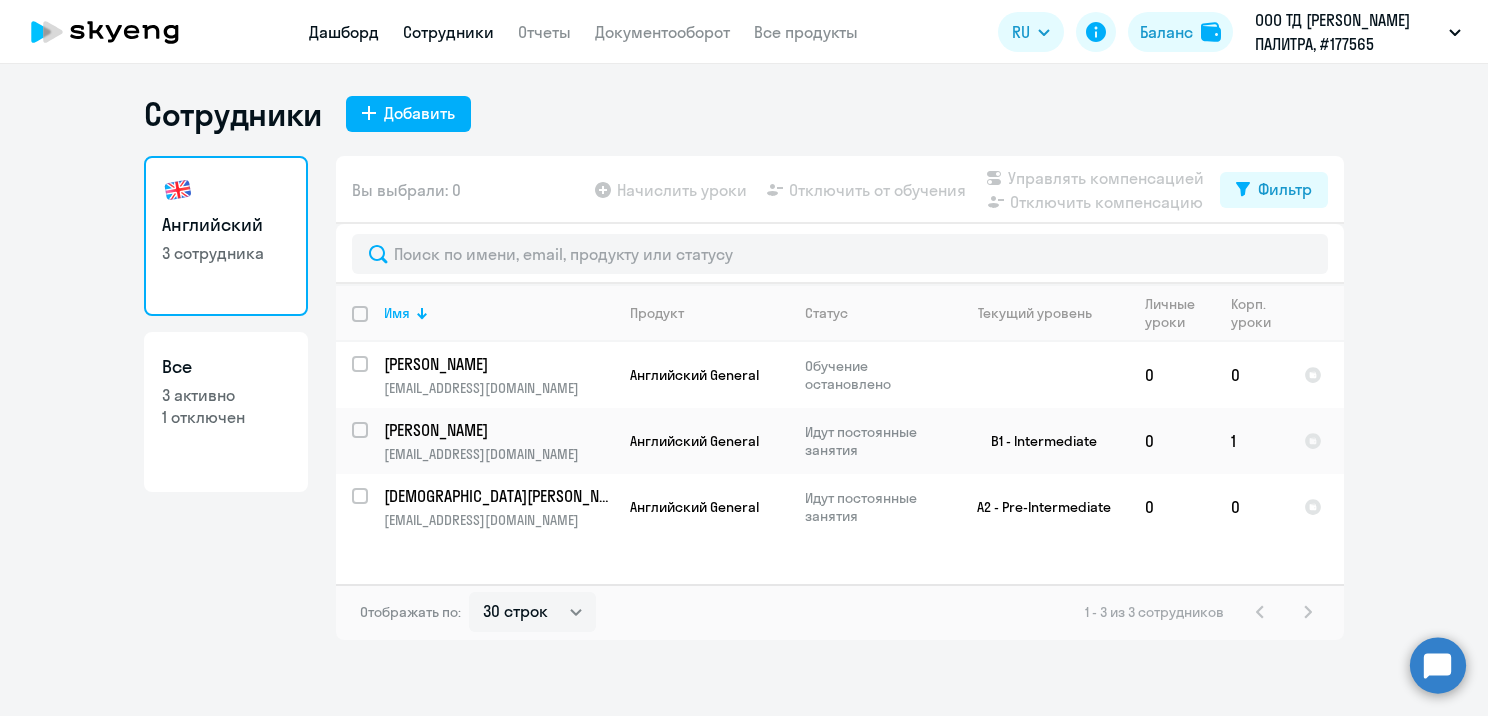 click on "Дашборд" at bounding box center [344, 32] 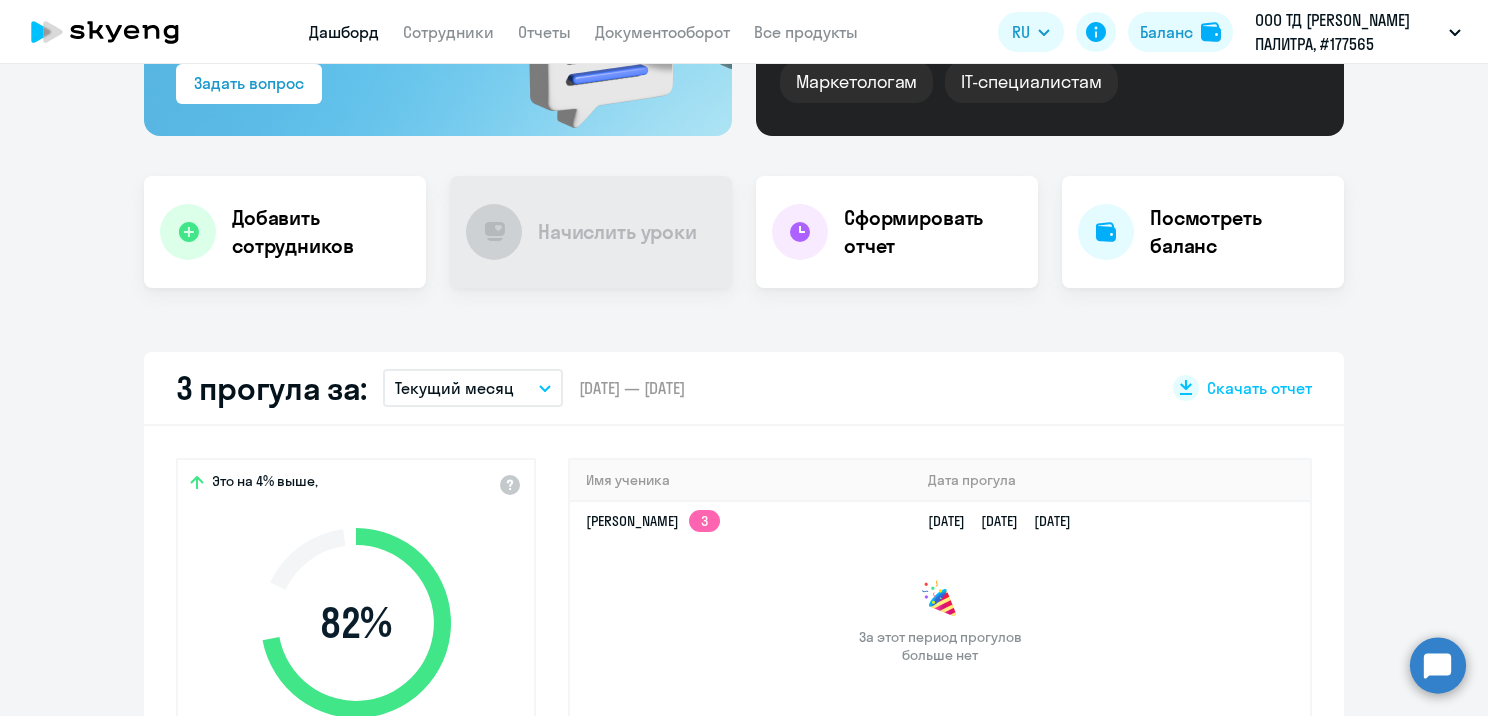 select on "30" 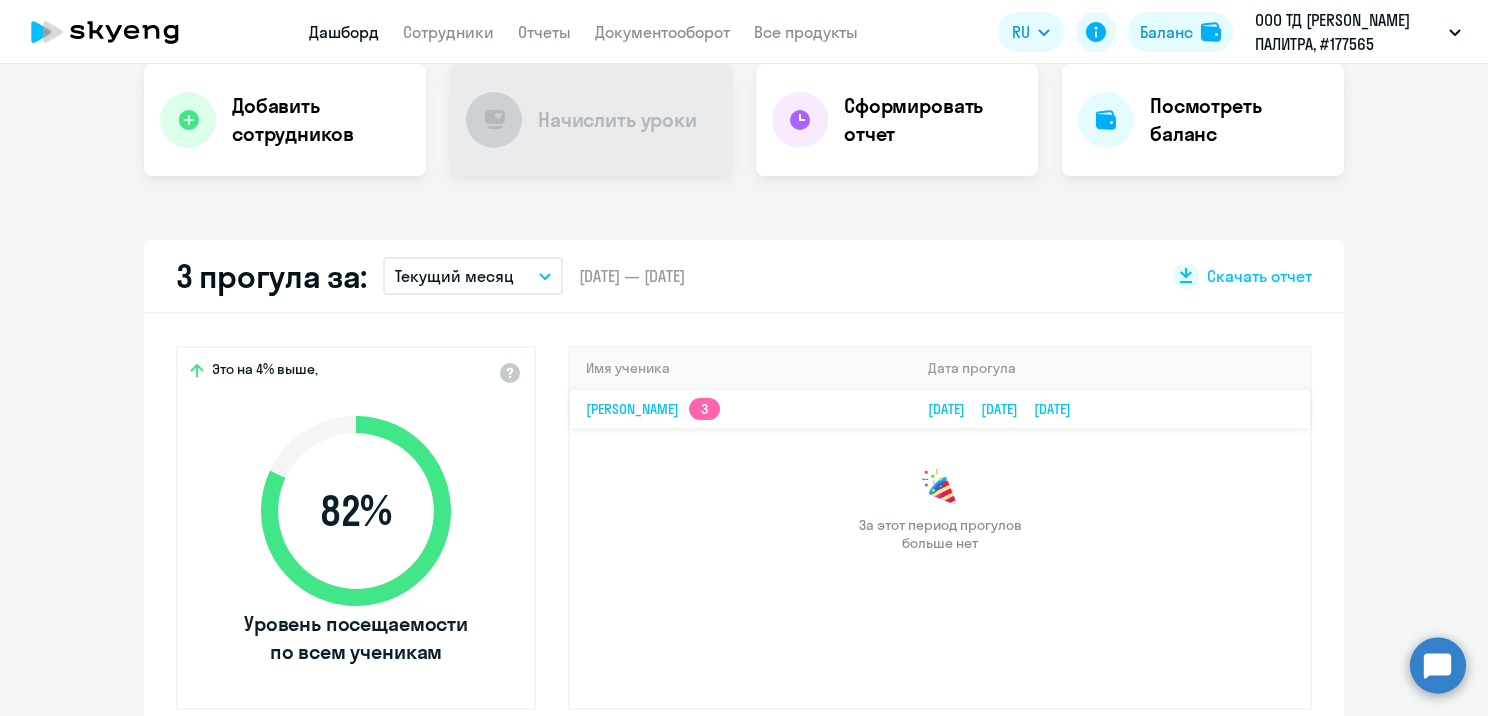 scroll, scrollTop: 400, scrollLeft: 0, axis: vertical 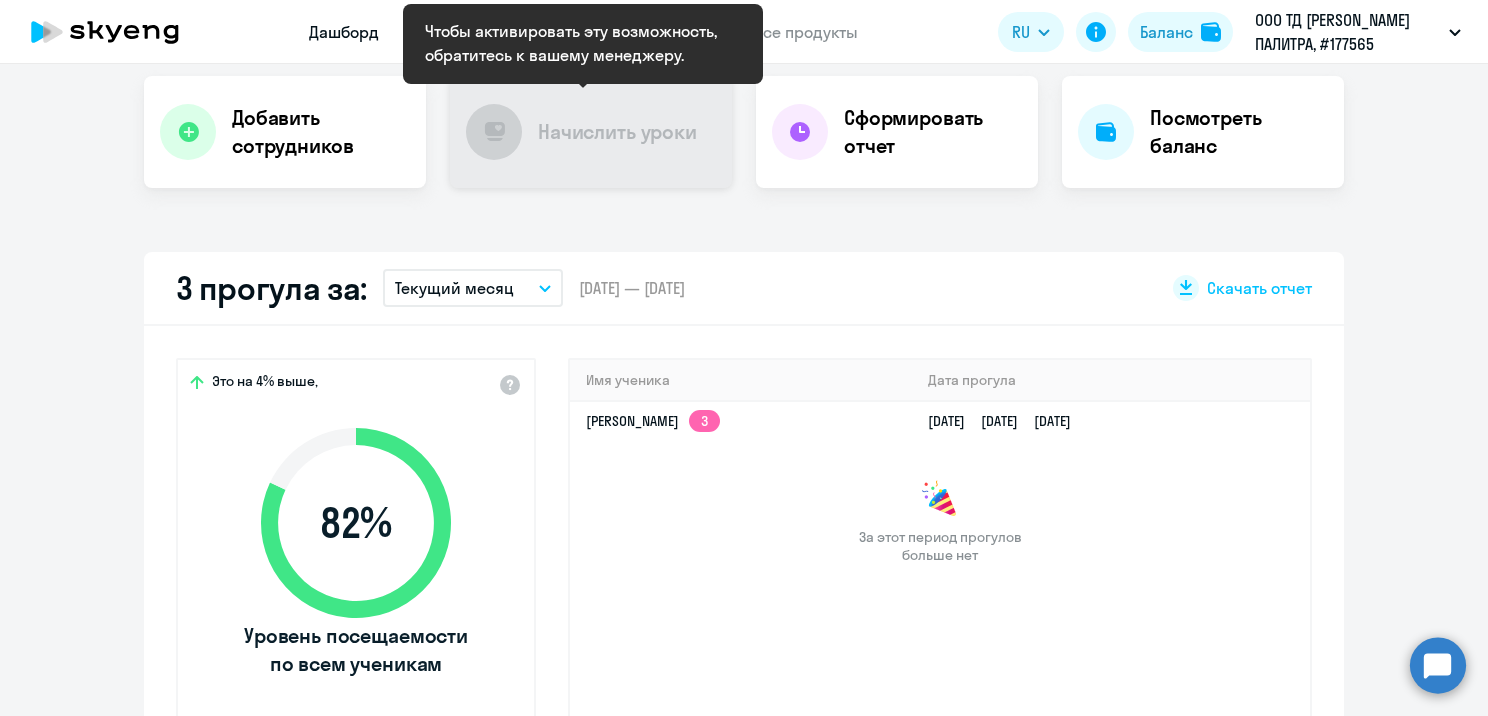 click 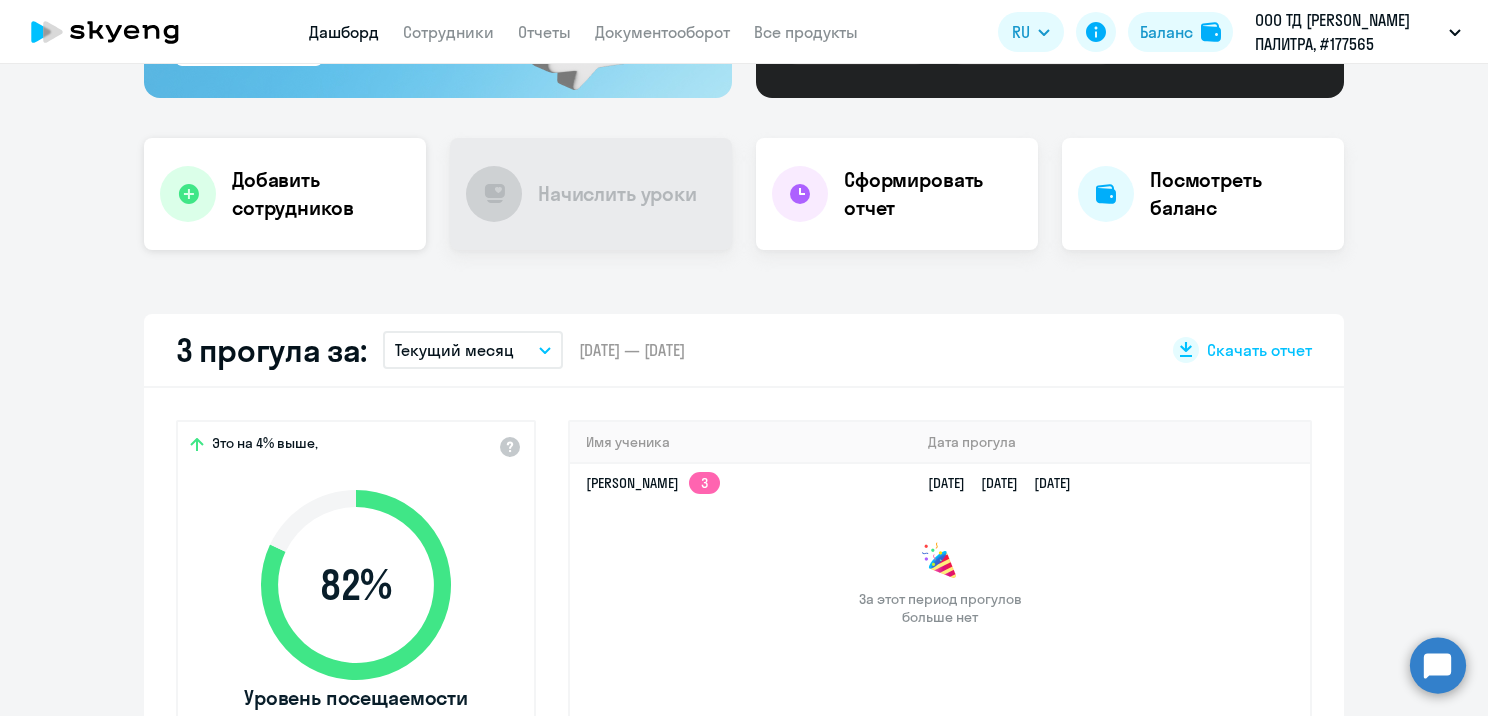 scroll, scrollTop: 300, scrollLeft: 0, axis: vertical 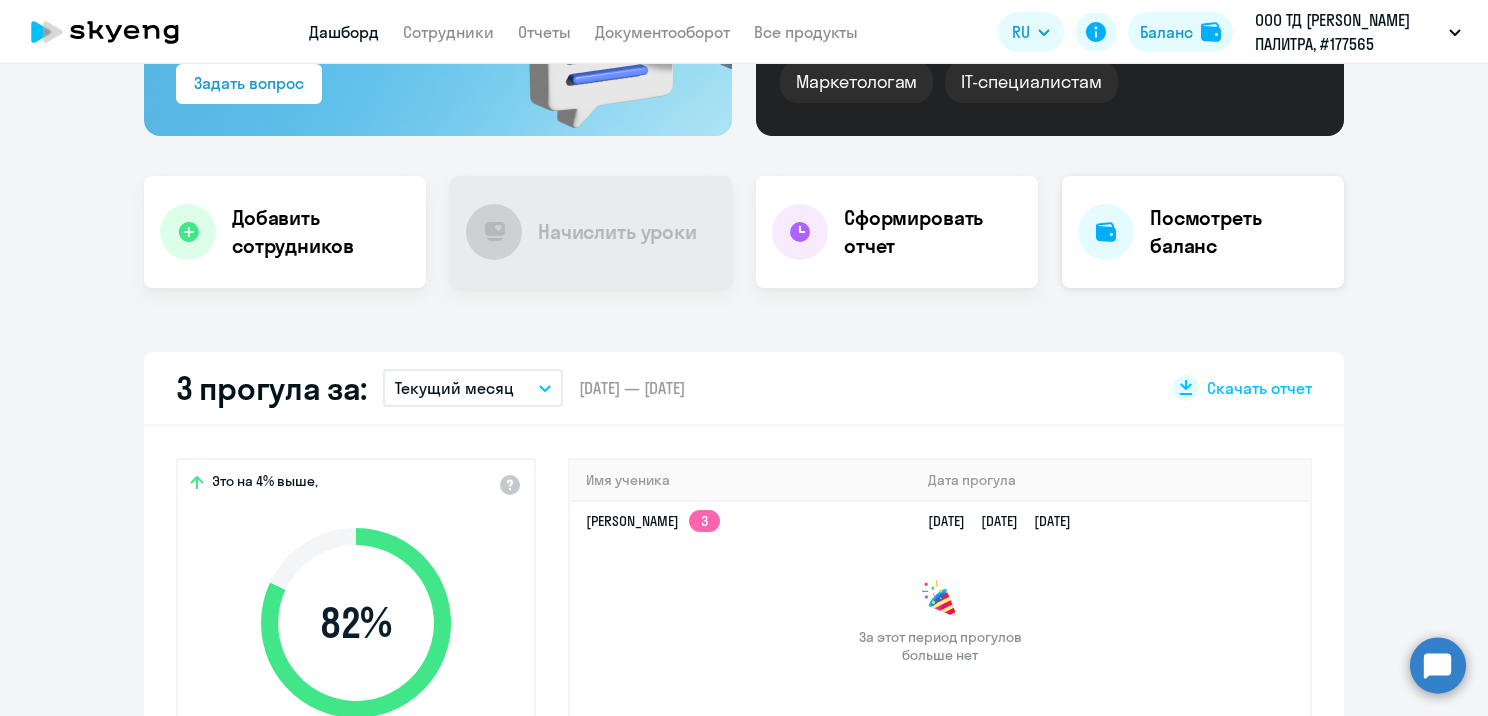 click on "Посмотреть баланс" 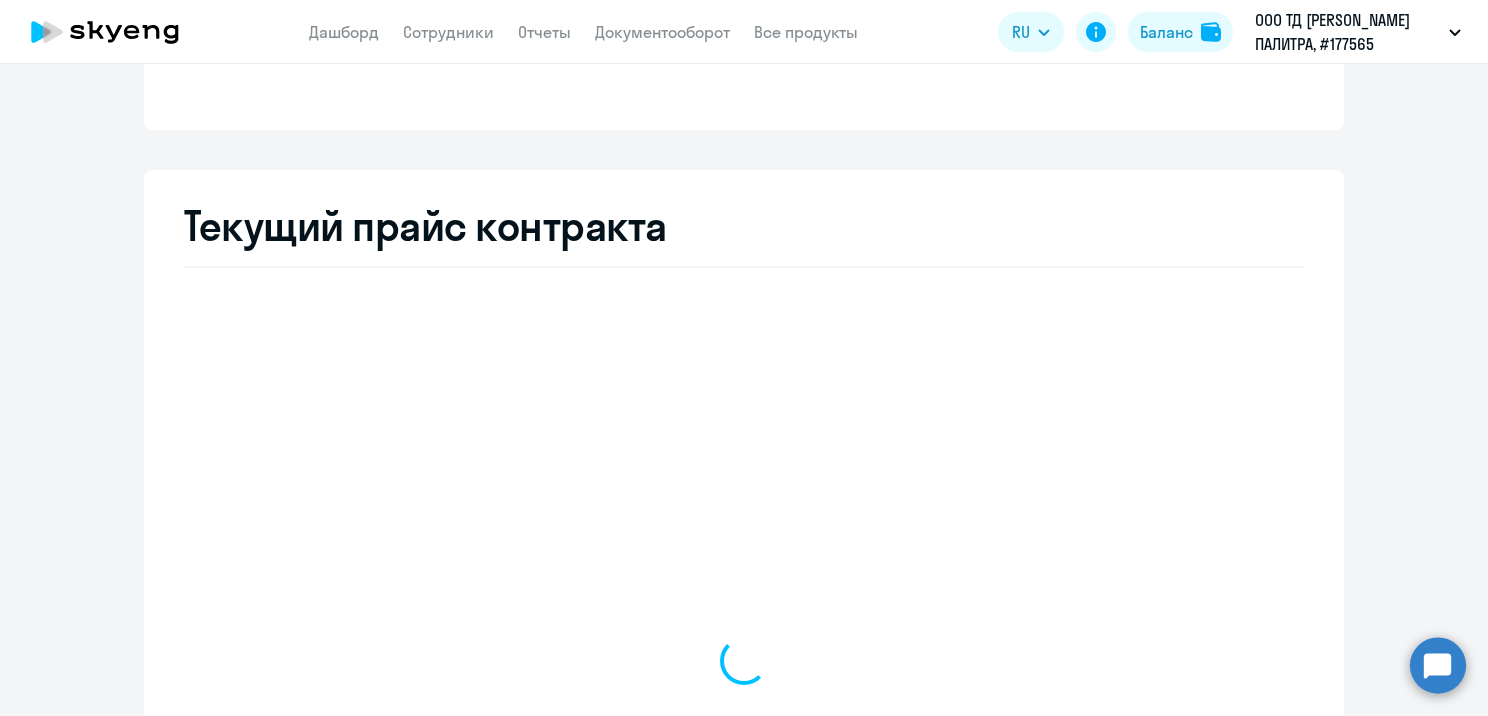 select on "english_adult_not_native_speaker" 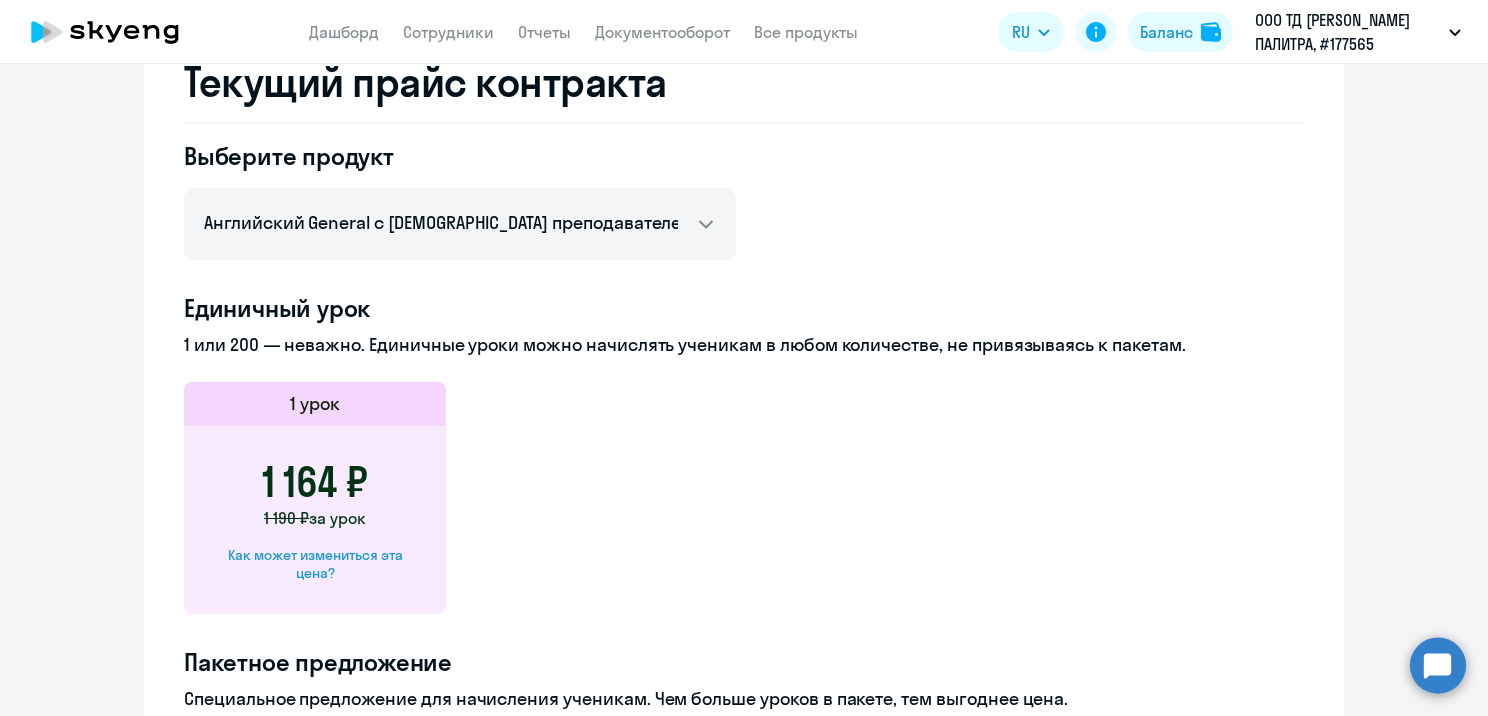 scroll, scrollTop: 76, scrollLeft: 0, axis: vertical 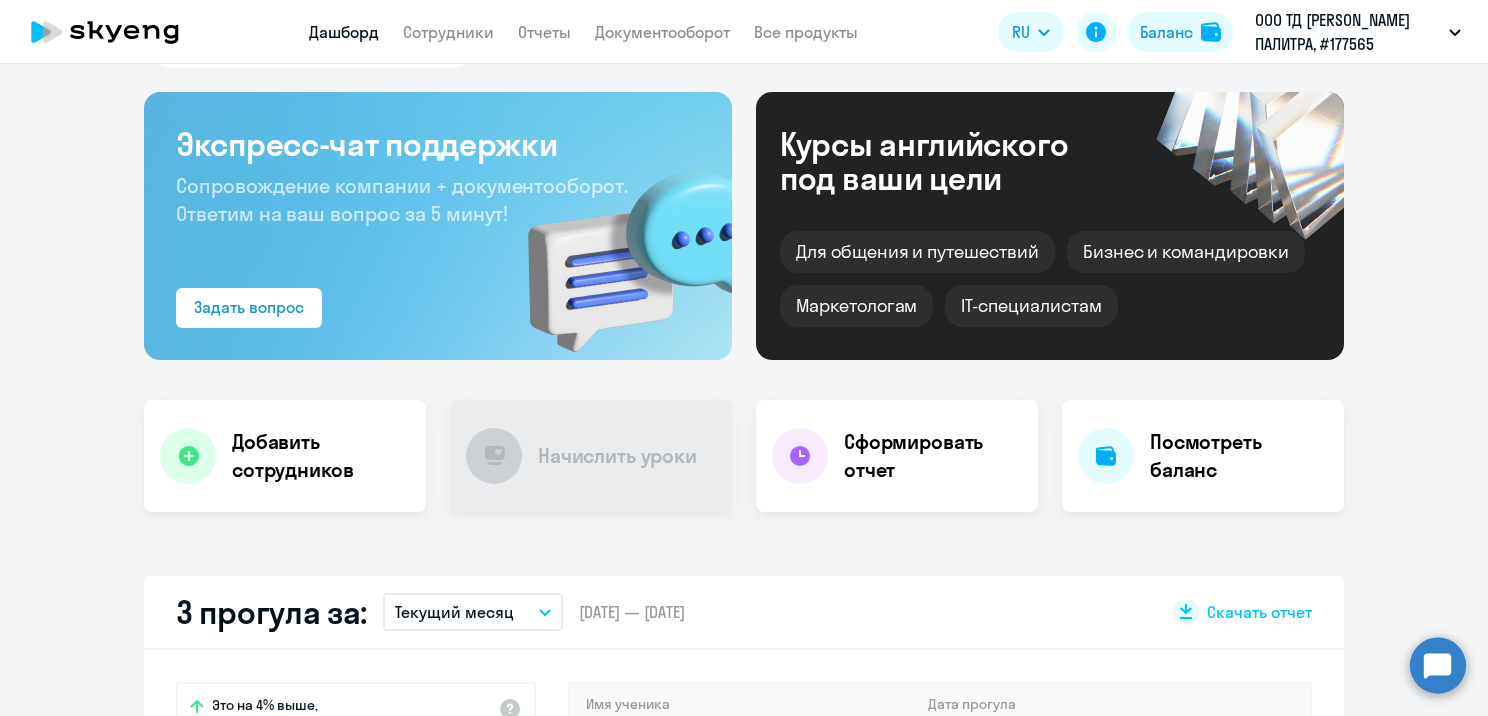 select on "30" 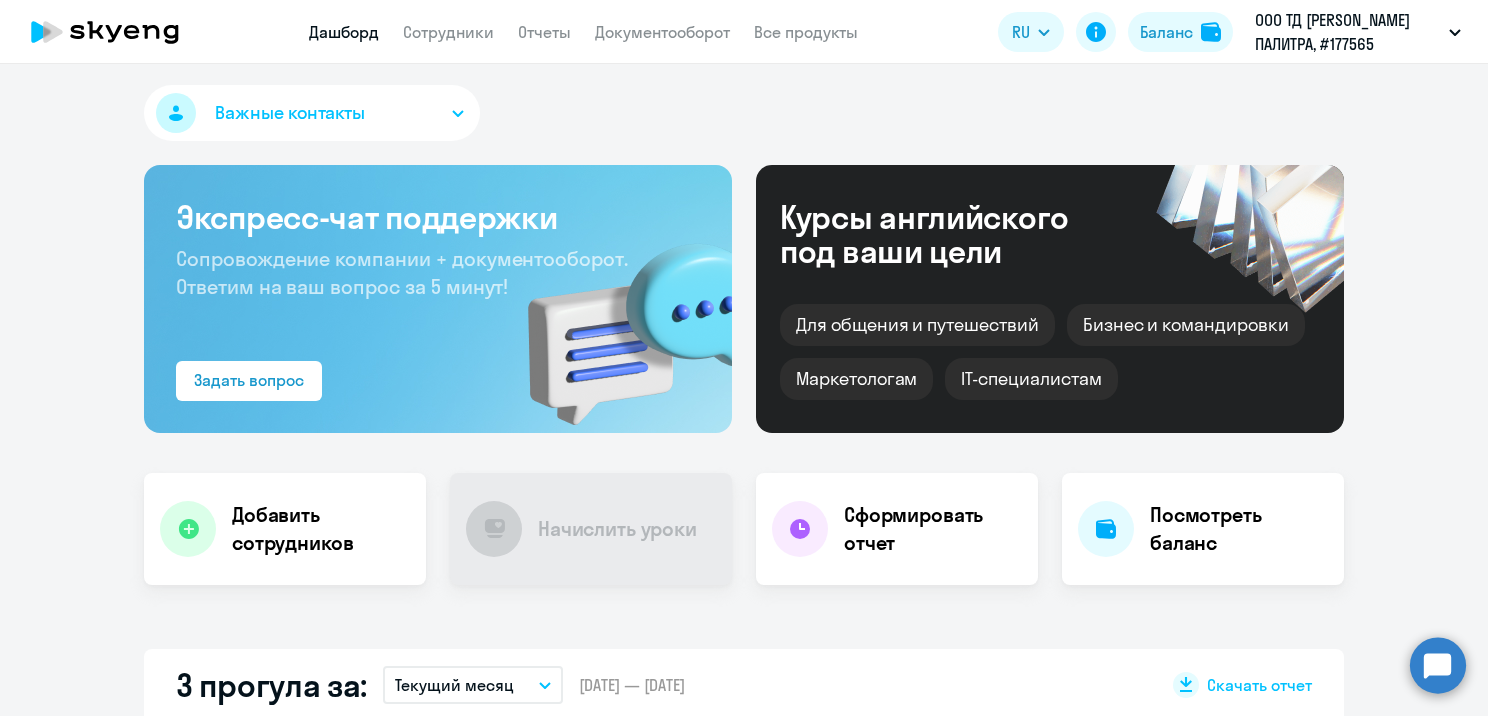 scroll, scrollTop: 0, scrollLeft: 0, axis: both 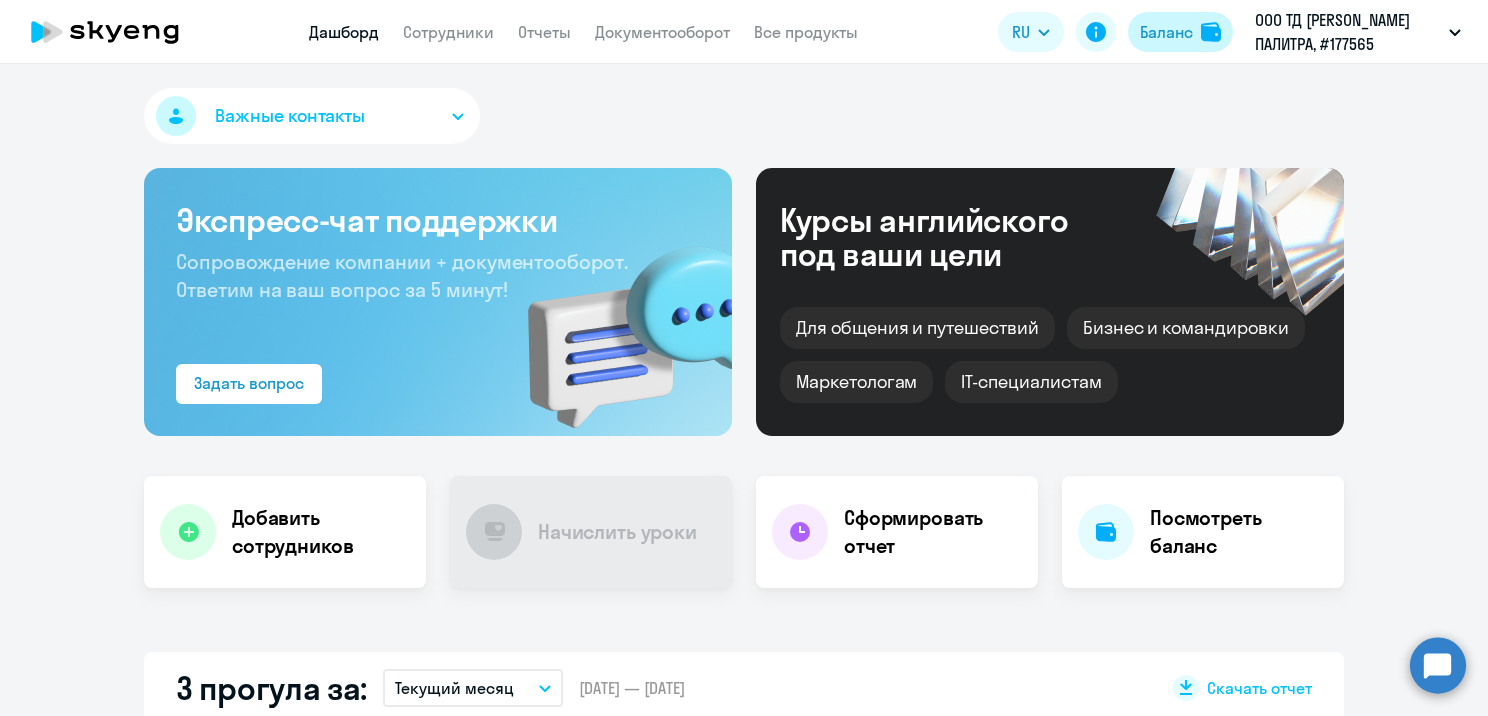 click on "Баланс" 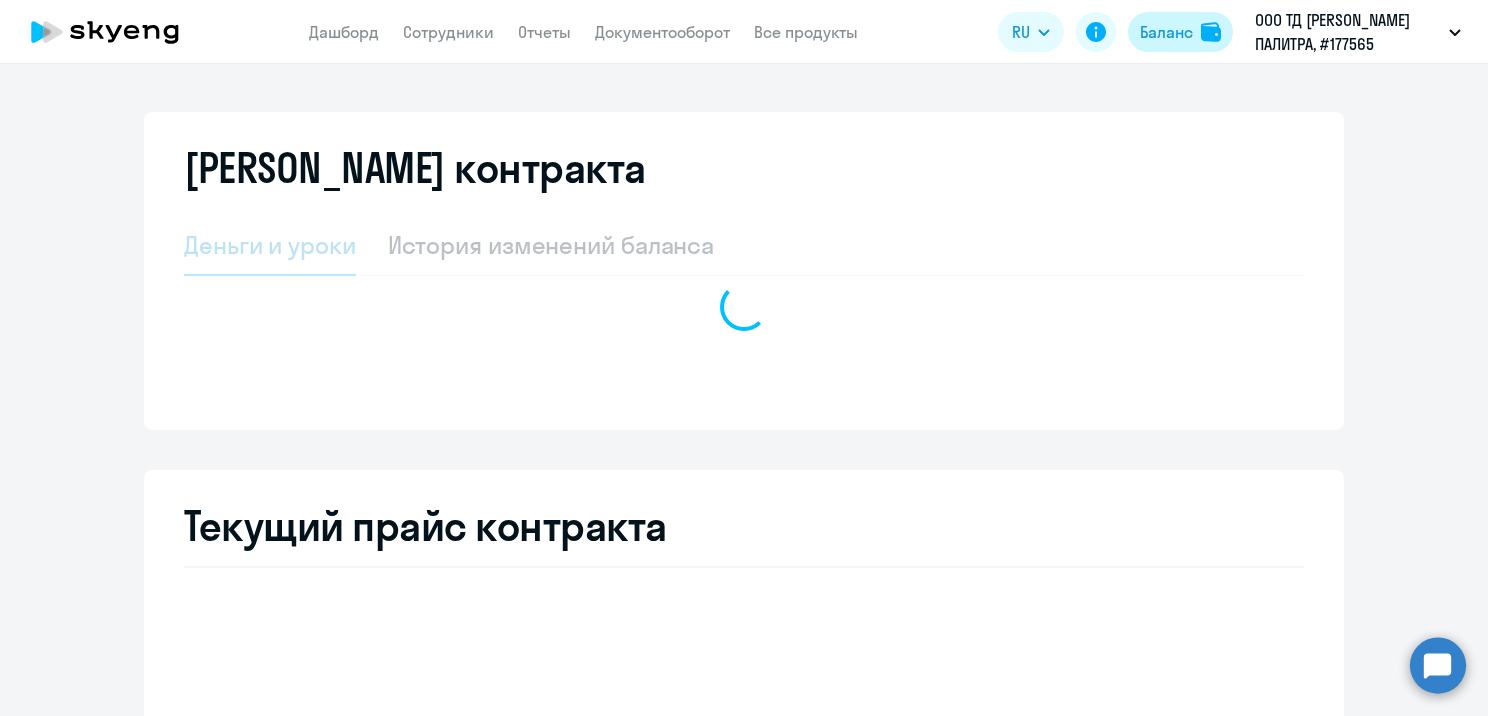 select on "english_adult_not_native_speaker" 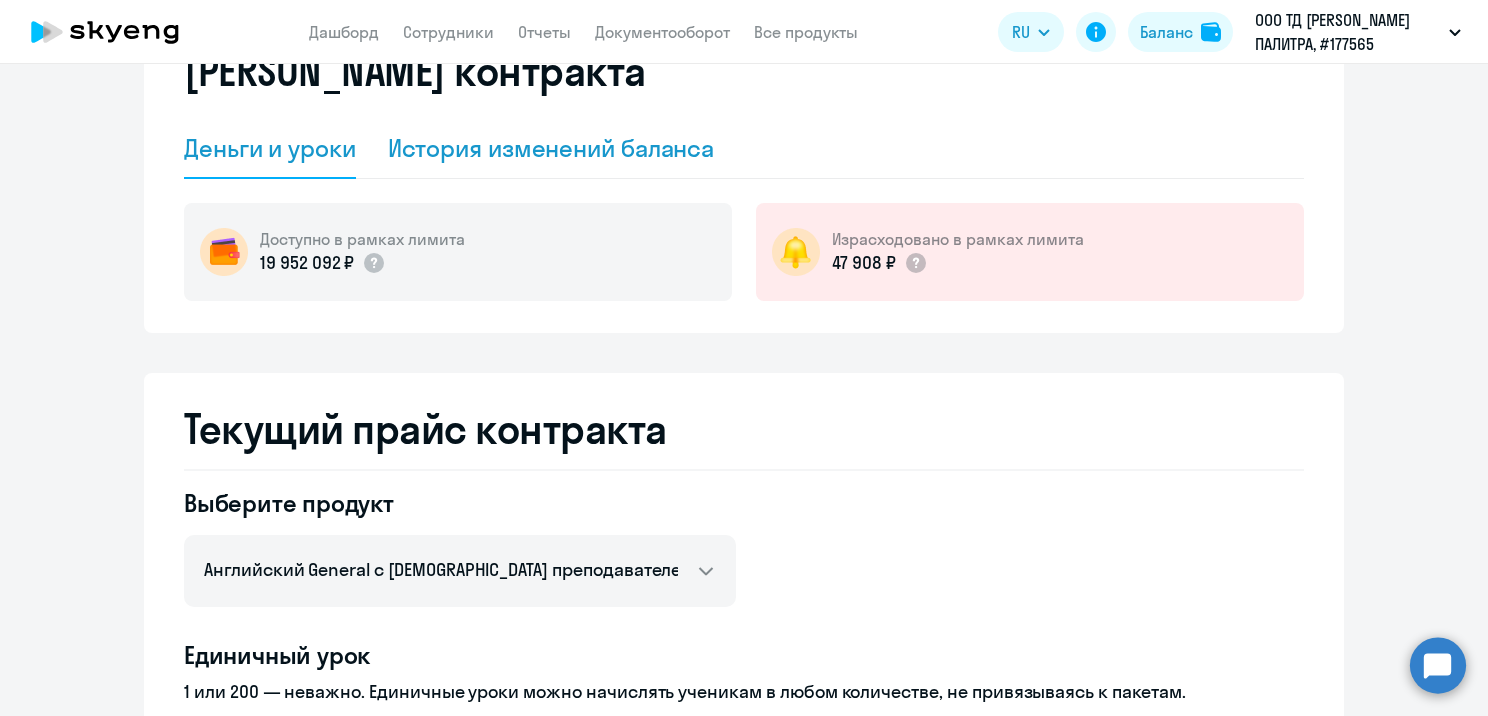 scroll, scrollTop: 100, scrollLeft: 0, axis: vertical 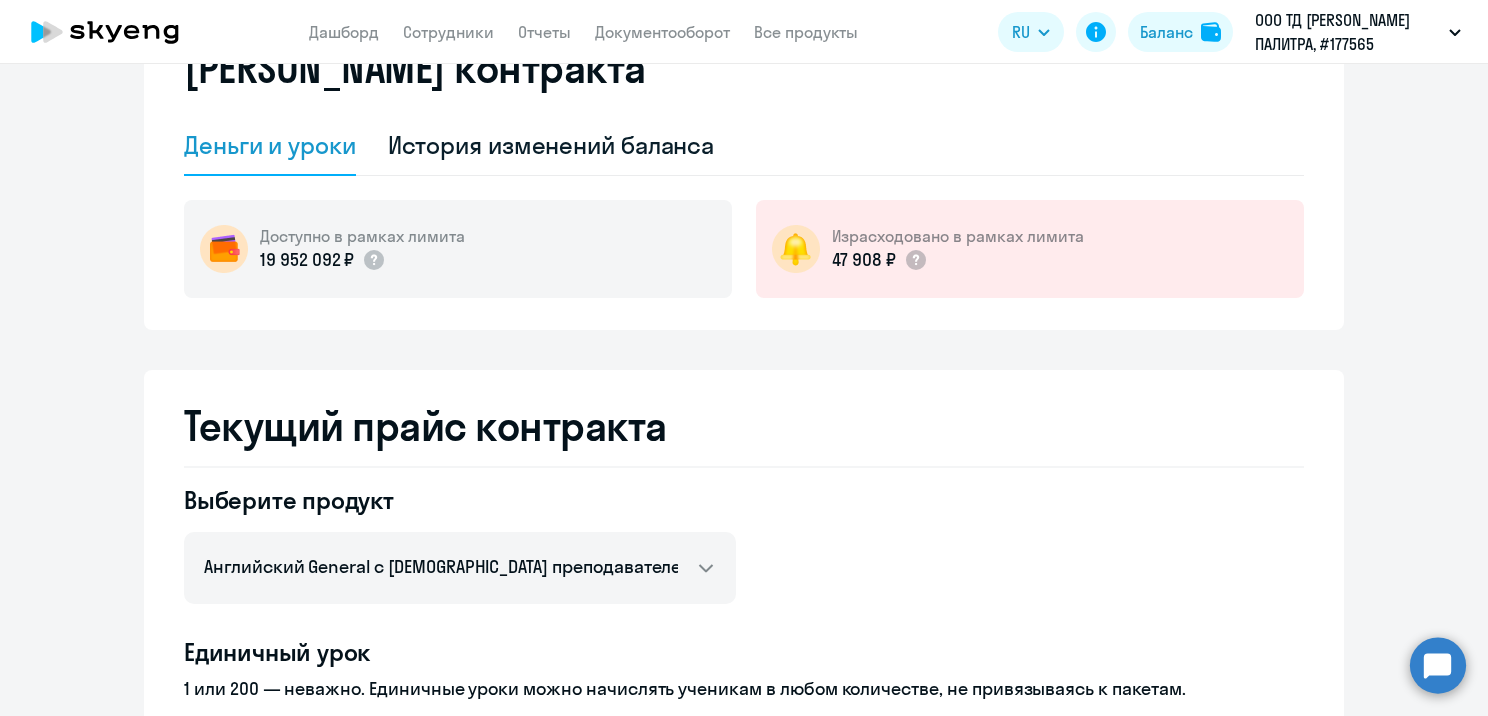 click on "[PERSON_NAME] контракта" 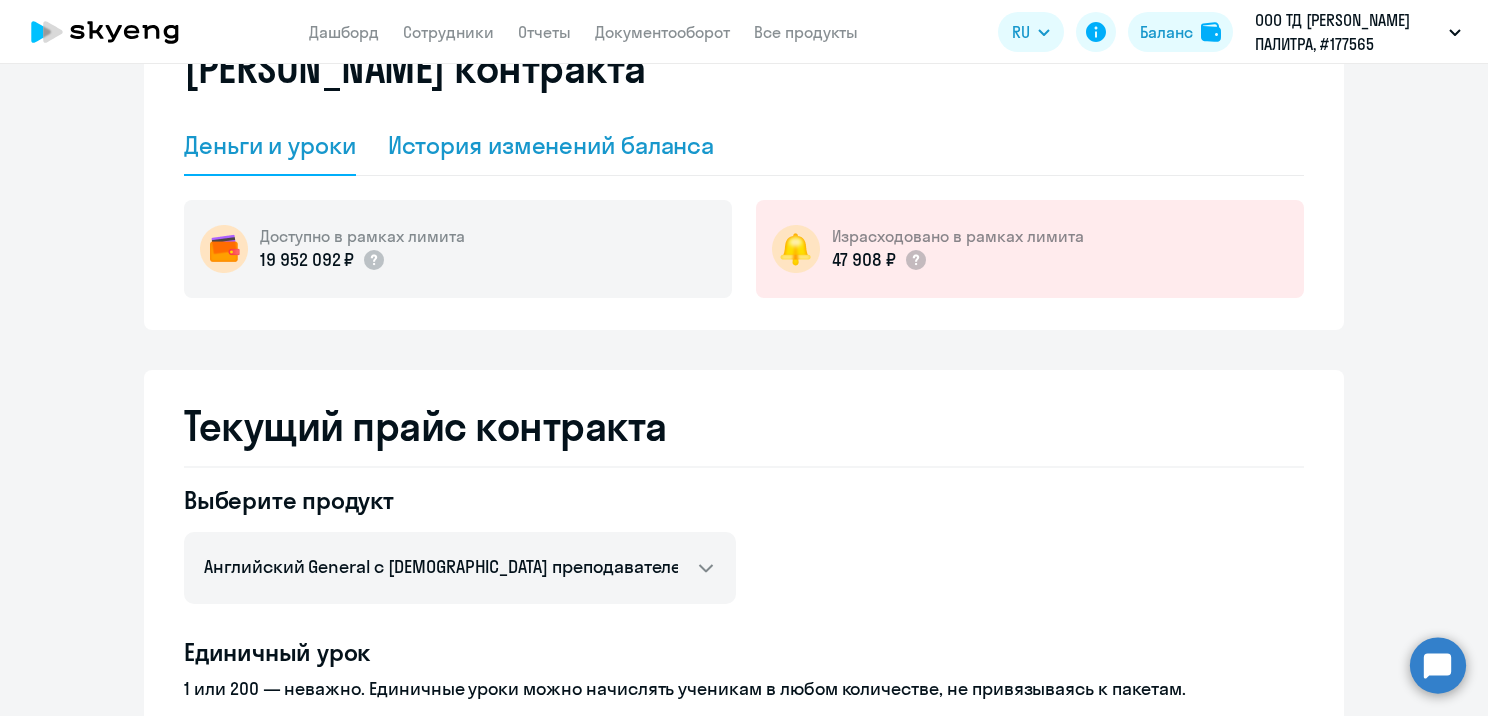 click on "История изменений баланса" 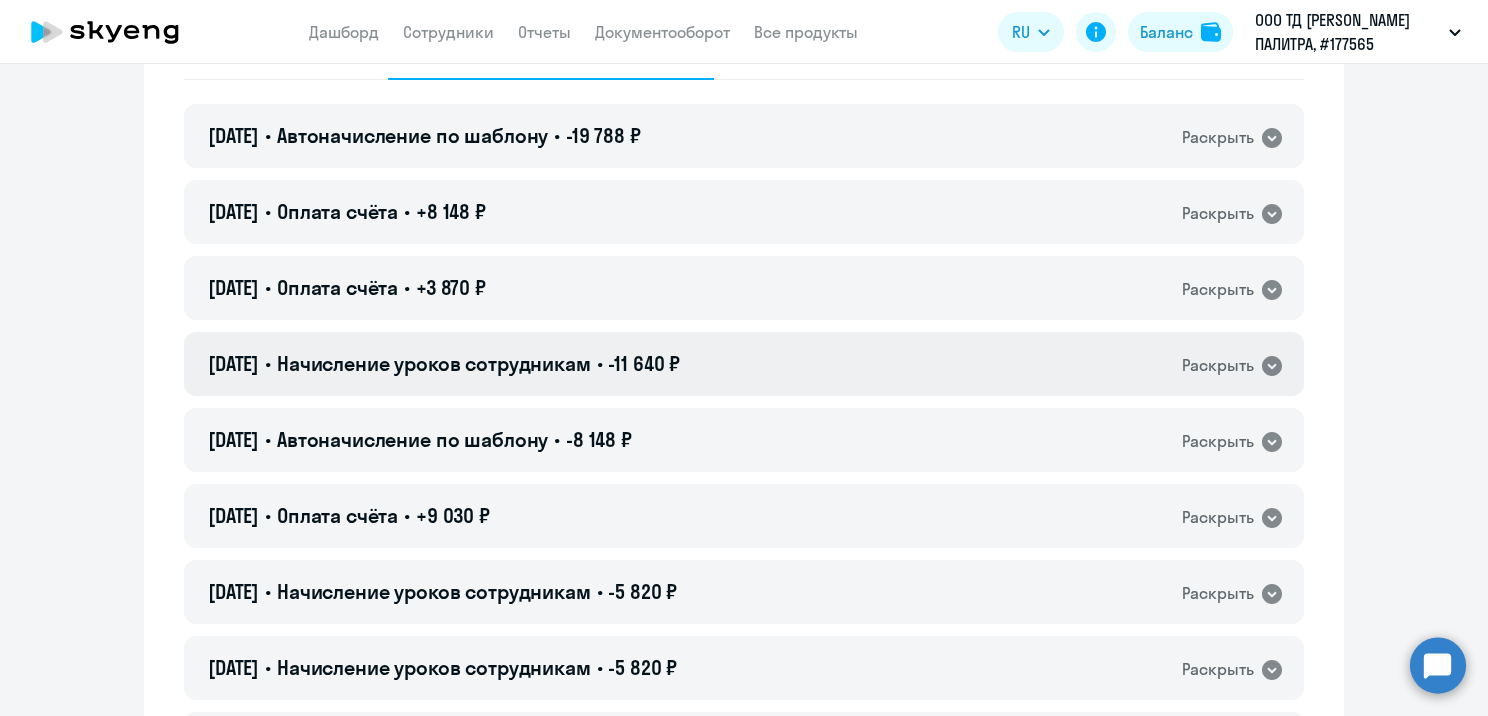 scroll, scrollTop: 200, scrollLeft: 0, axis: vertical 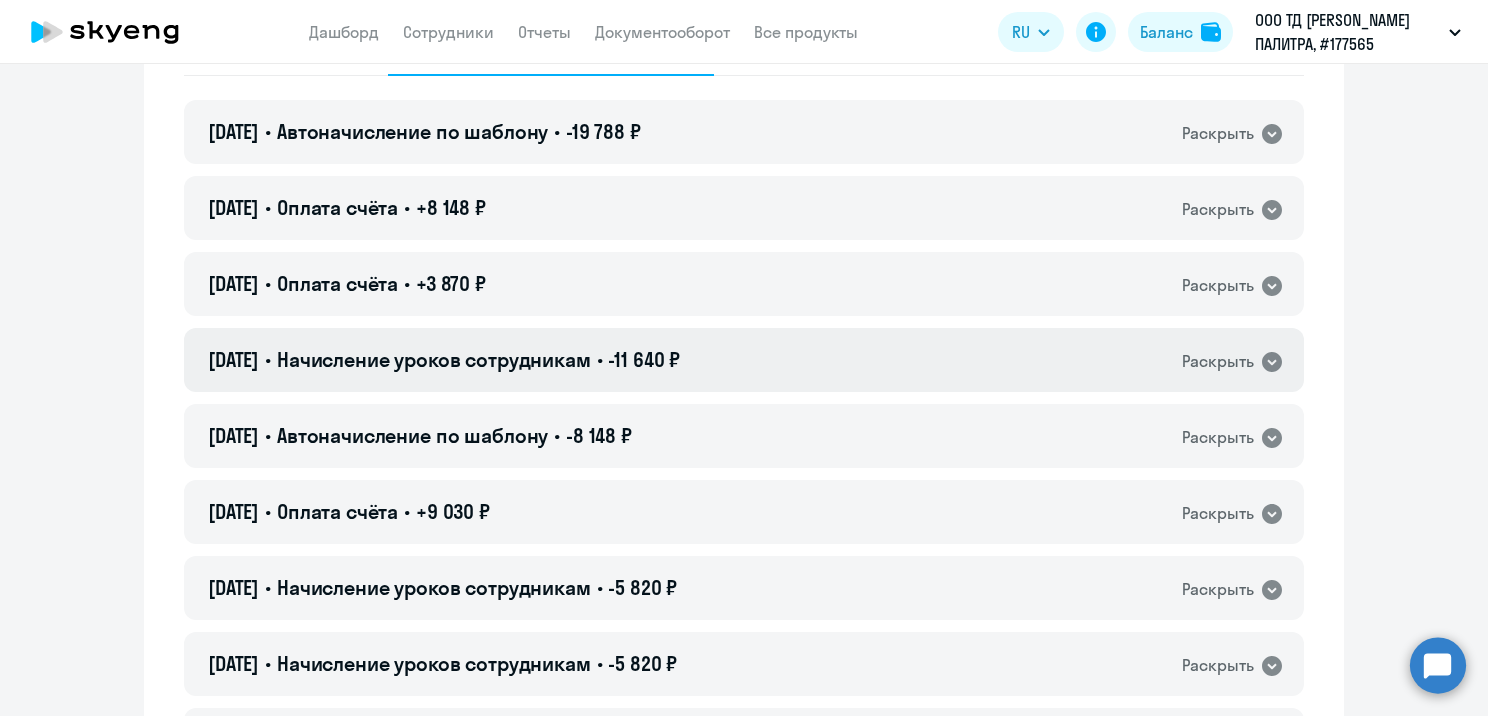 click on "[DATE] • Начисление уроков сотрудникам • -11 640 ₽  Раскрыть" 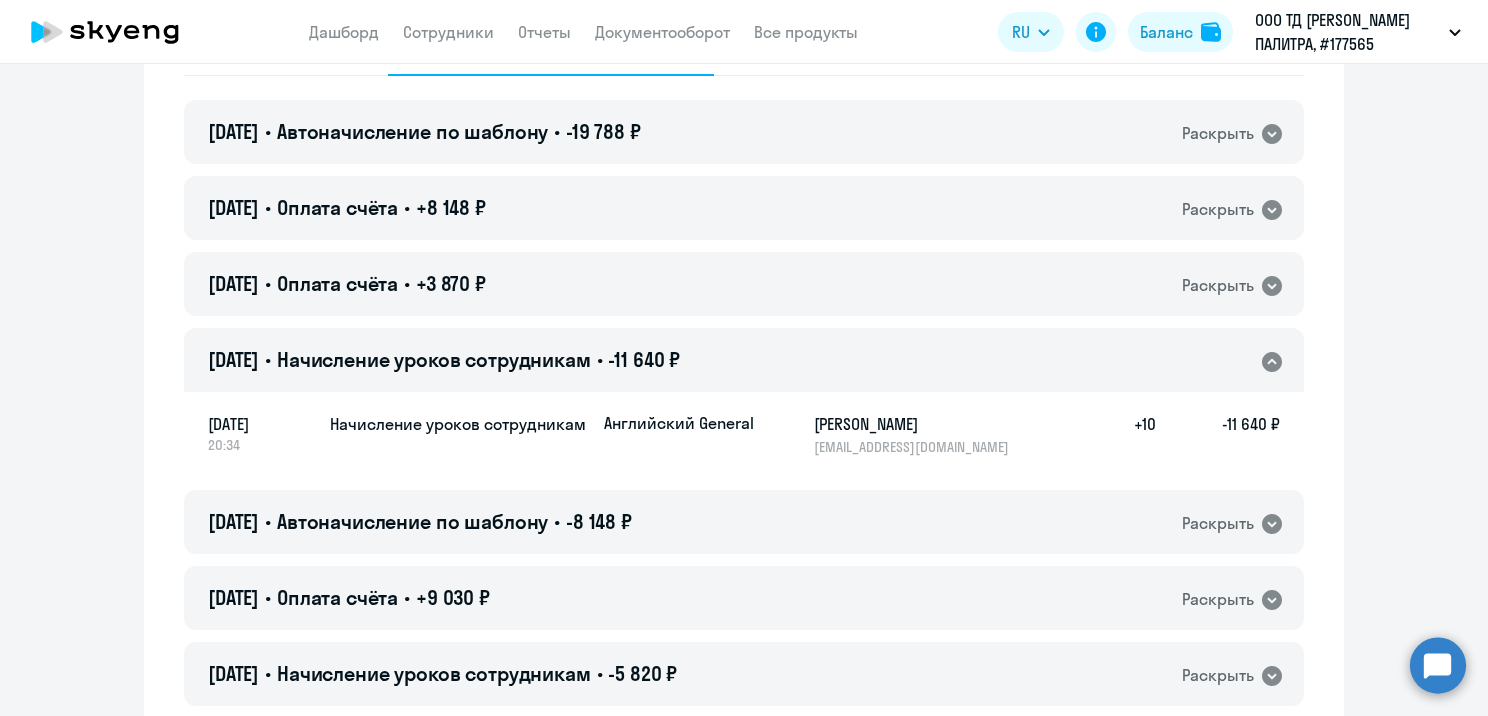 click on "[DATE] • Начисление уроков сотрудникам • -11 640 ₽  Раскрыть" 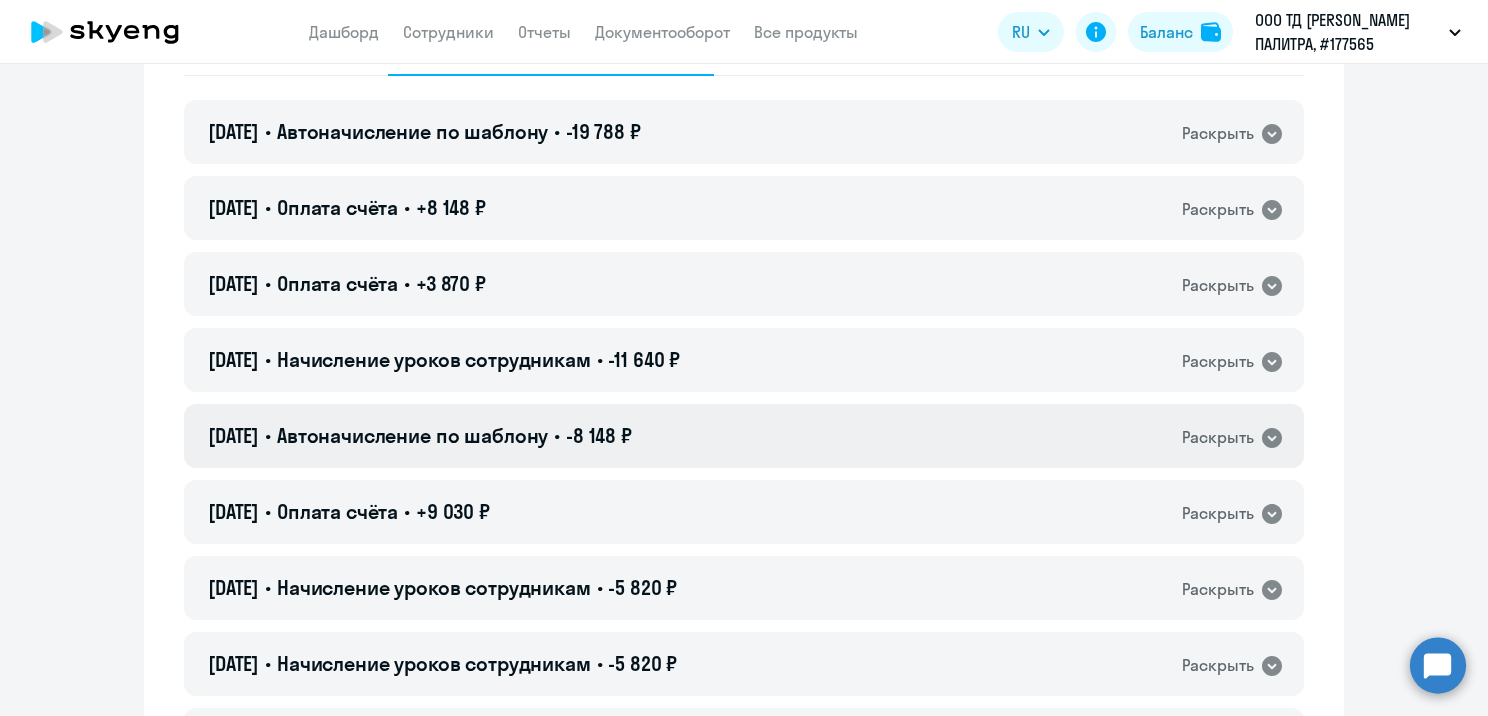 click on "[DATE] • Автоначисление по шаблону • -8 148 ₽  Раскрыть" 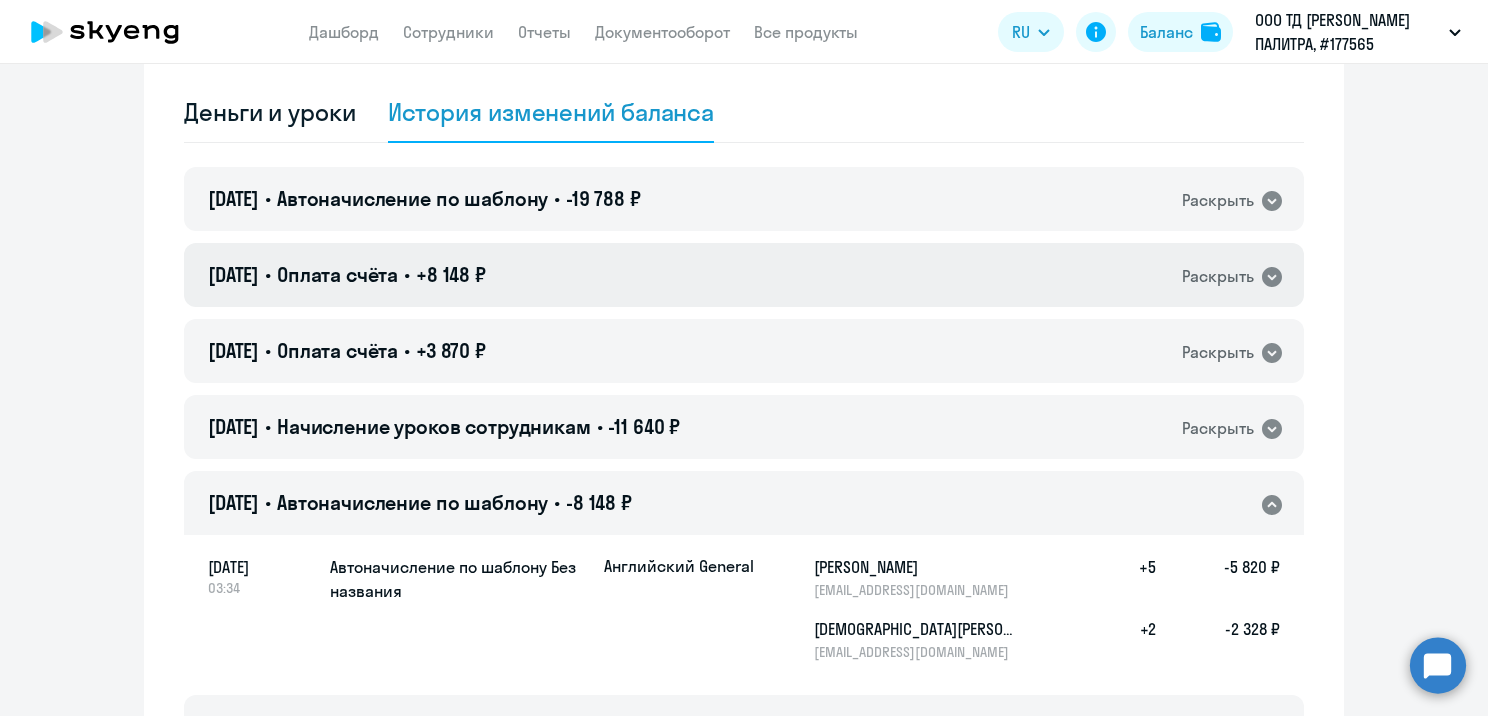 scroll, scrollTop: 100, scrollLeft: 0, axis: vertical 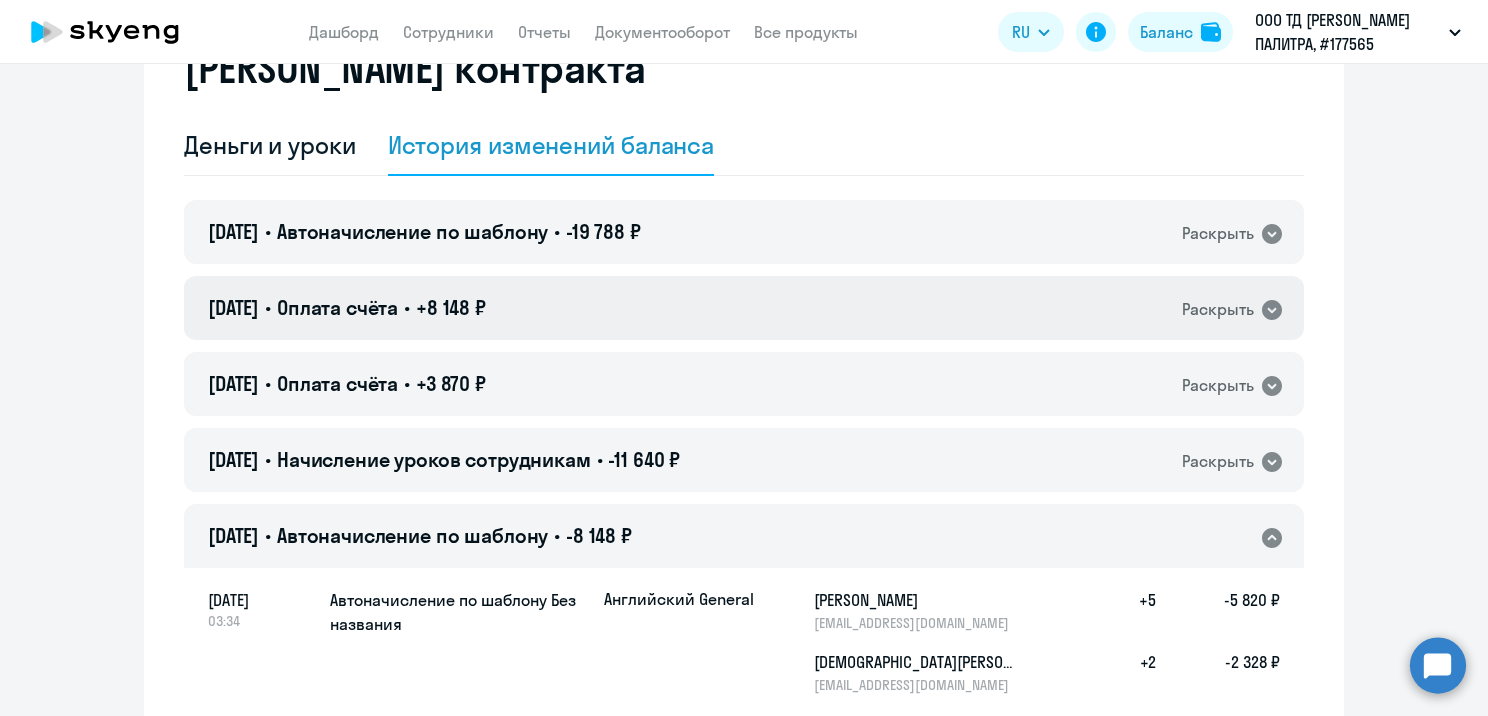click on "[DATE] • Оплата счёта • +8 148 ₽  Раскрыть" 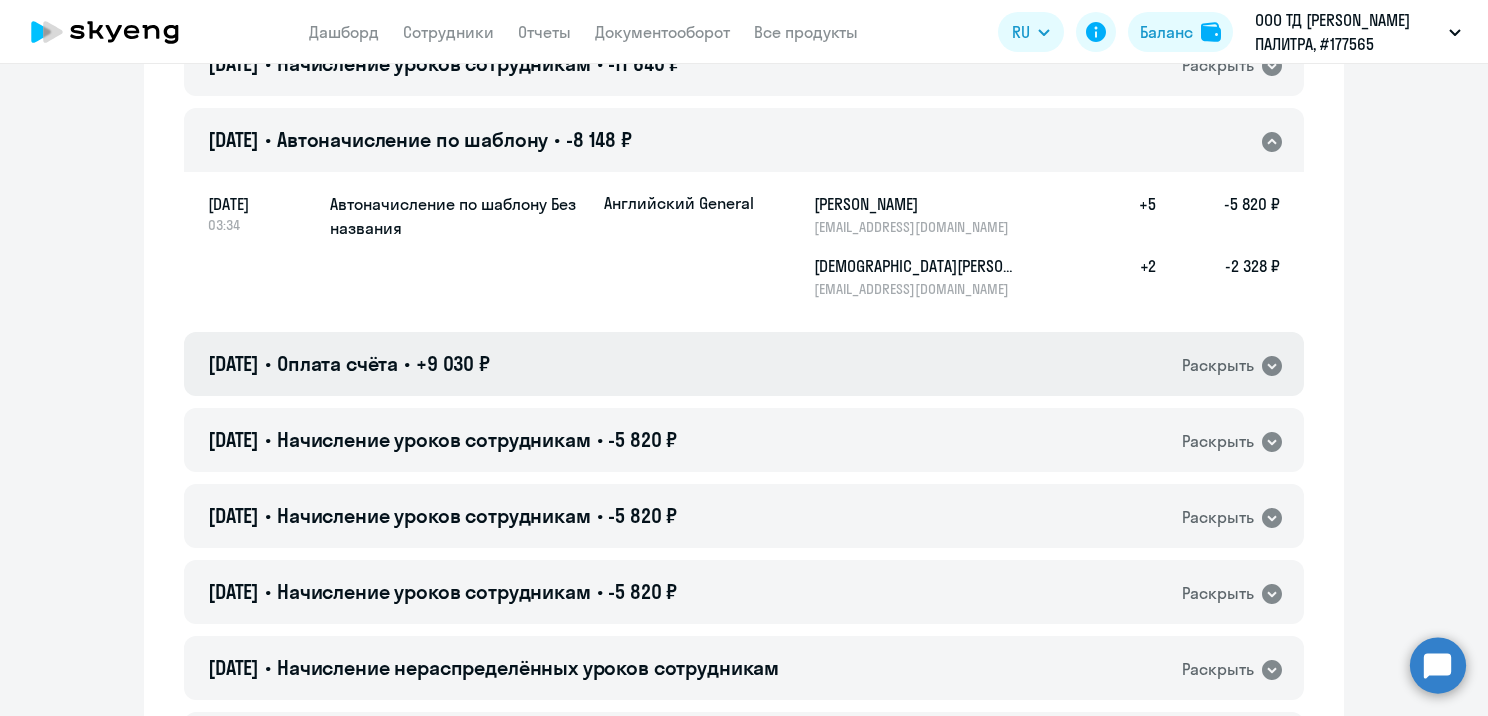 scroll, scrollTop: 600, scrollLeft: 0, axis: vertical 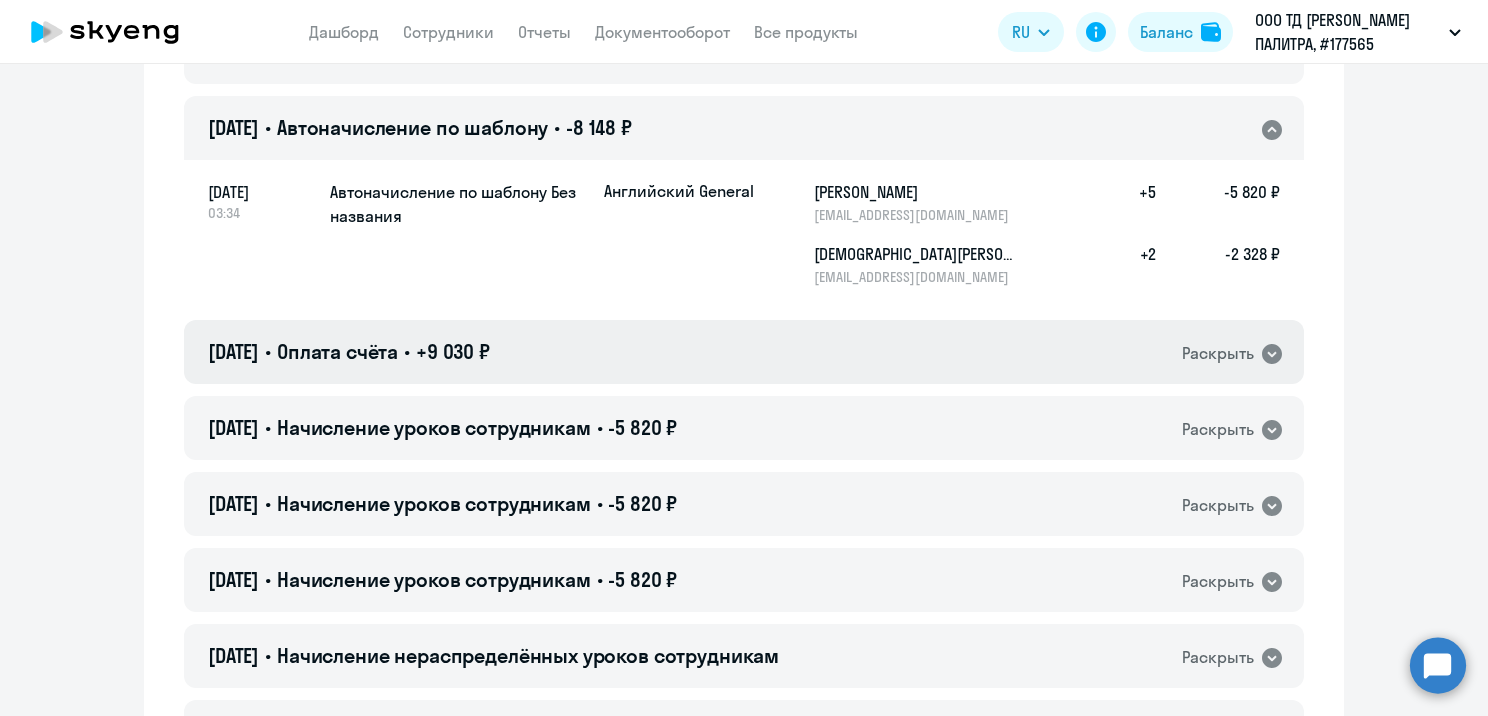 click on "[DATE] • Оплата счёта • +9 030 ₽  Раскрыть" 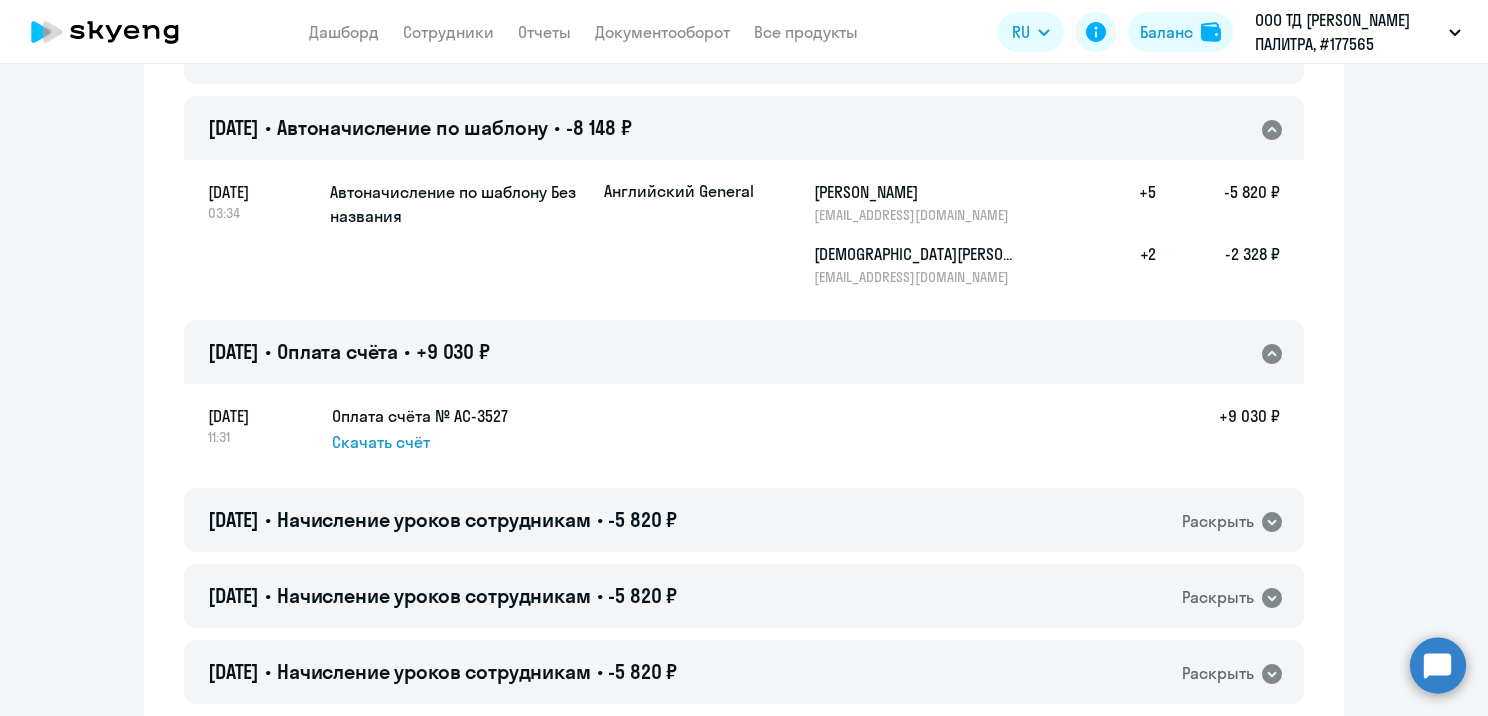 click on "Скачать счёт" 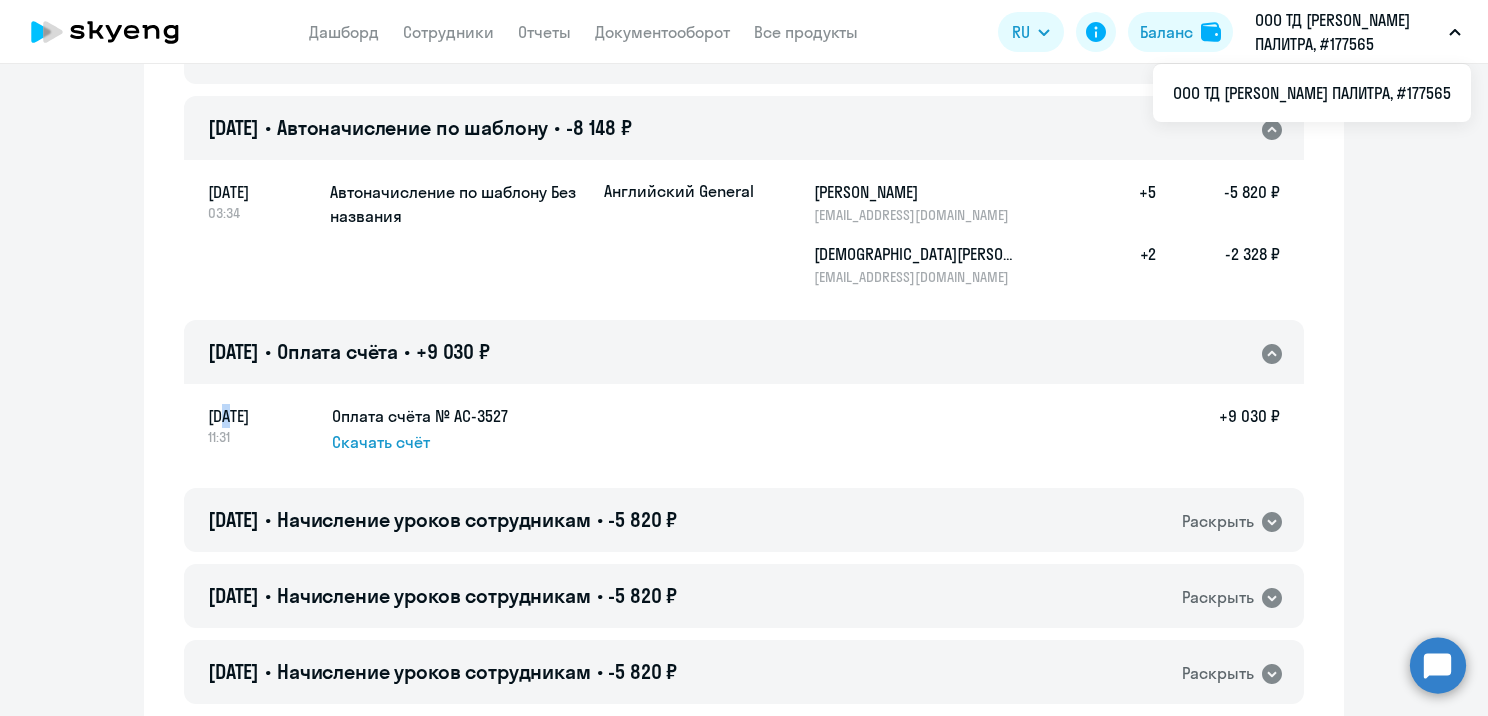 drag, startPoint x: 220, startPoint y: 420, endPoint x: 205, endPoint y: 416, distance: 15.524175 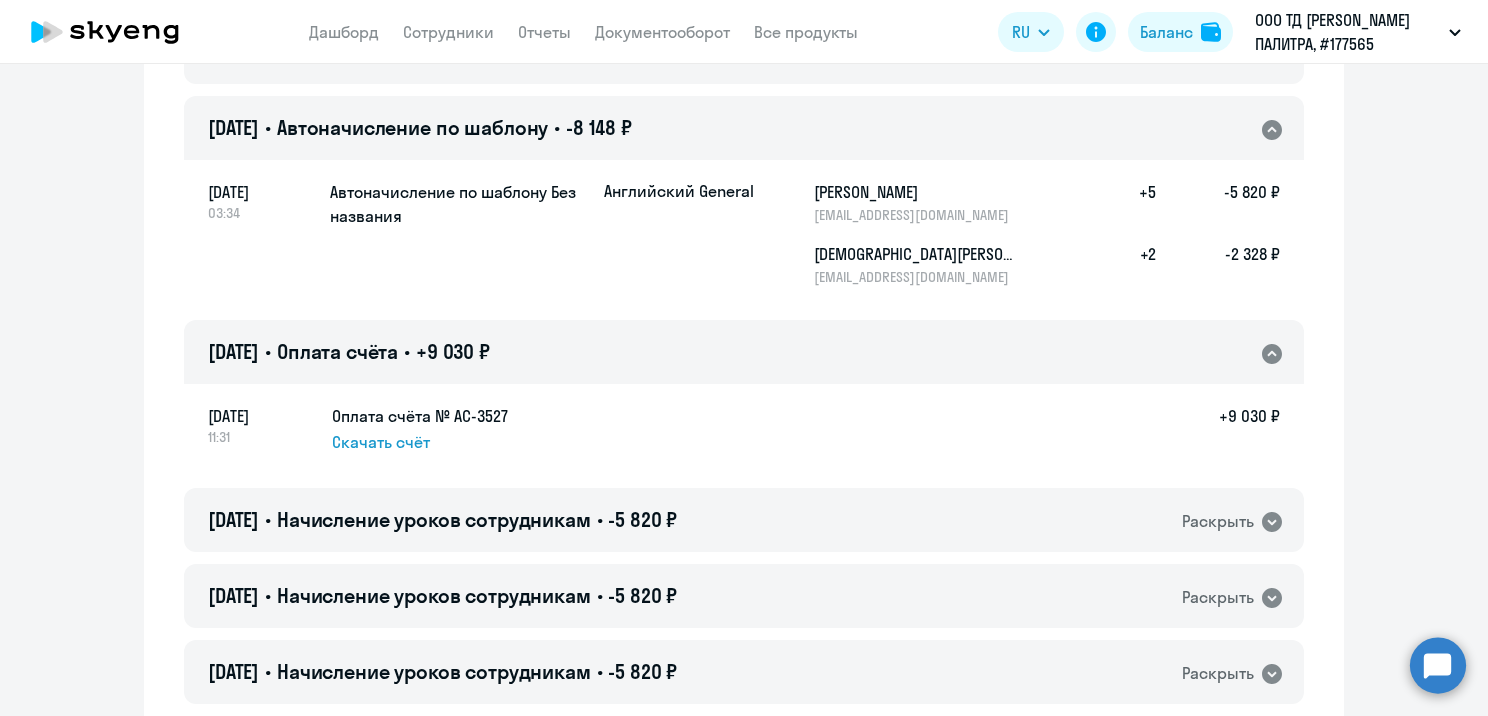 click on "[DATE]" 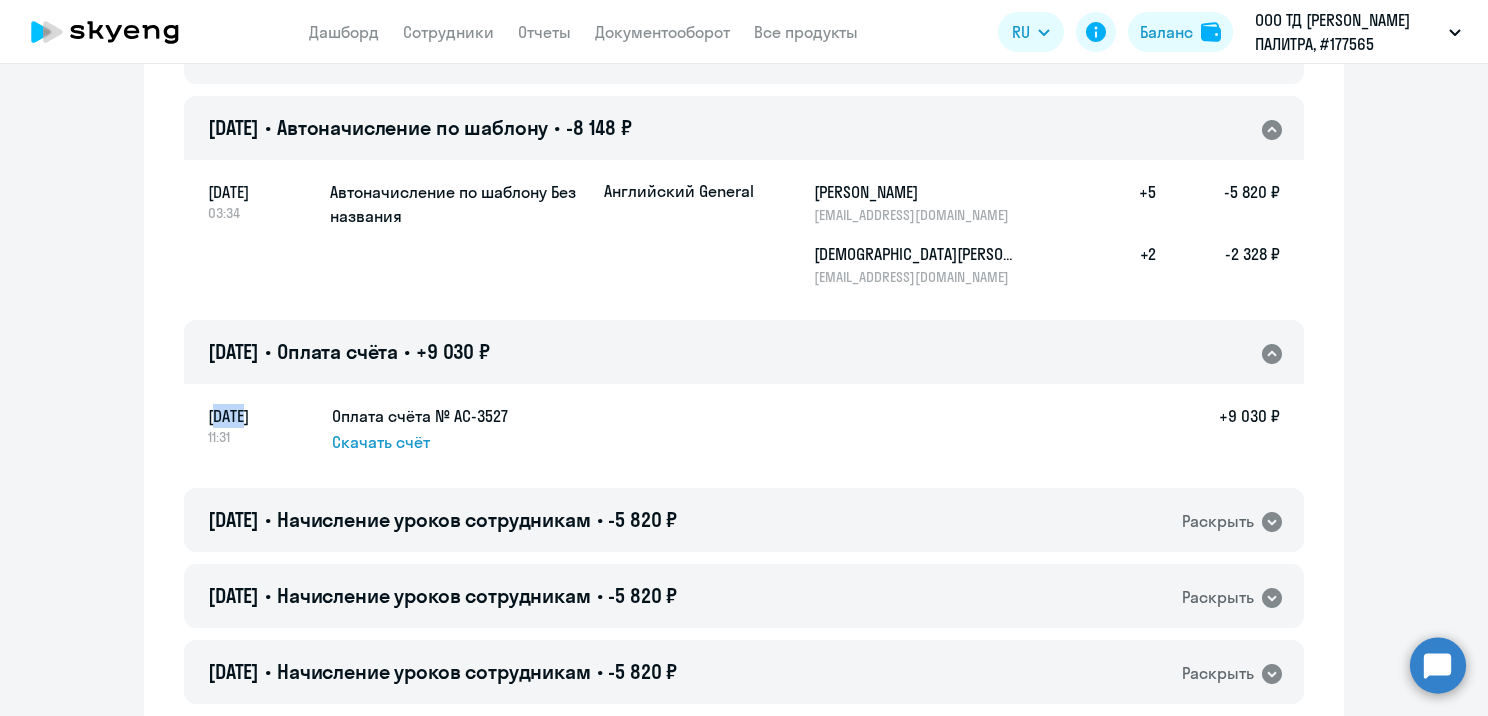 drag, startPoint x: 208, startPoint y: 414, endPoint x: 263, endPoint y: 423, distance: 55.7315 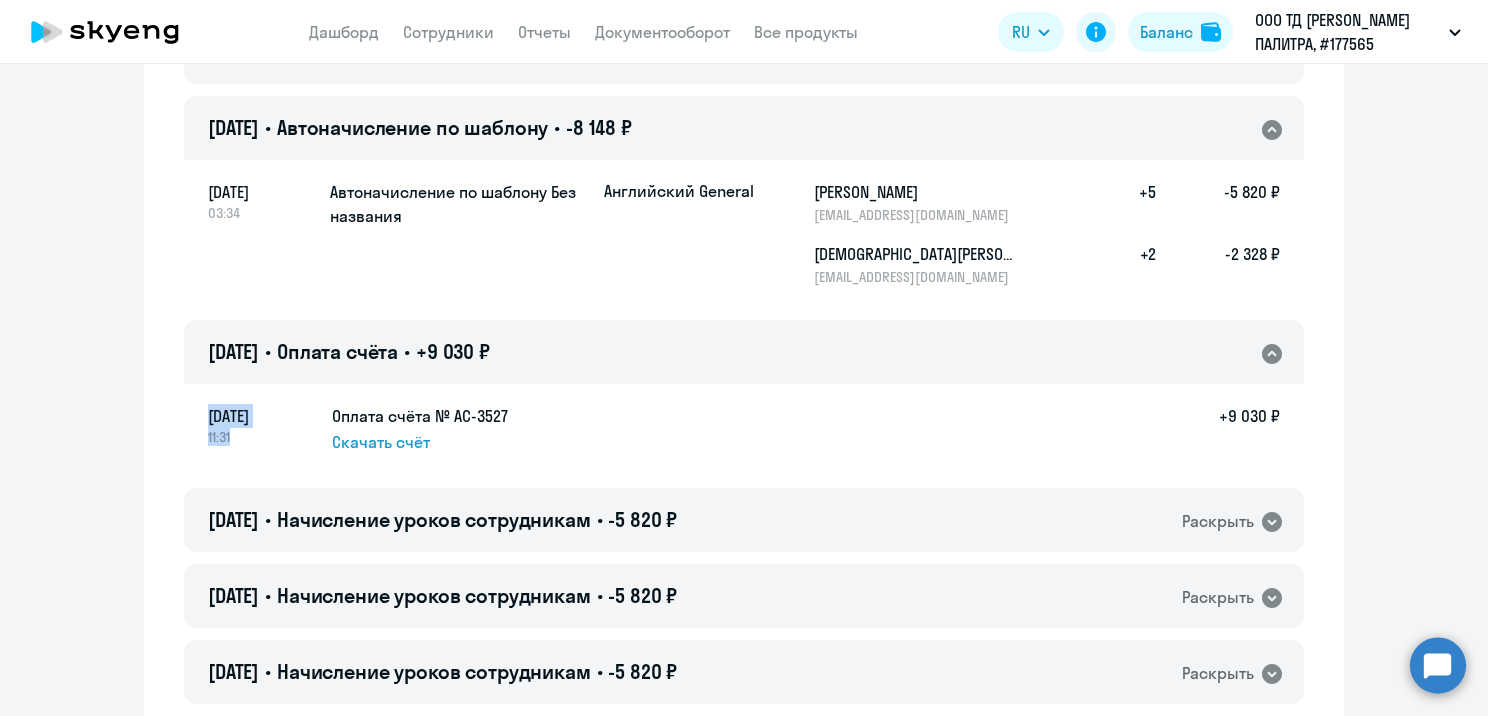 drag, startPoint x: 233, startPoint y: 433, endPoint x: 200, endPoint y: 412, distance: 39.115215 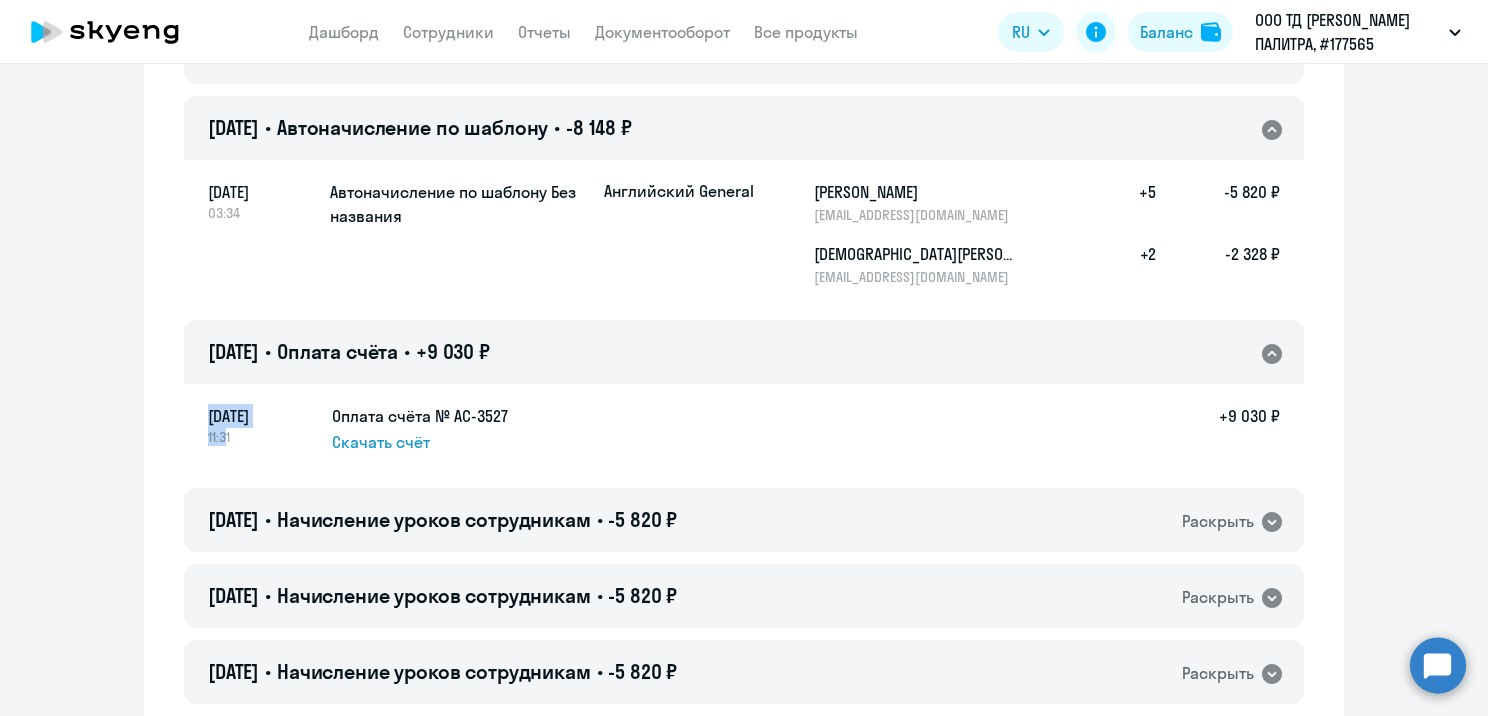 drag, startPoint x: 210, startPoint y: 428, endPoint x: 194, endPoint y: 419, distance: 18.35756 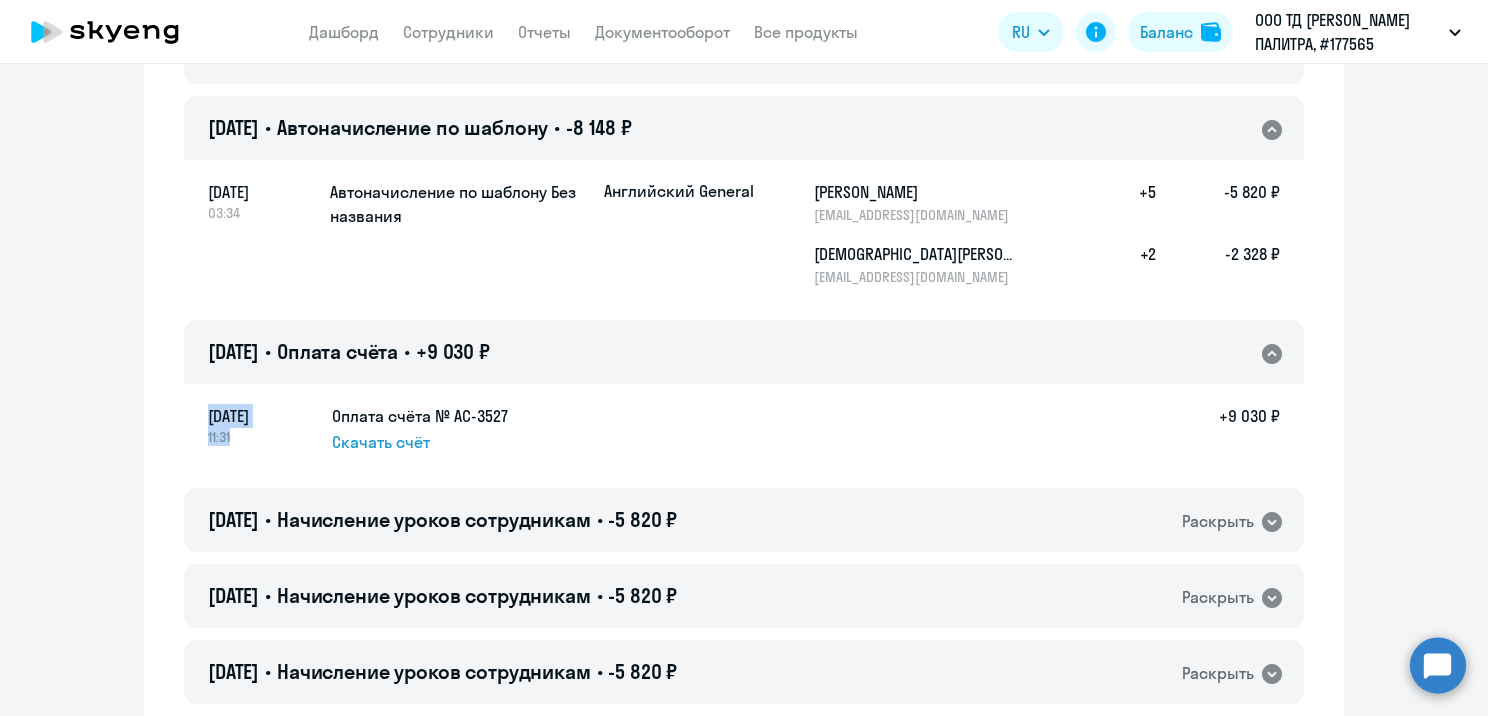 drag, startPoint x: 225, startPoint y: 434, endPoint x: 193, endPoint y: 417, distance: 36.23534 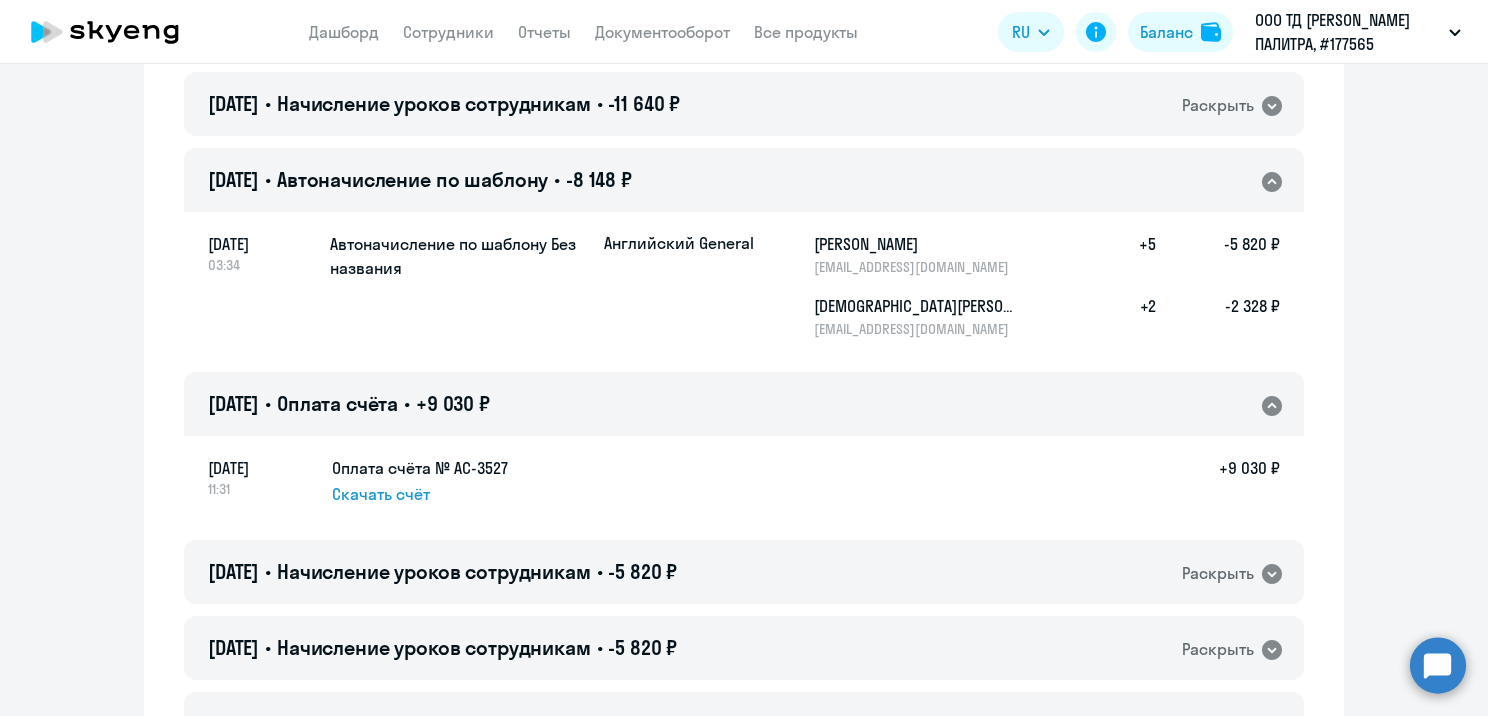scroll, scrollTop: 500, scrollLeft: 0, axis: vertical 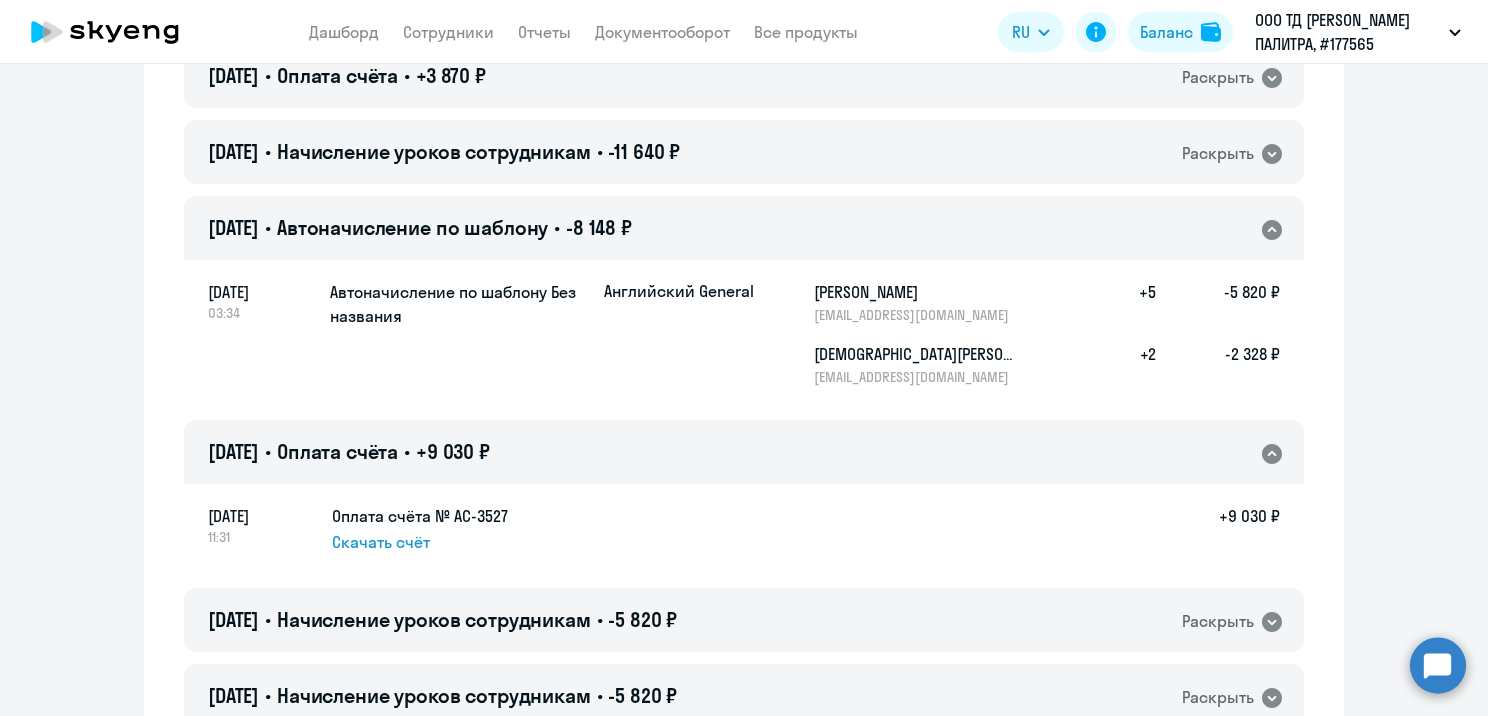 click on "[DATE]" 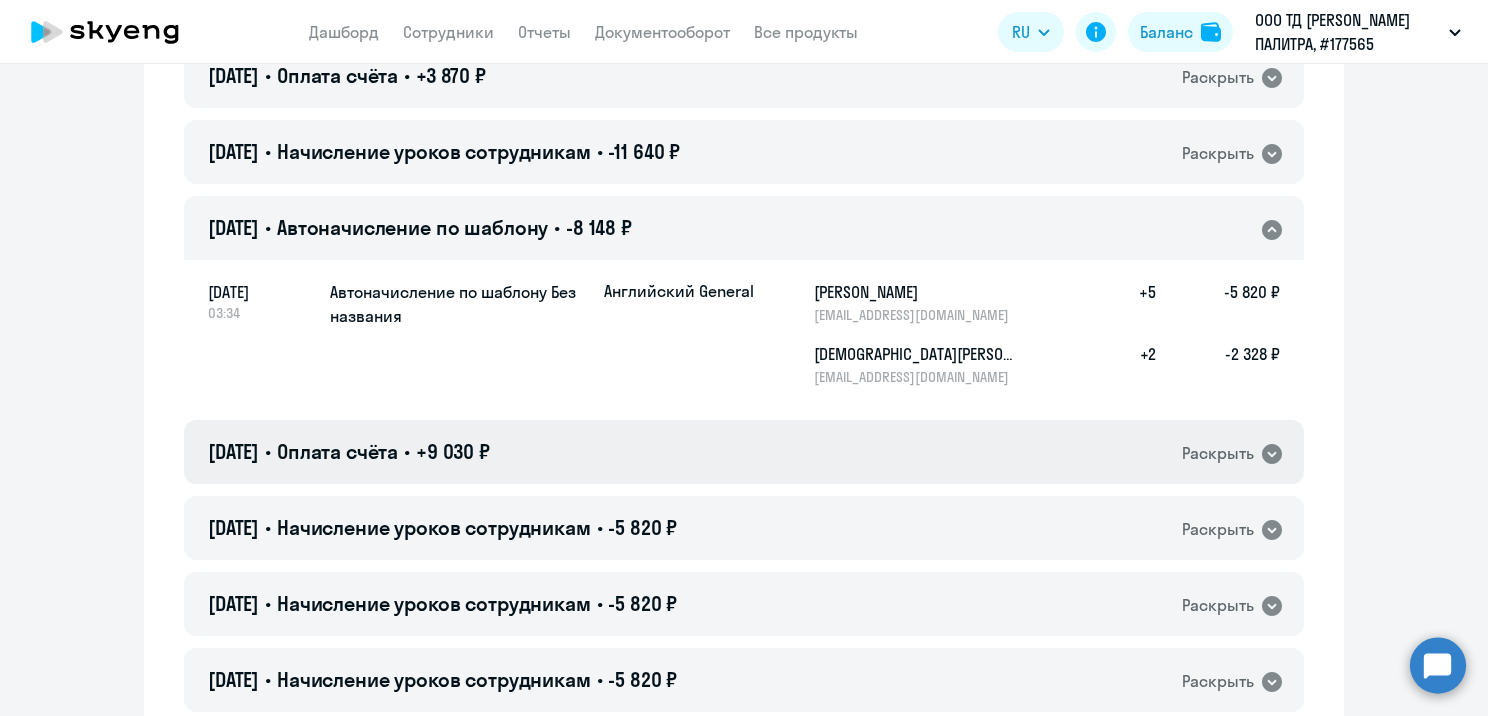 click on "[DATE]" 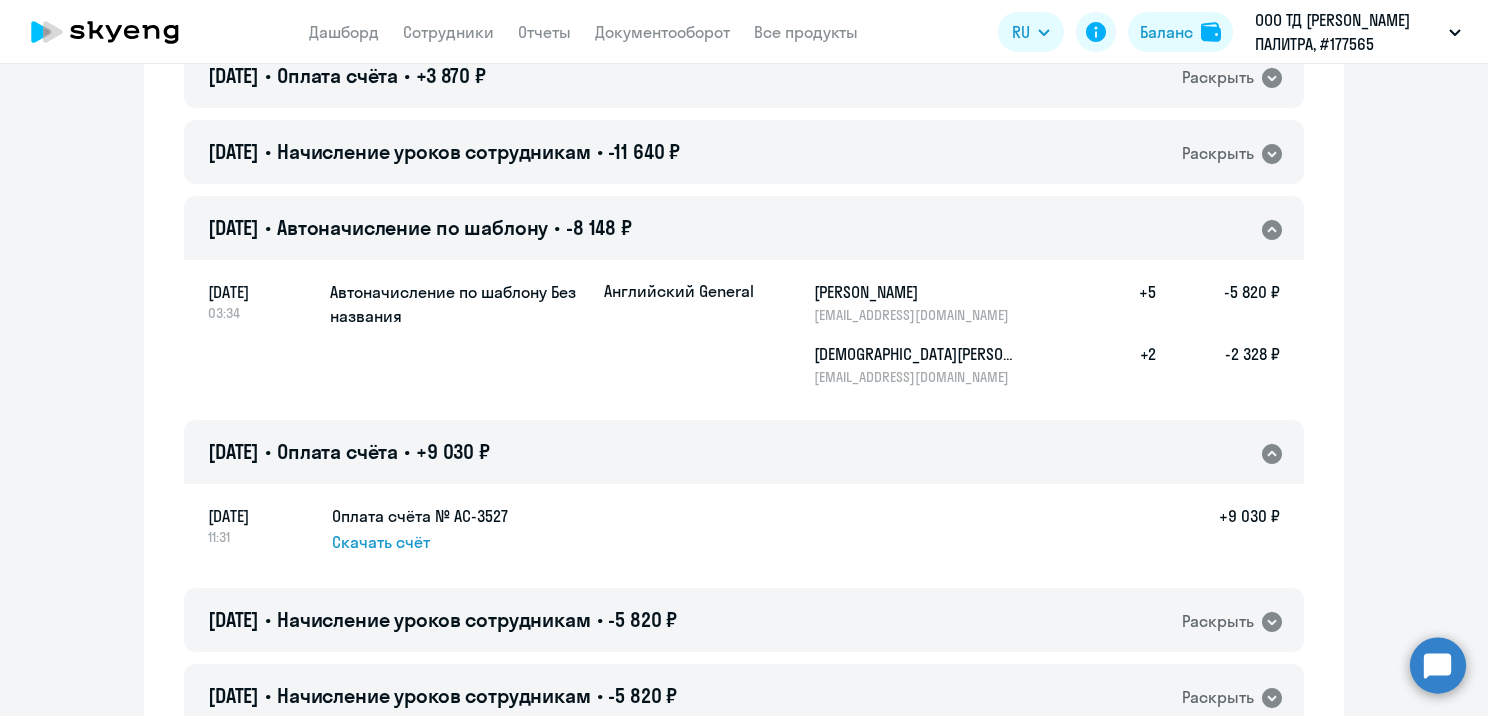 click on "[DATE]" 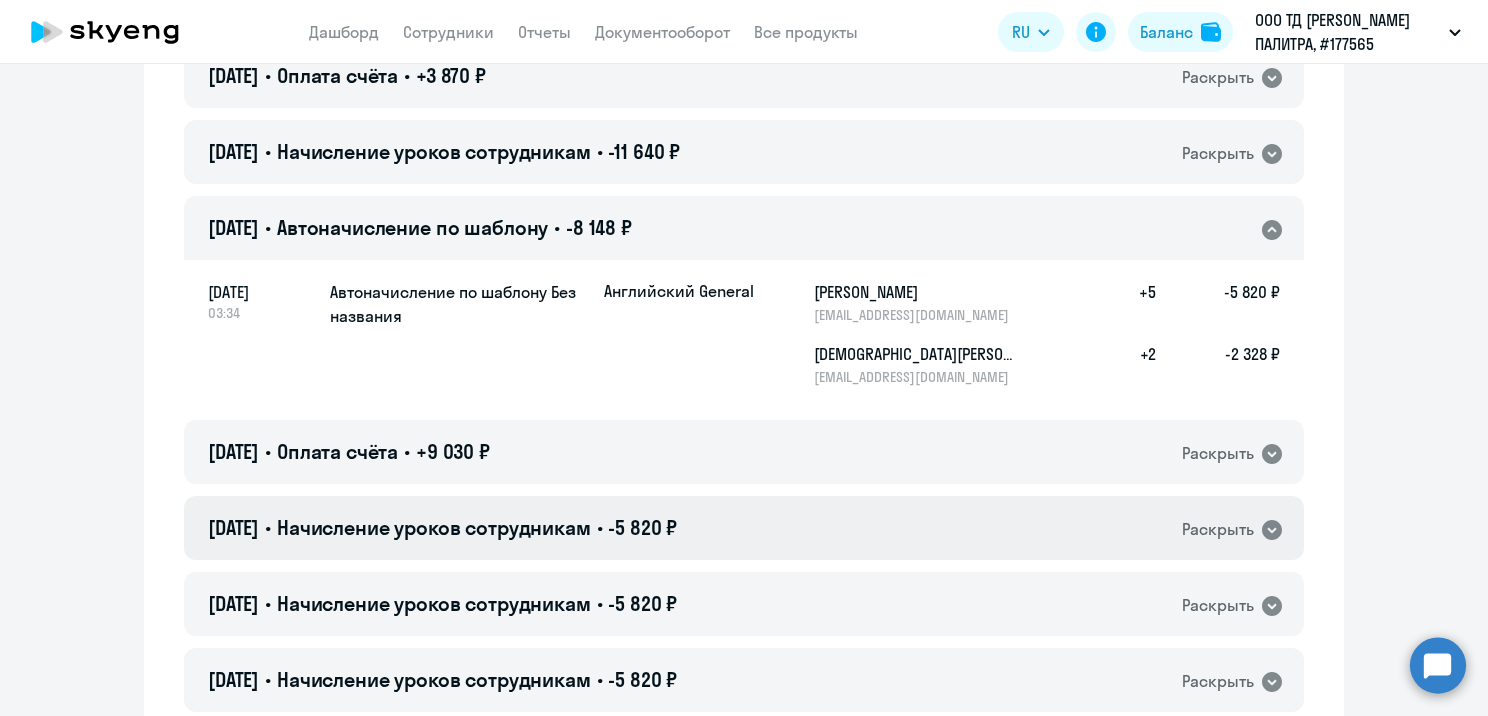 click on "[DATE]" 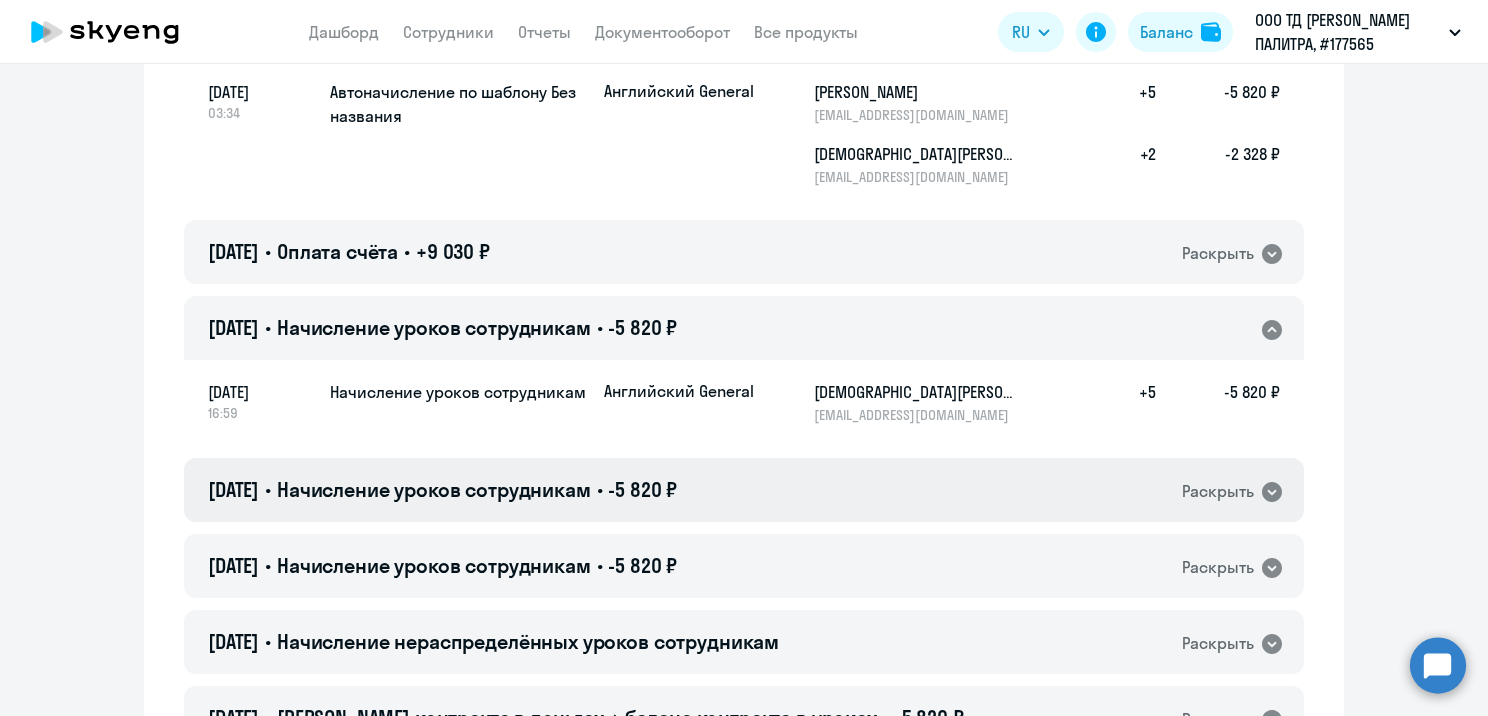 click on "[DATE] • Начисление уроков сотрудникам • -5 820 ₽  Раскрыть" 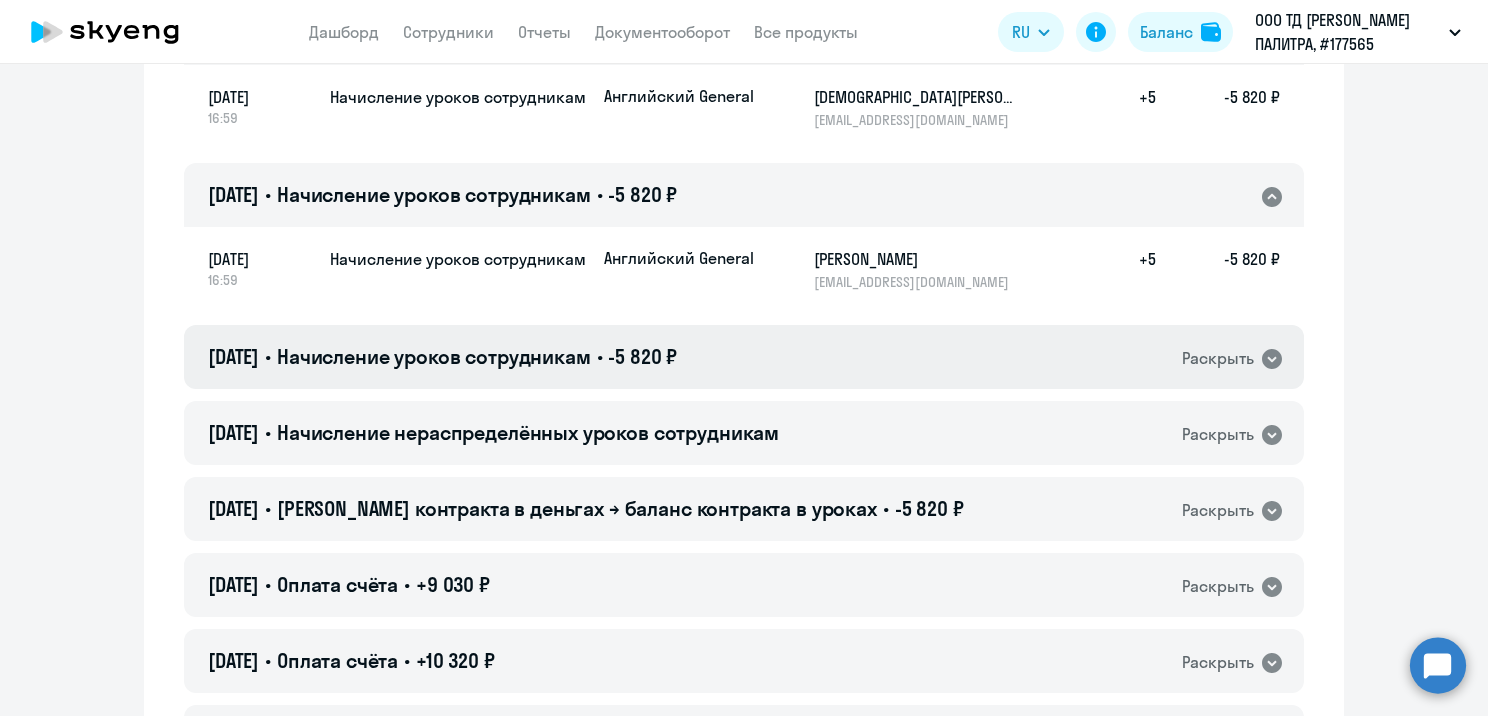 scroll, scrollTop: 1000, scrollLeft: 0, axis: vertical 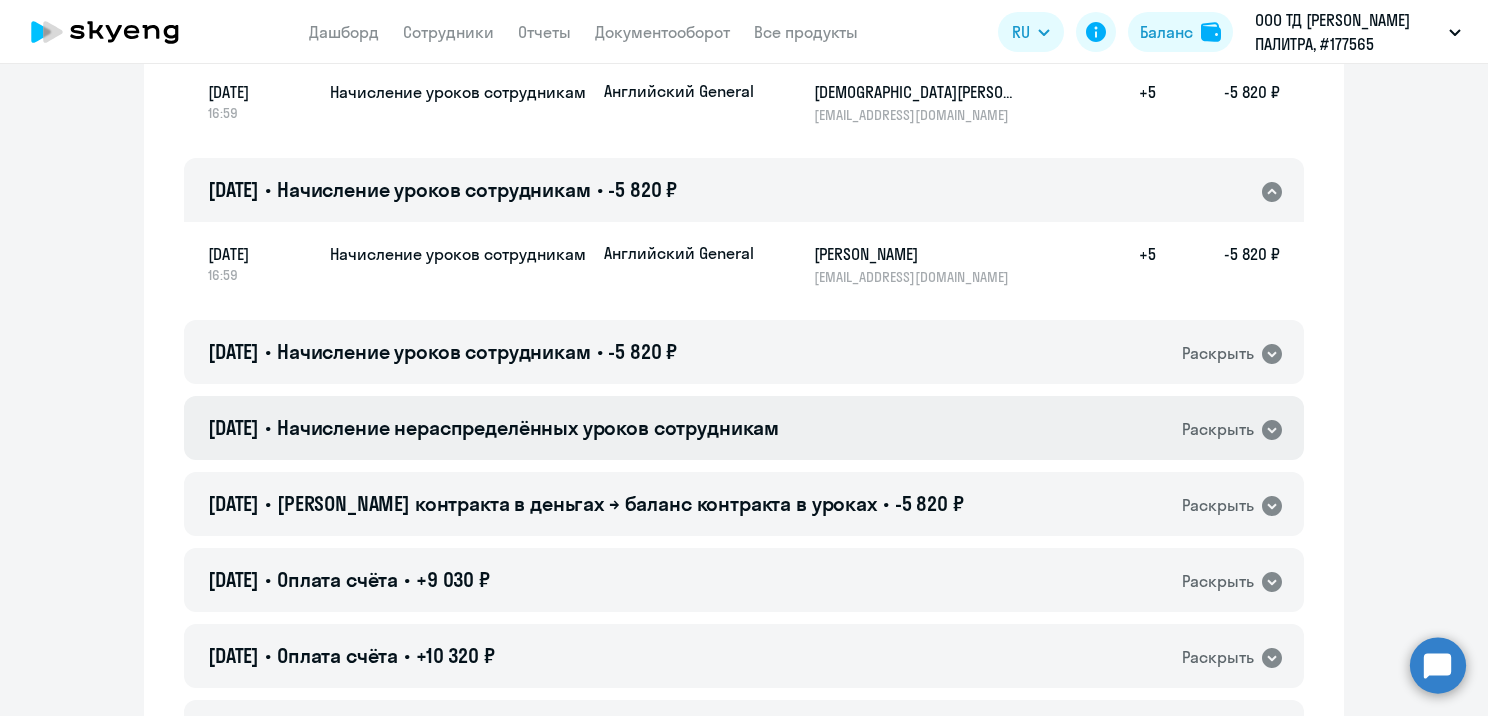 click on "[DATE]" 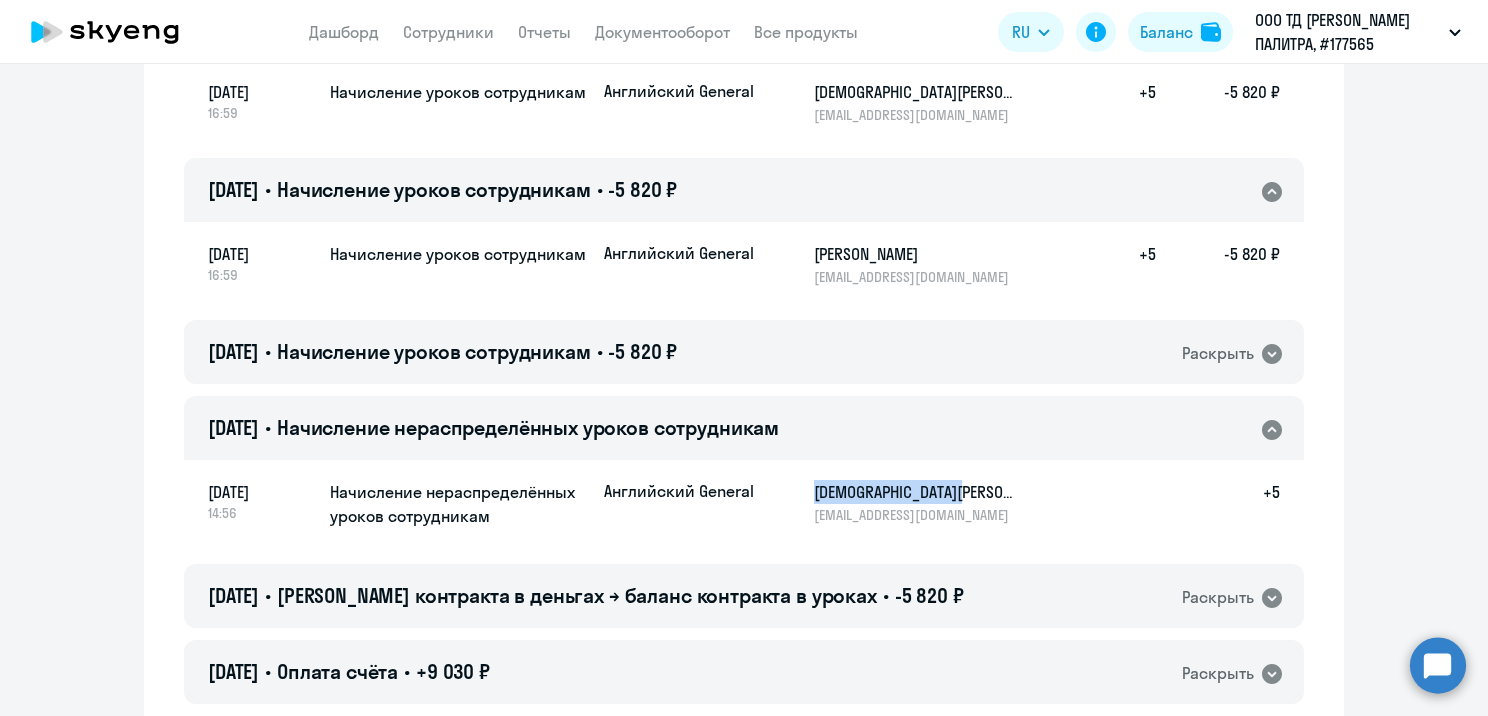 drag, startPoint x: 800, startPoint y: 498, endPoint x: 989, endPoint y: 498, distance: 189 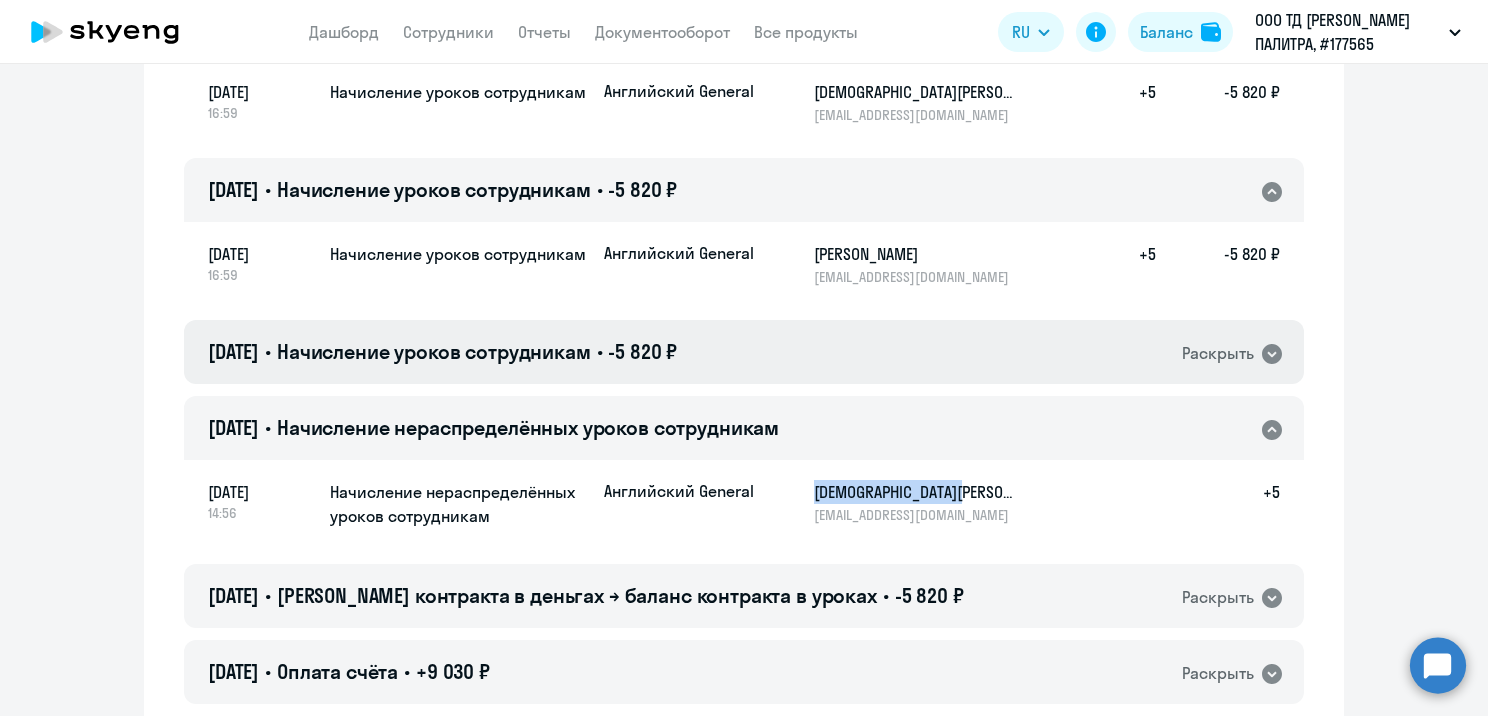 click on "[DATE] • Начисление уроков сотрудникам • -5 820 ₽  Раскрыть" 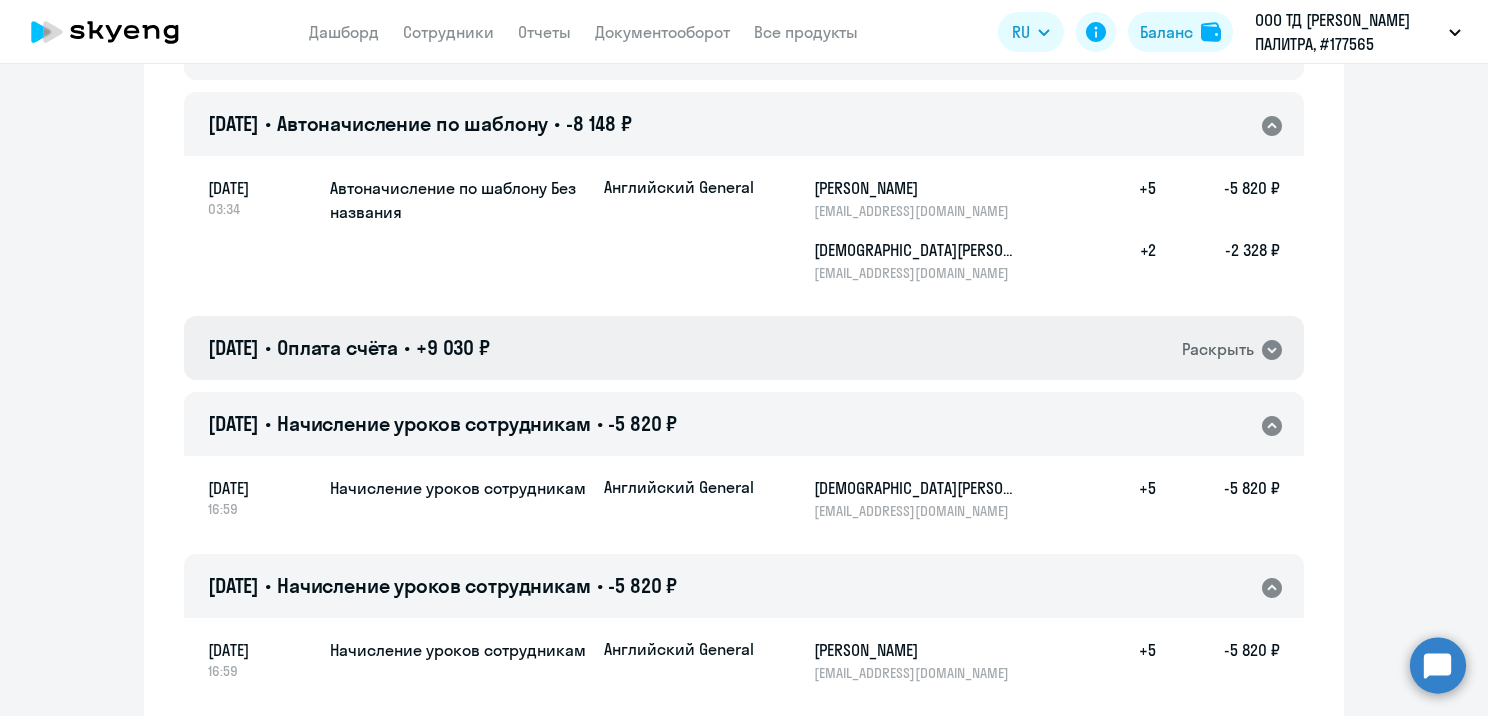 scroll, scrollTop: 600, scrollLeft: 0, axis: vertical 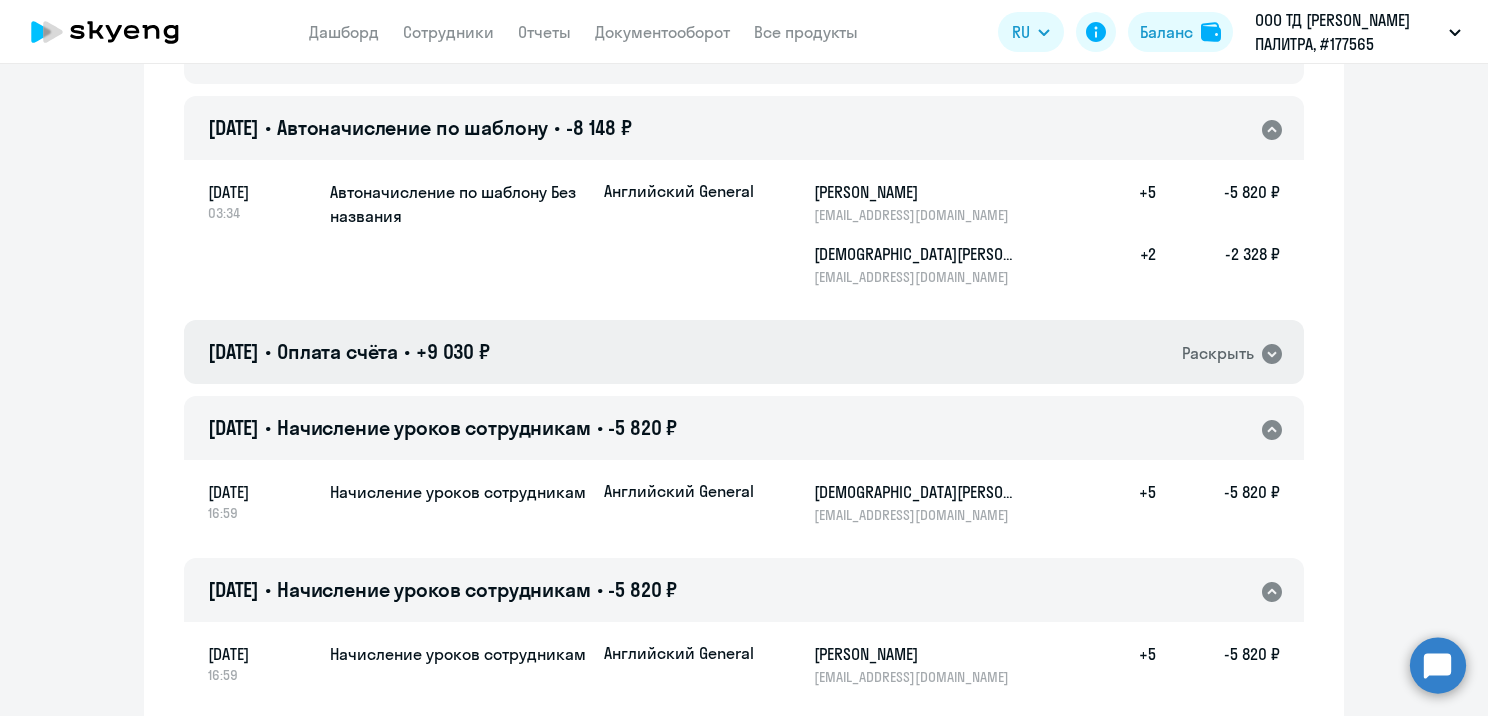 click on "[DATE] • Оплата счёта • +9 030 ₽  Раскрыть" 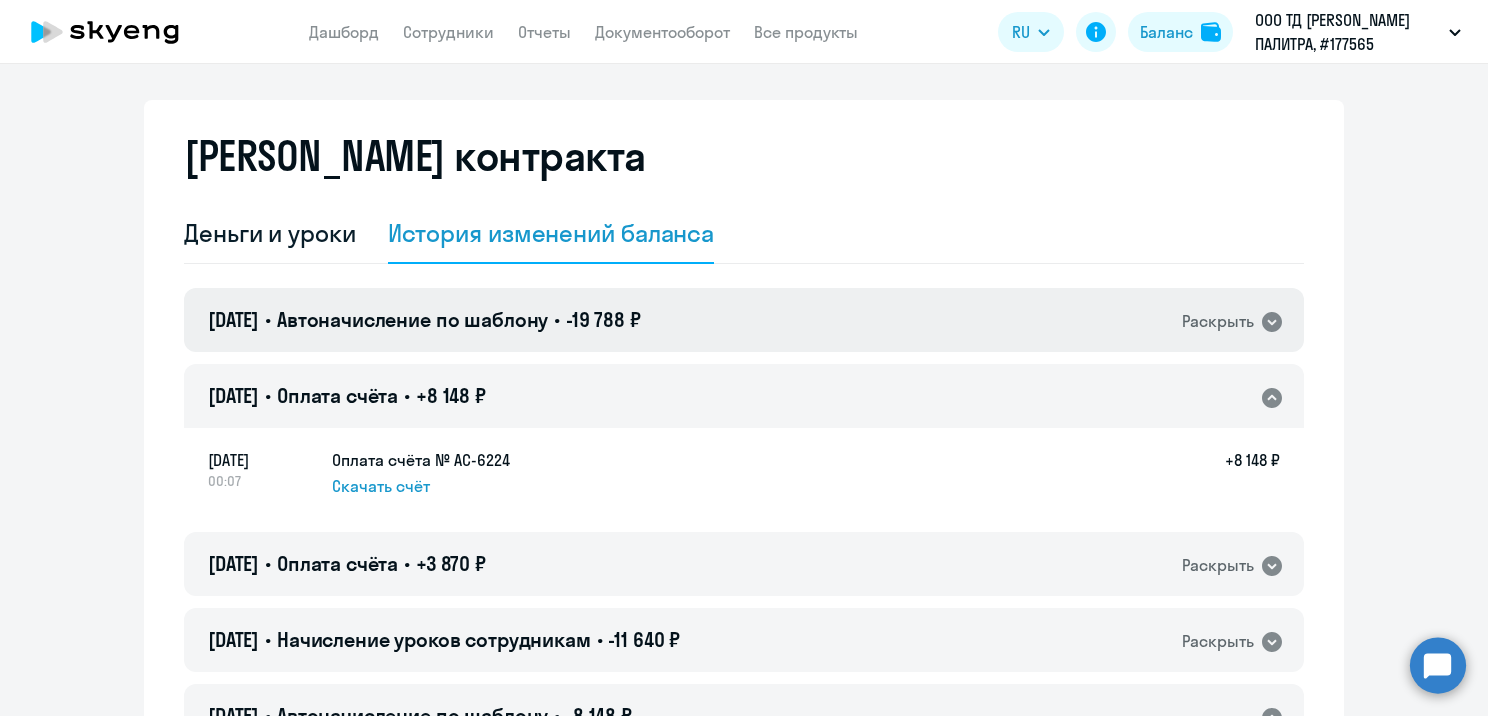 scroll, scrollTop: 0, scrollLeft: 0, axis: both 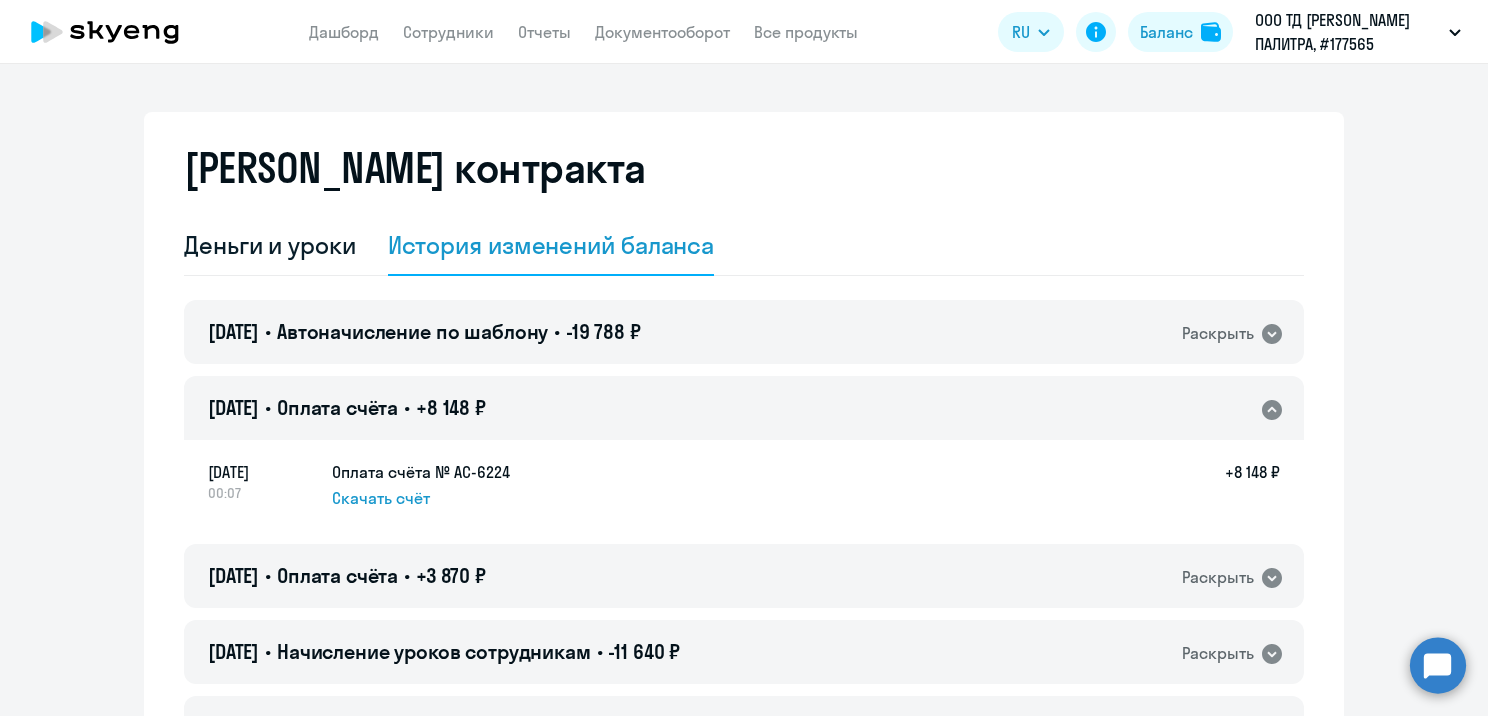 drag, startPoint x: 336, startPoint y: 29, endPoint x: 417, endPoint y: 72, distance: 91.706055 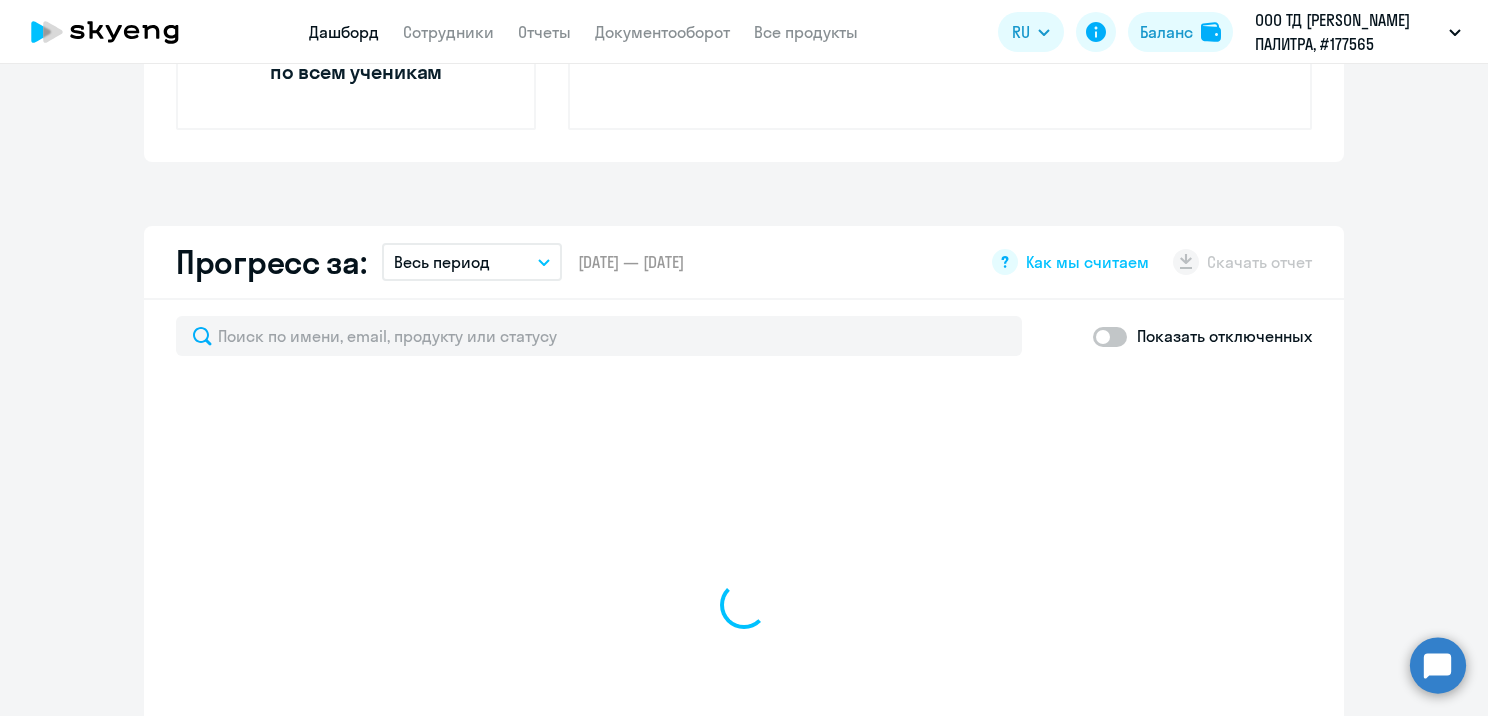 select on "30" 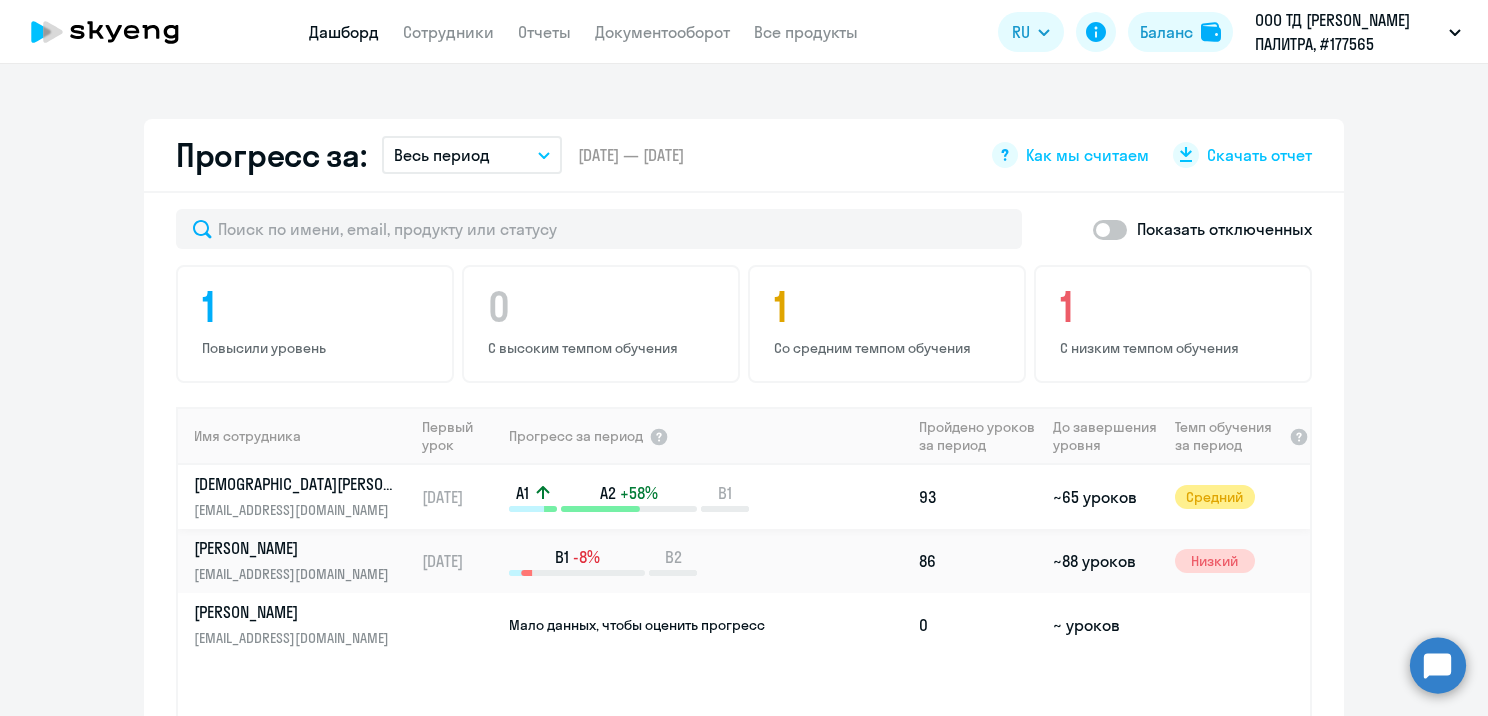 scroll, scrollTop: 1100, scrollLeft: 0, axis: vertical 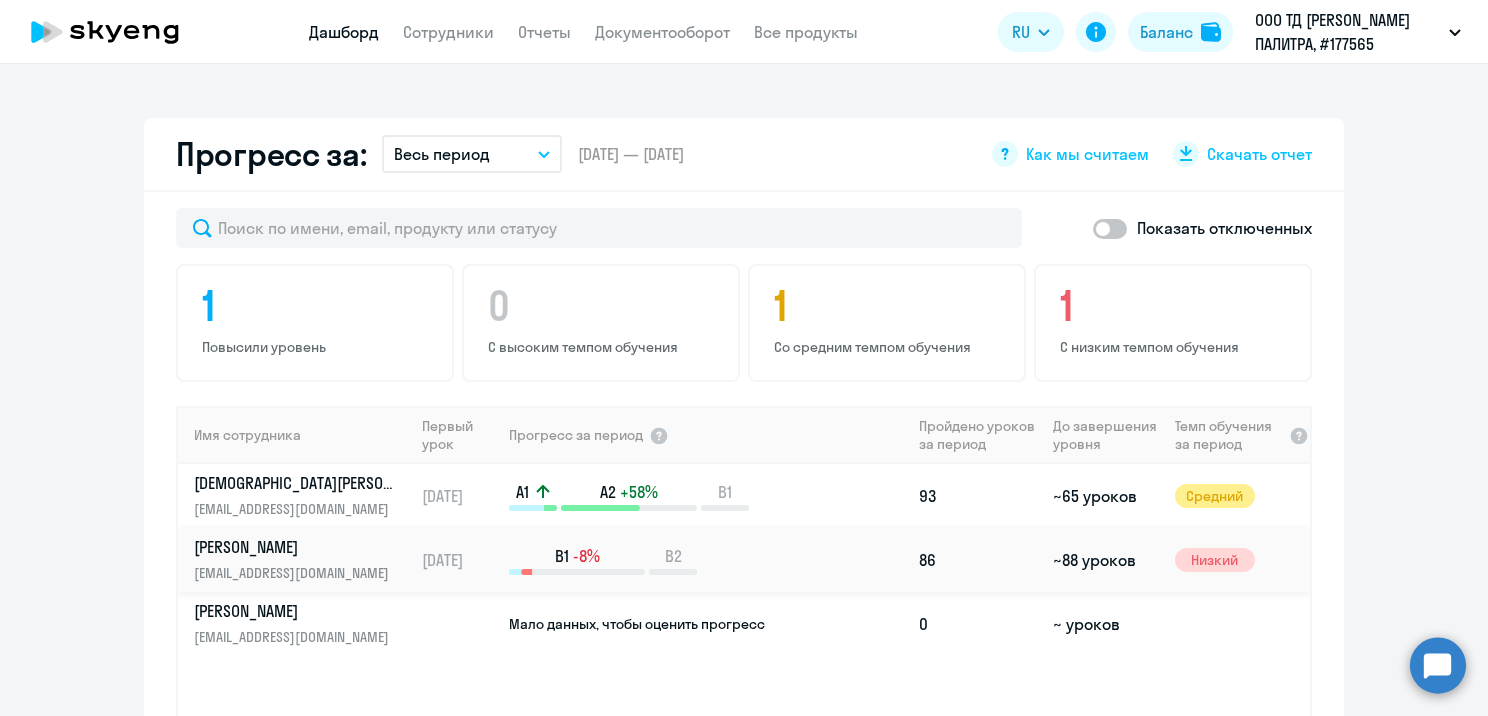 click on "86" 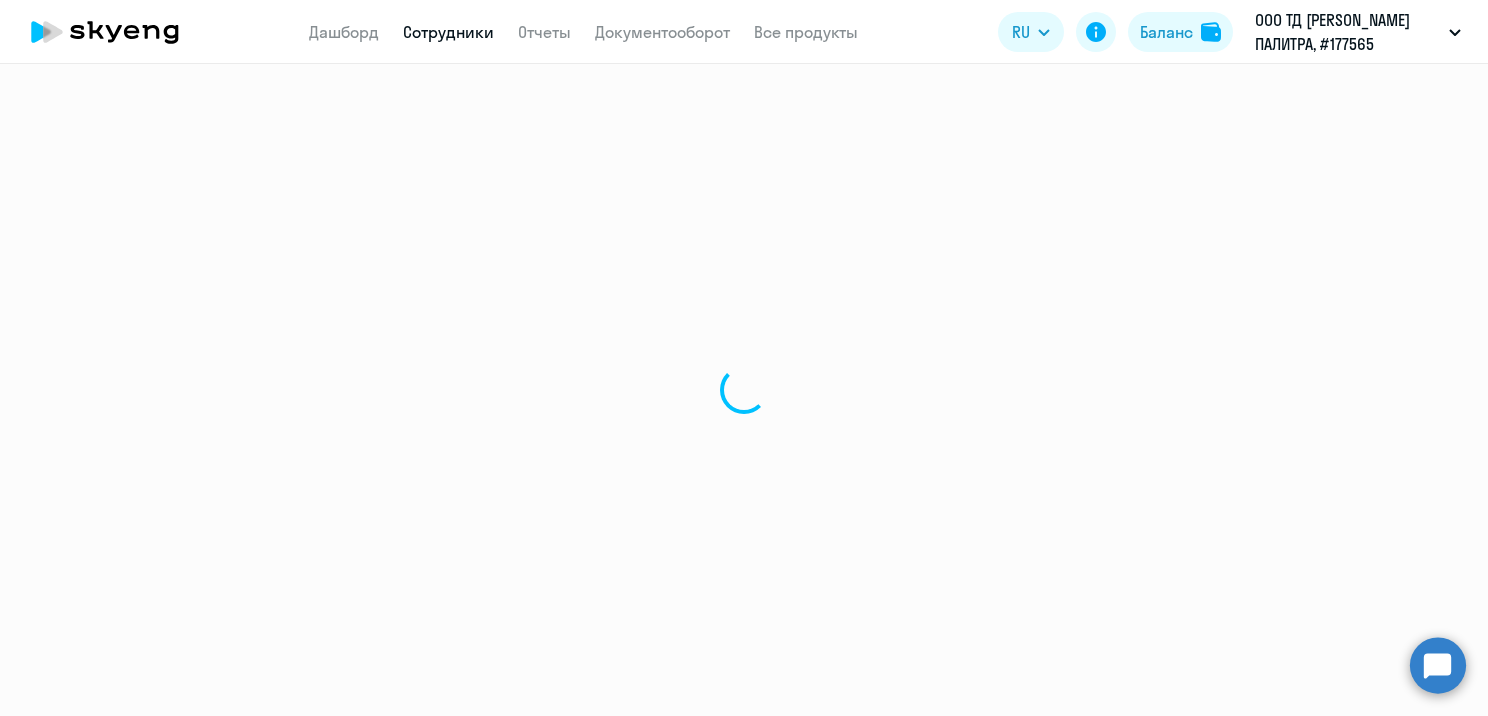 scroll, scrollTop: 0, scrollLeft: 0, axis: both 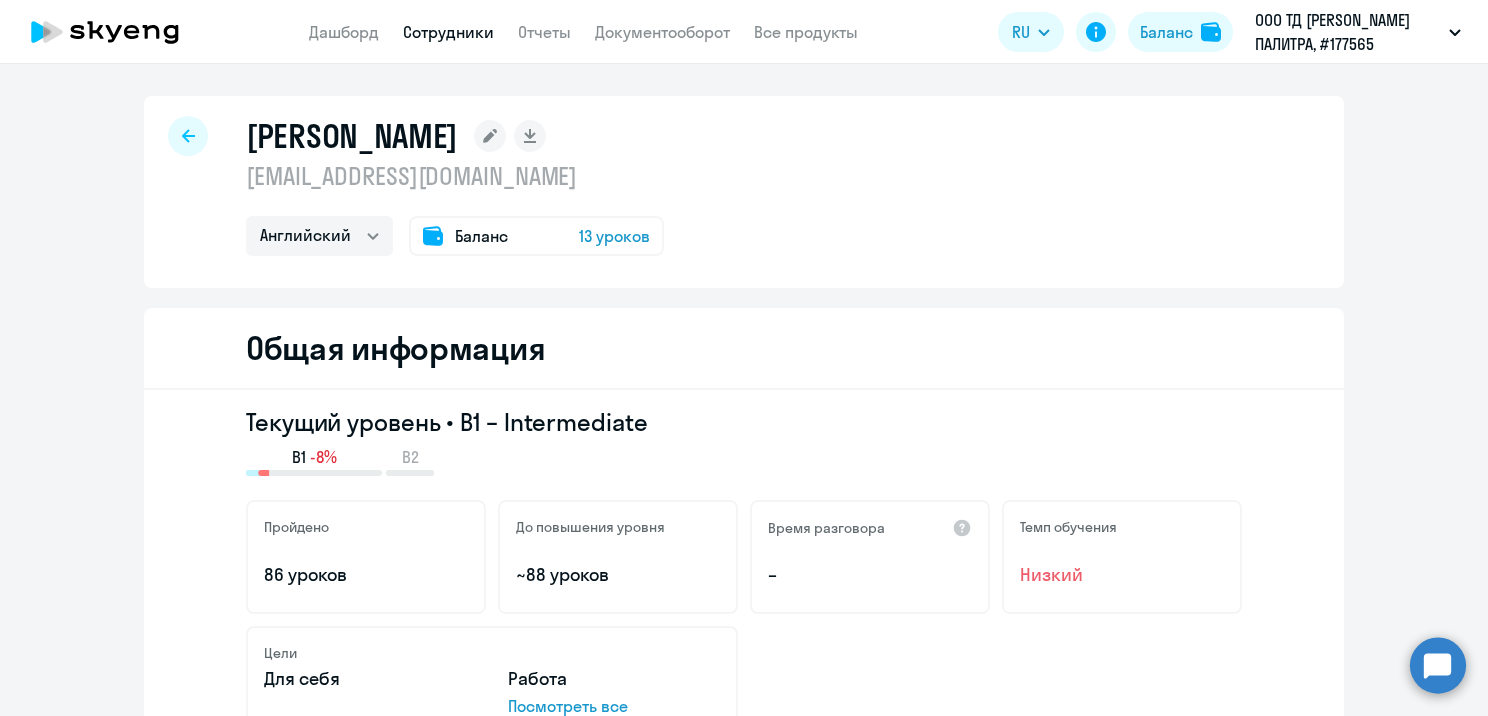 click on "Баланс 13 уроков" 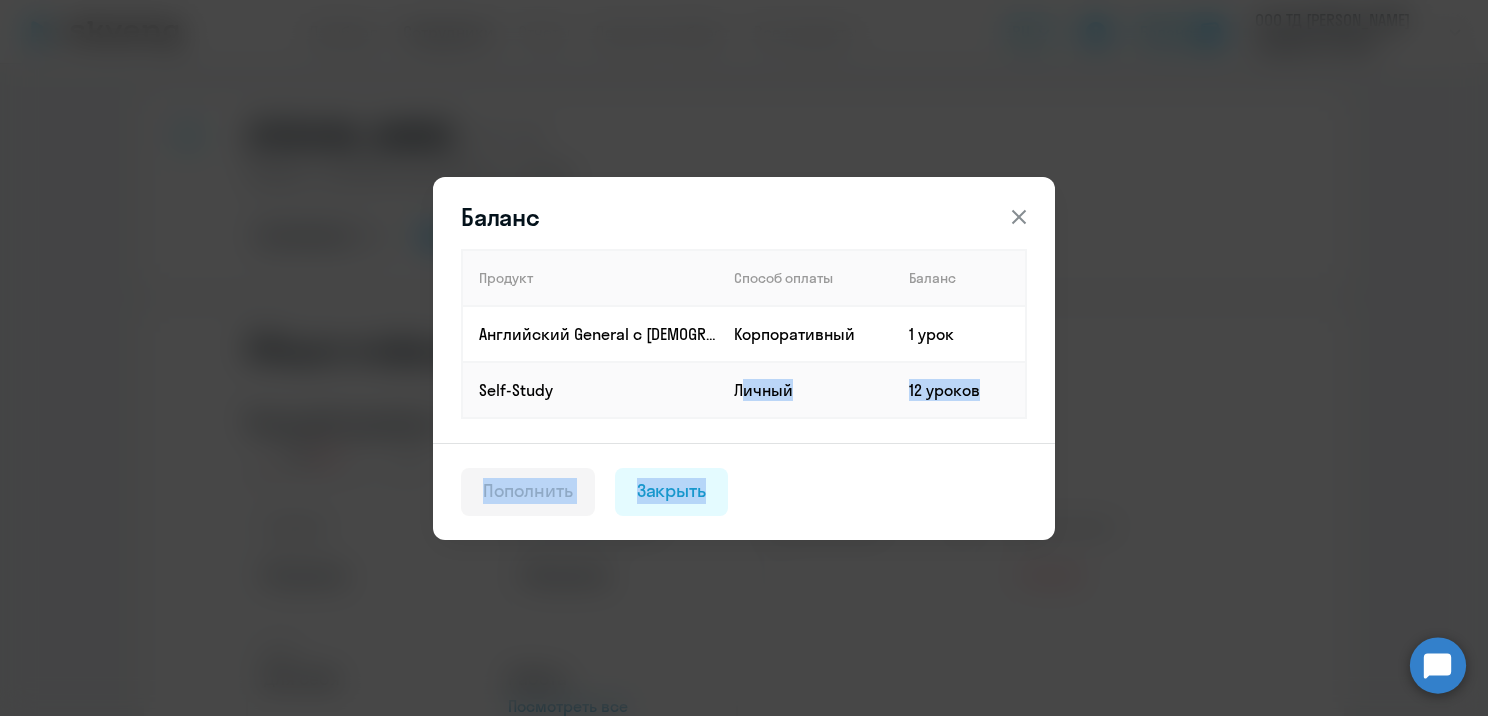 drag, startPoint x: 721, startPoint y: 382, endPoint x: 815, endPoint y: 444, distance: 112.60551 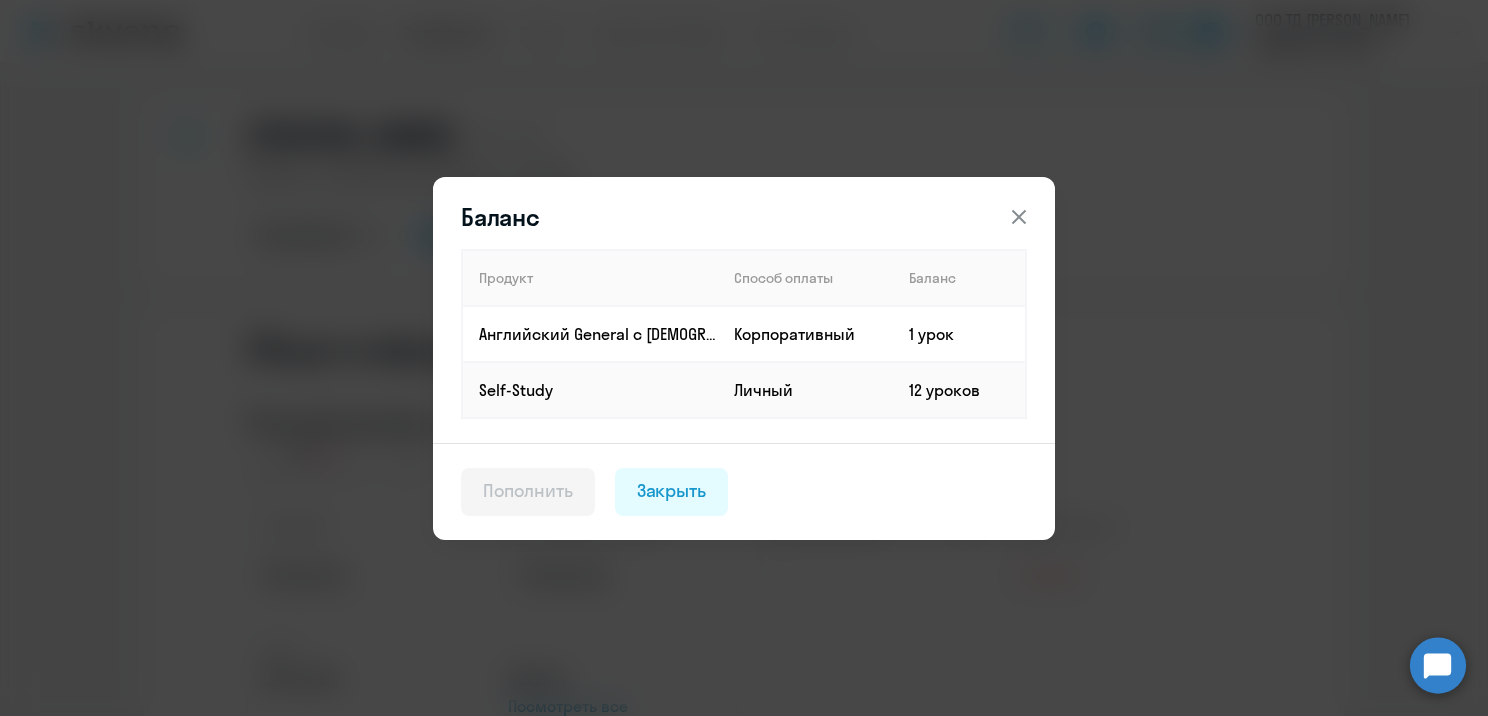 click 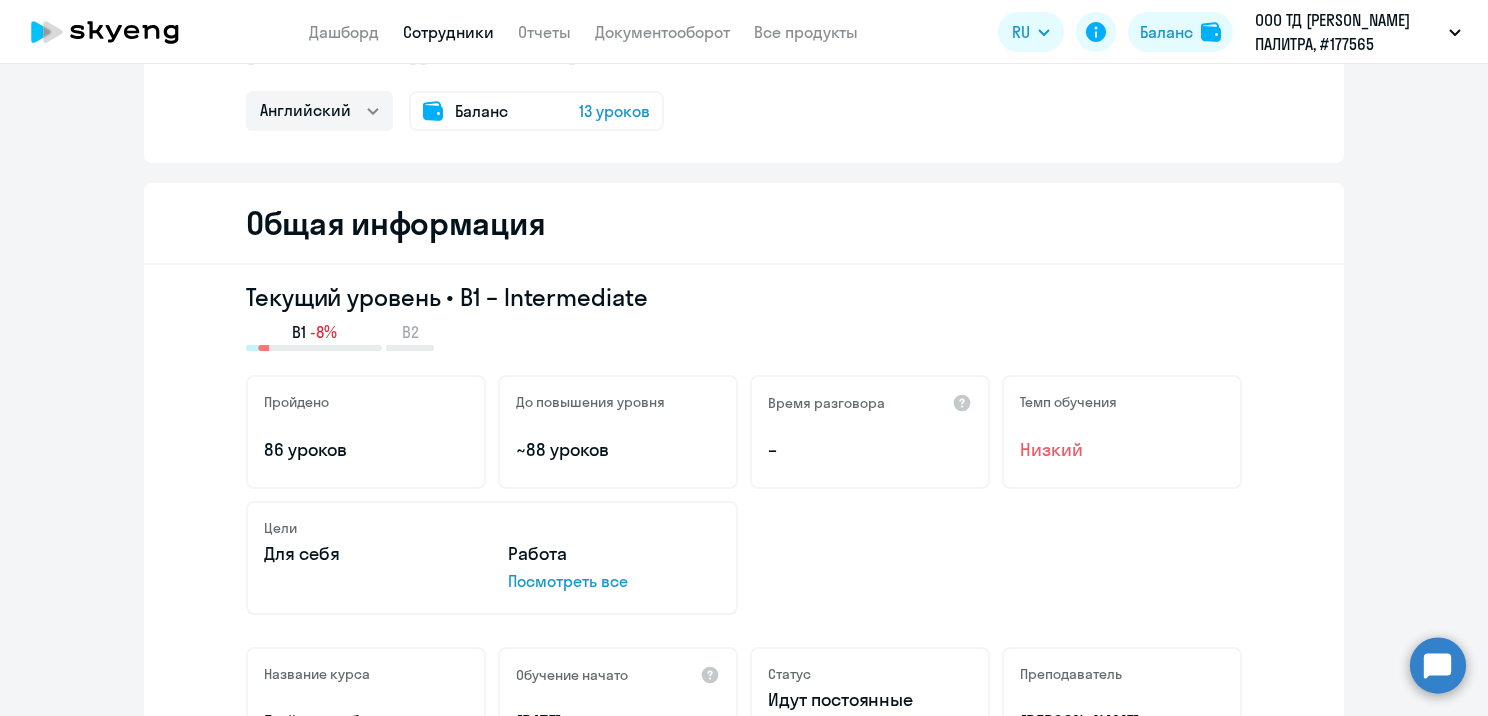 scroll, scrollTop: 100, scrollLeft: 0, axis: vertical 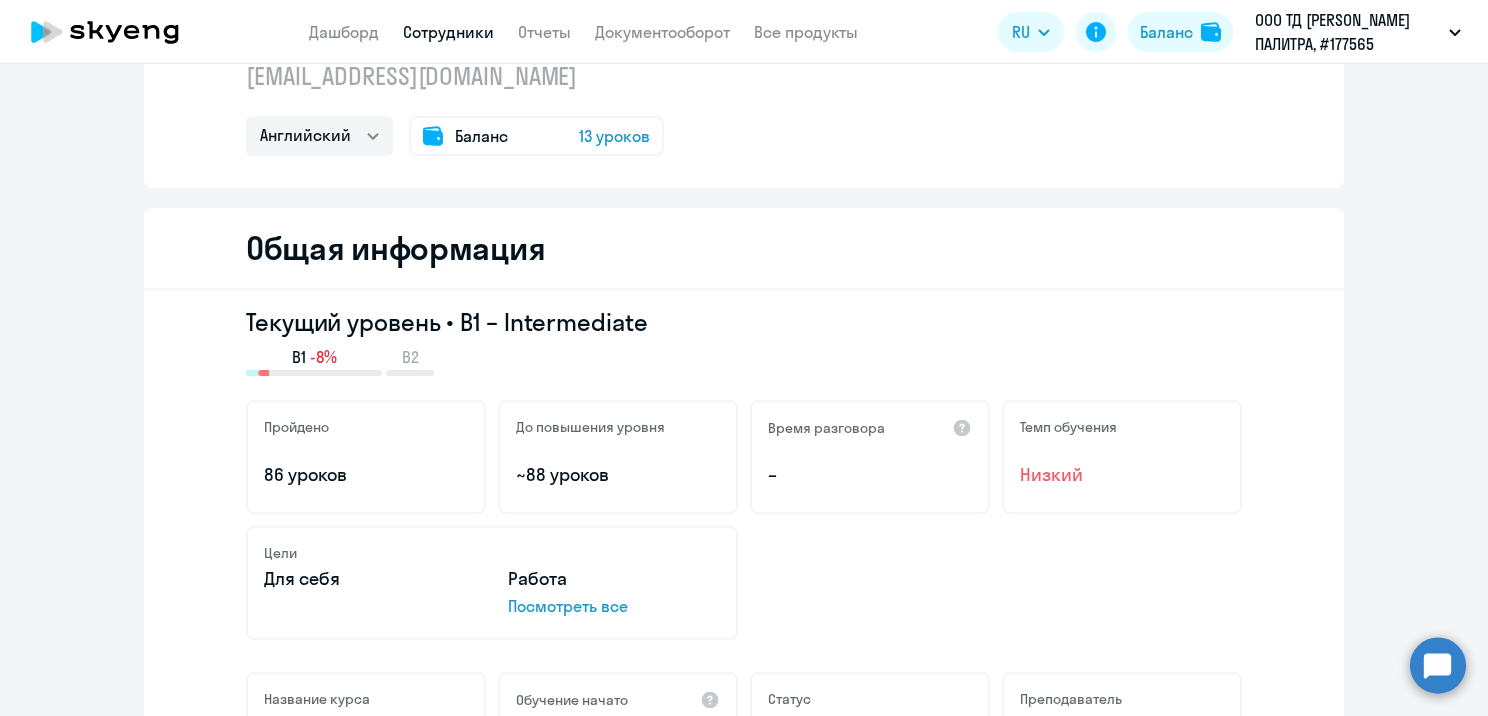 click on "Баланс" 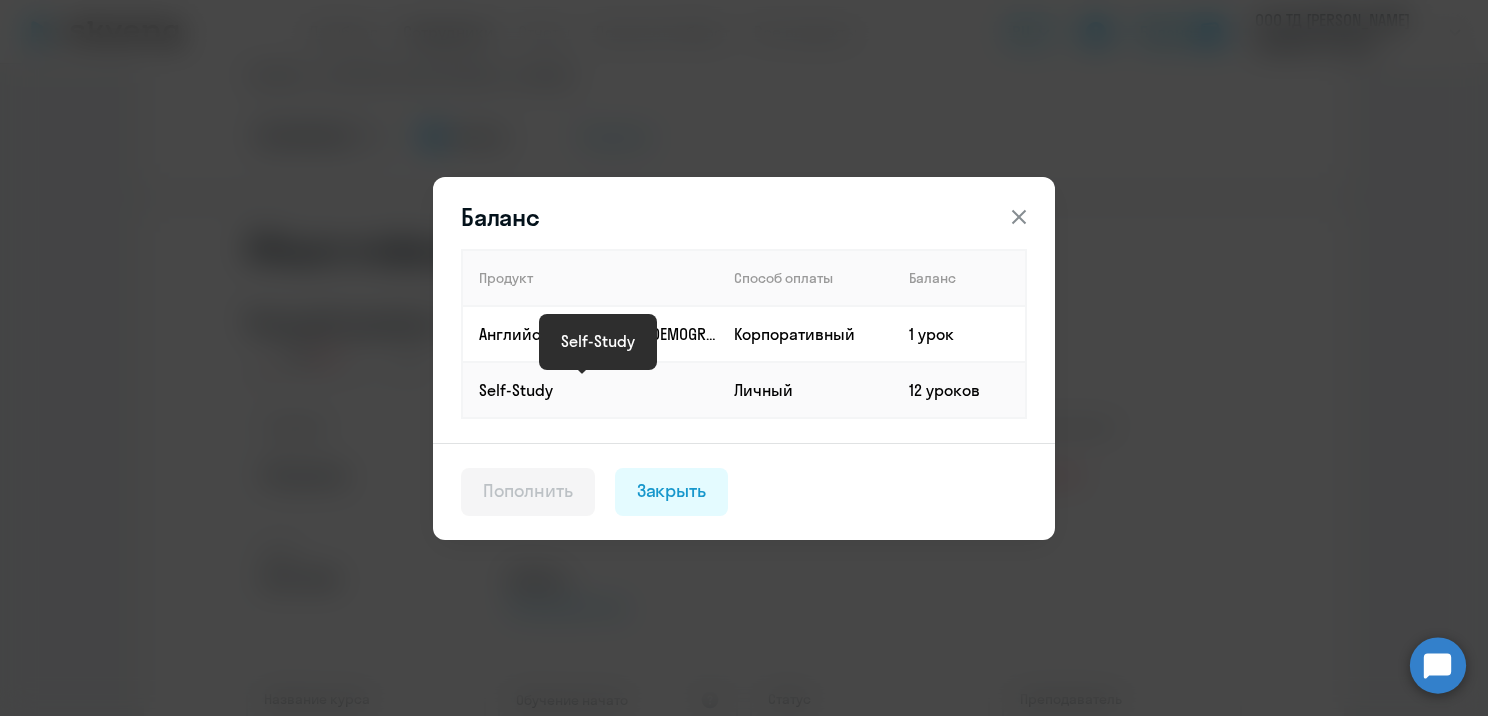 drag, startPoint x: 547, startPoint y: 391, endPoint x: 421, endPoint y: 379, distance: 126.57014 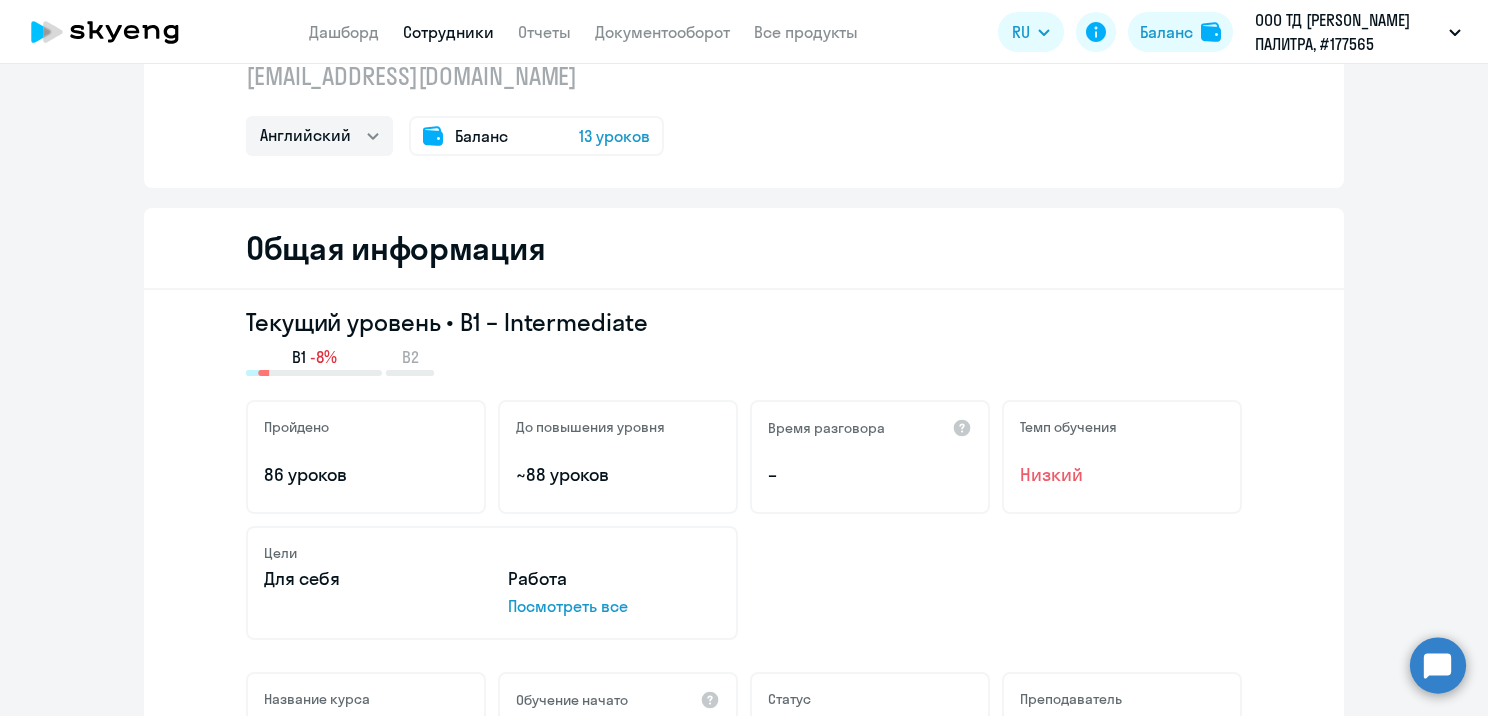 click on "Общая информация" 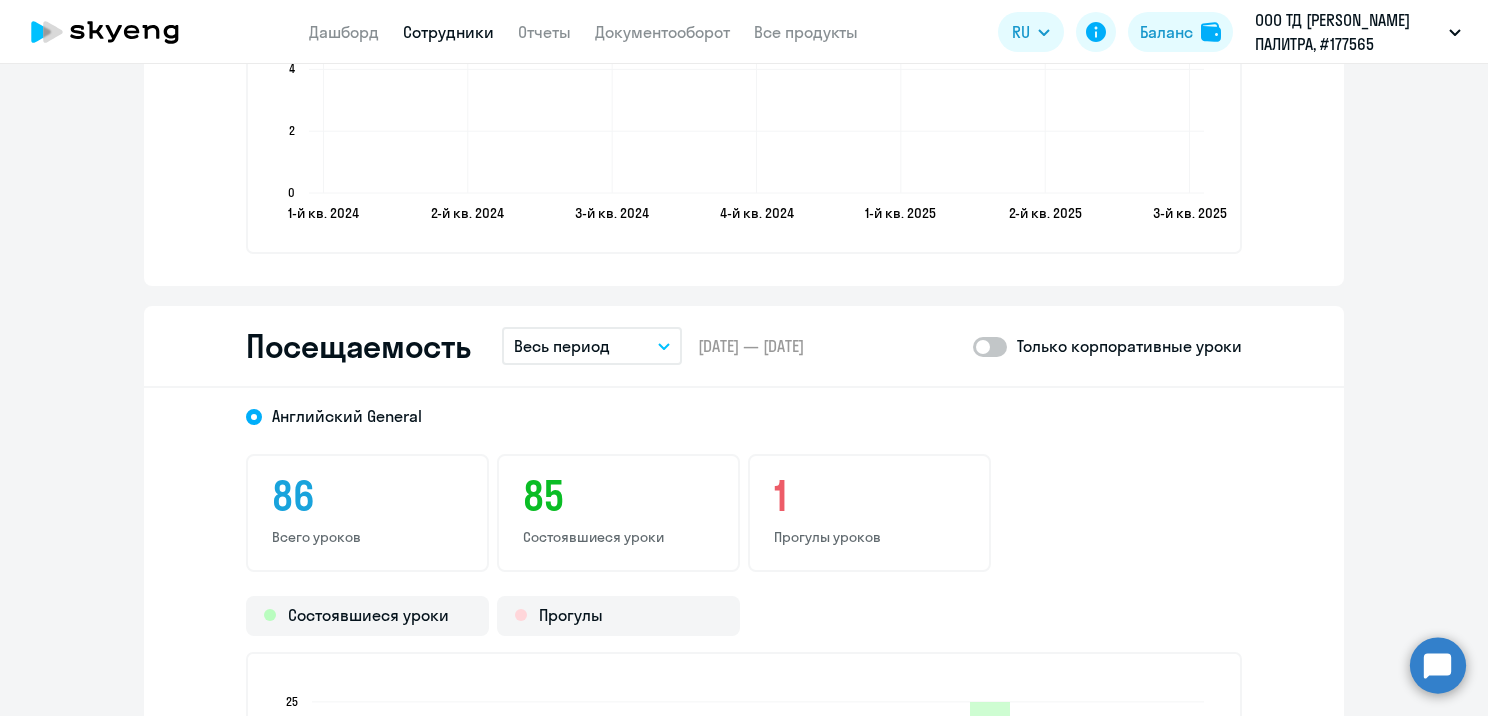 scroll, scrollTop: 2300, scrollLeft: 0, axis: vertical 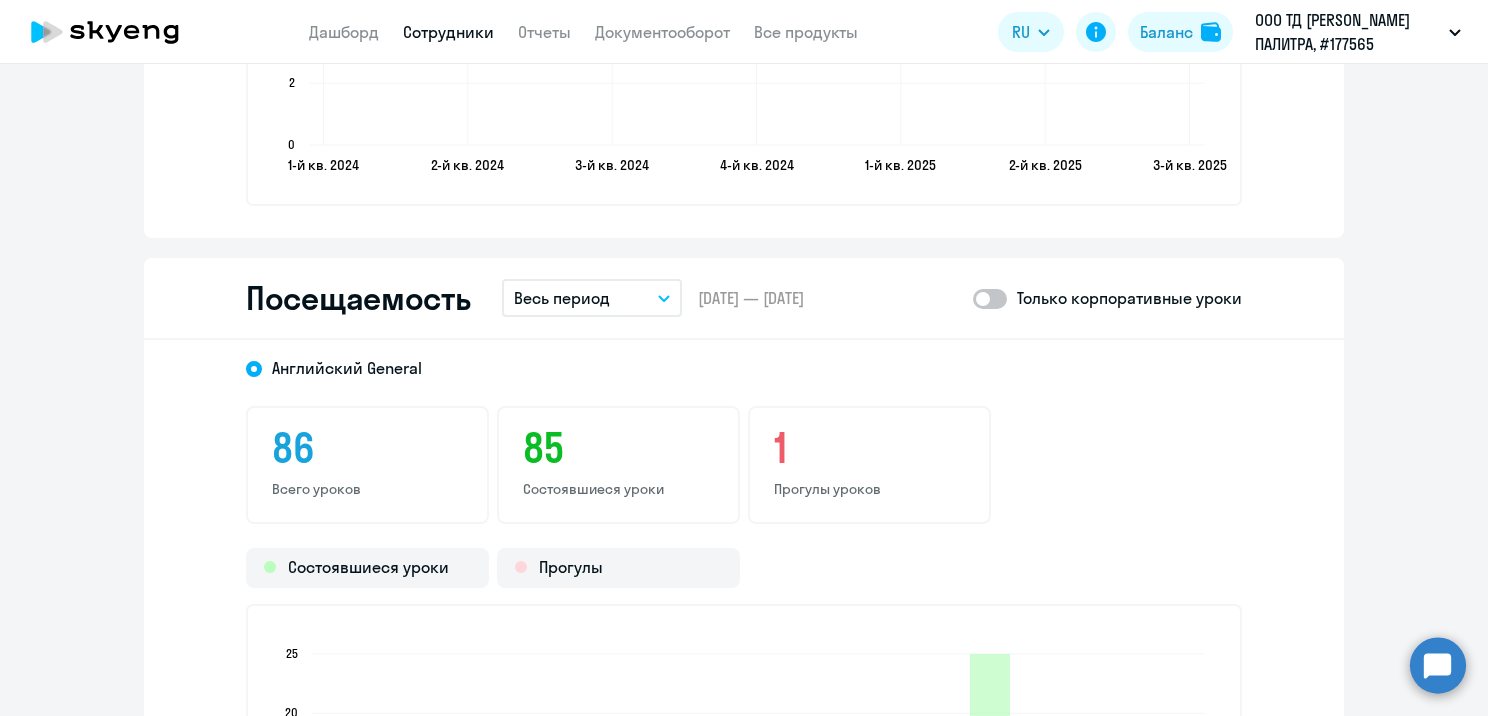 click 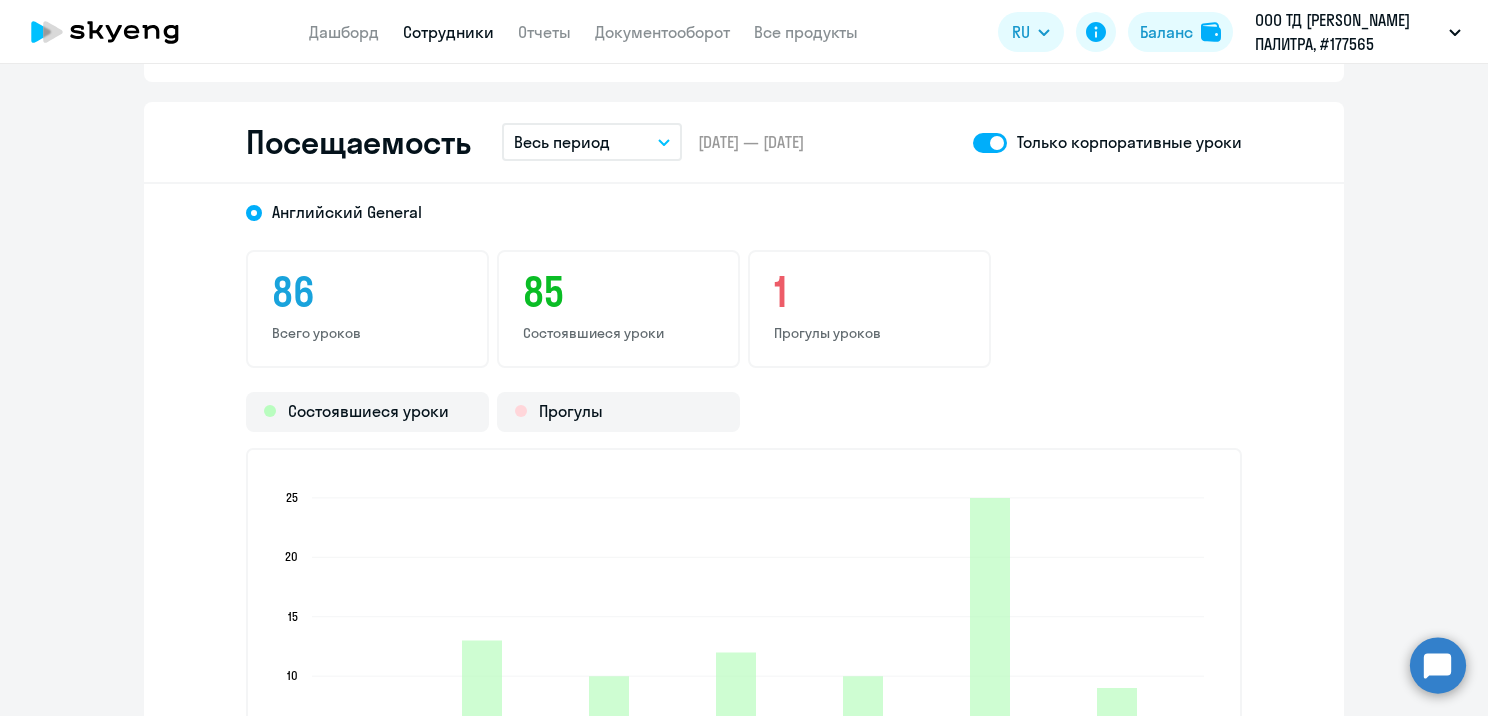 scroll, scrollTop: 2400, scrollLeft: 0, axis: vertical 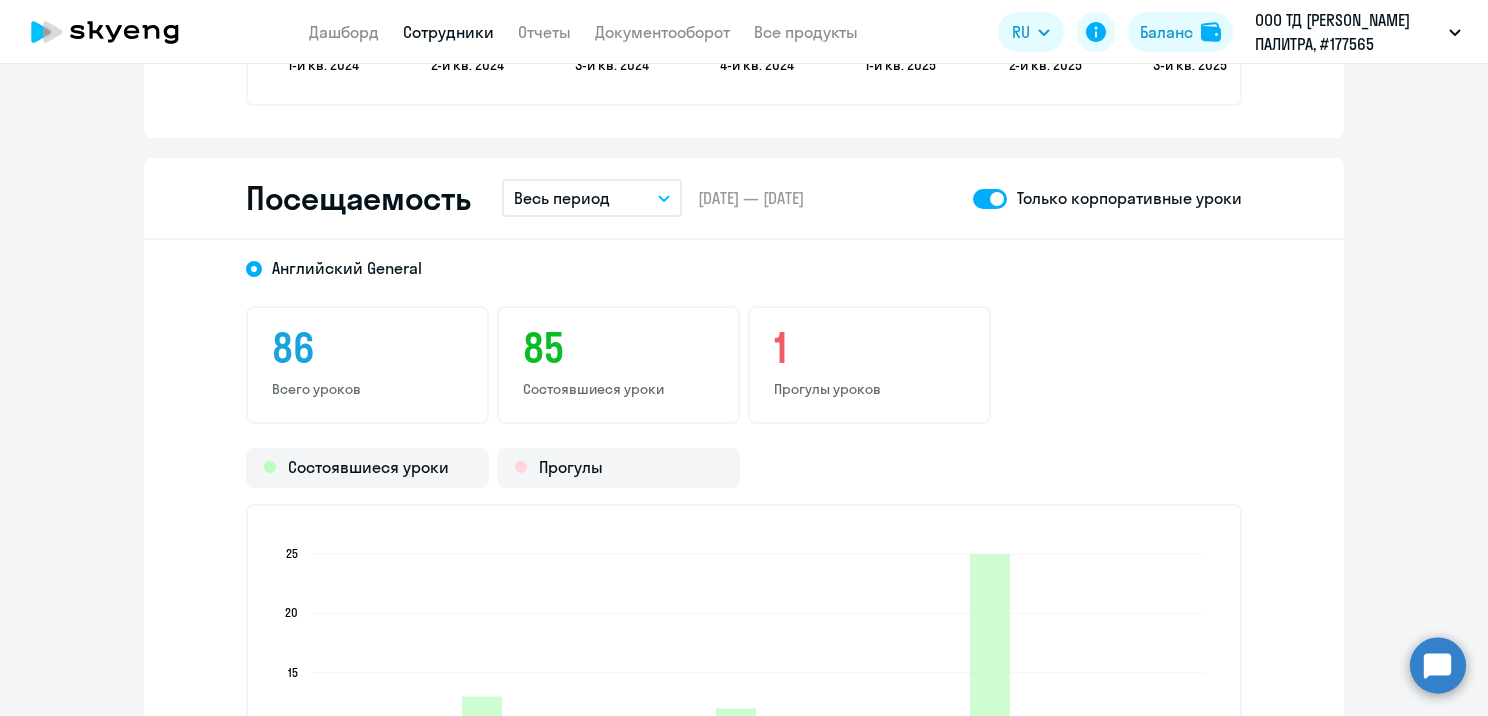 click on "Весь период" at bounding box center (592, 198) 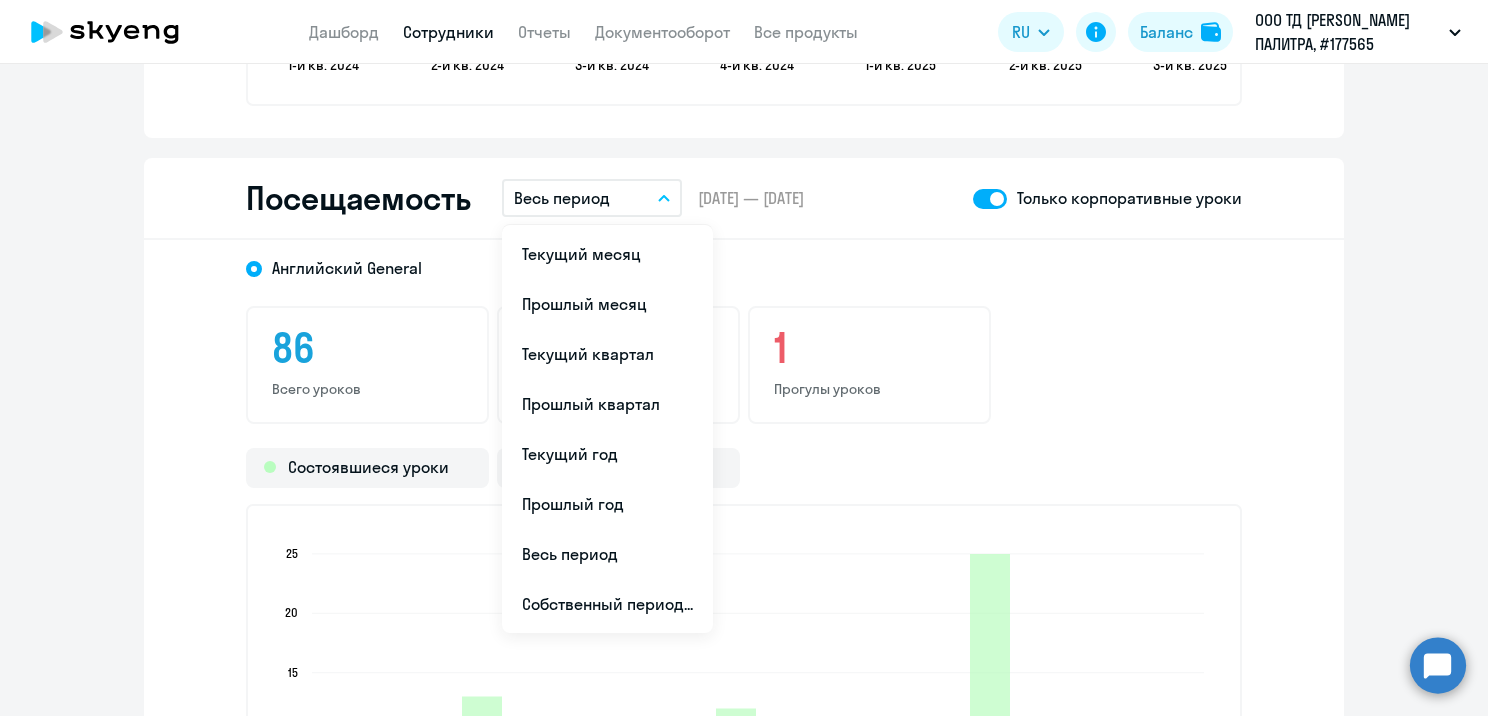 click on "Английский General" 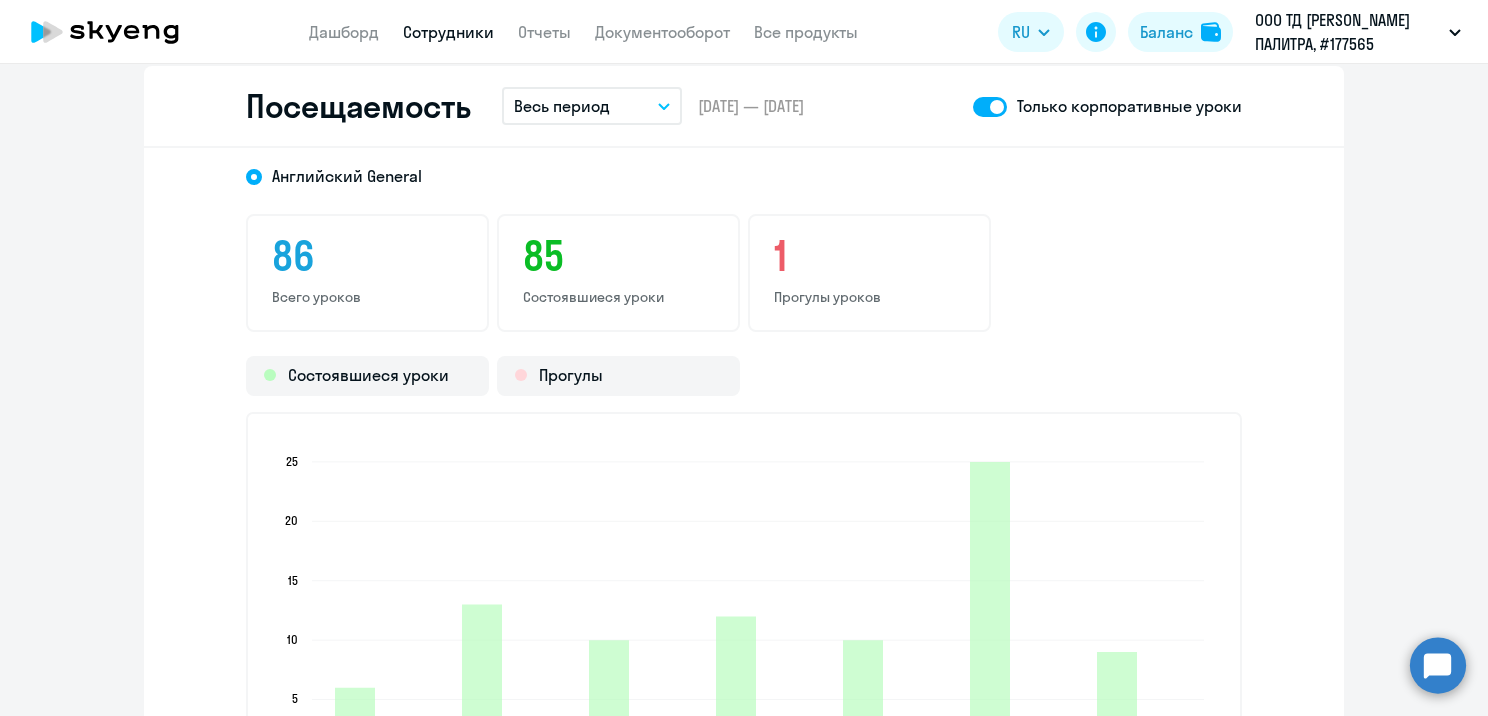 scroll, scrollTop: 2392, scrollLeft: 0, axis: vertical 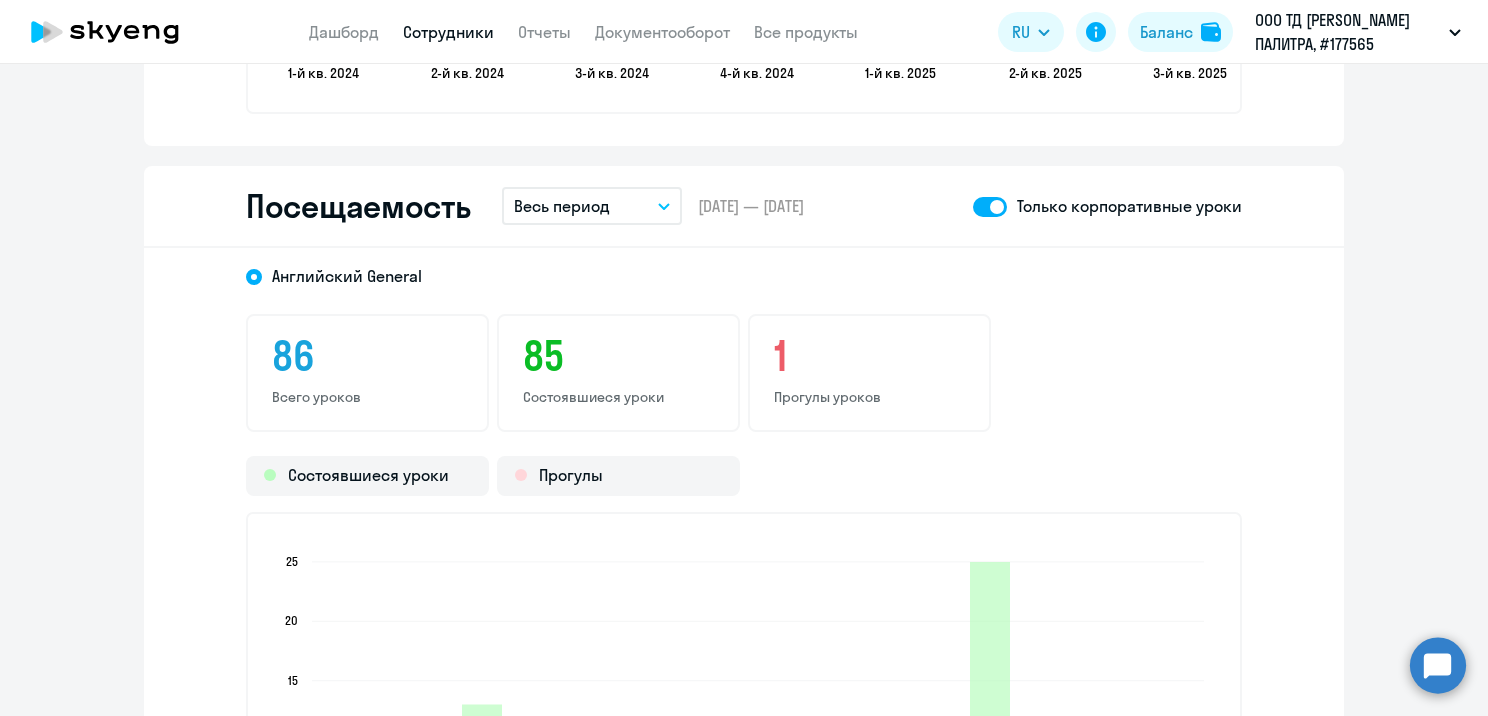 click on "Весь период" at bounding box center [592, 206] 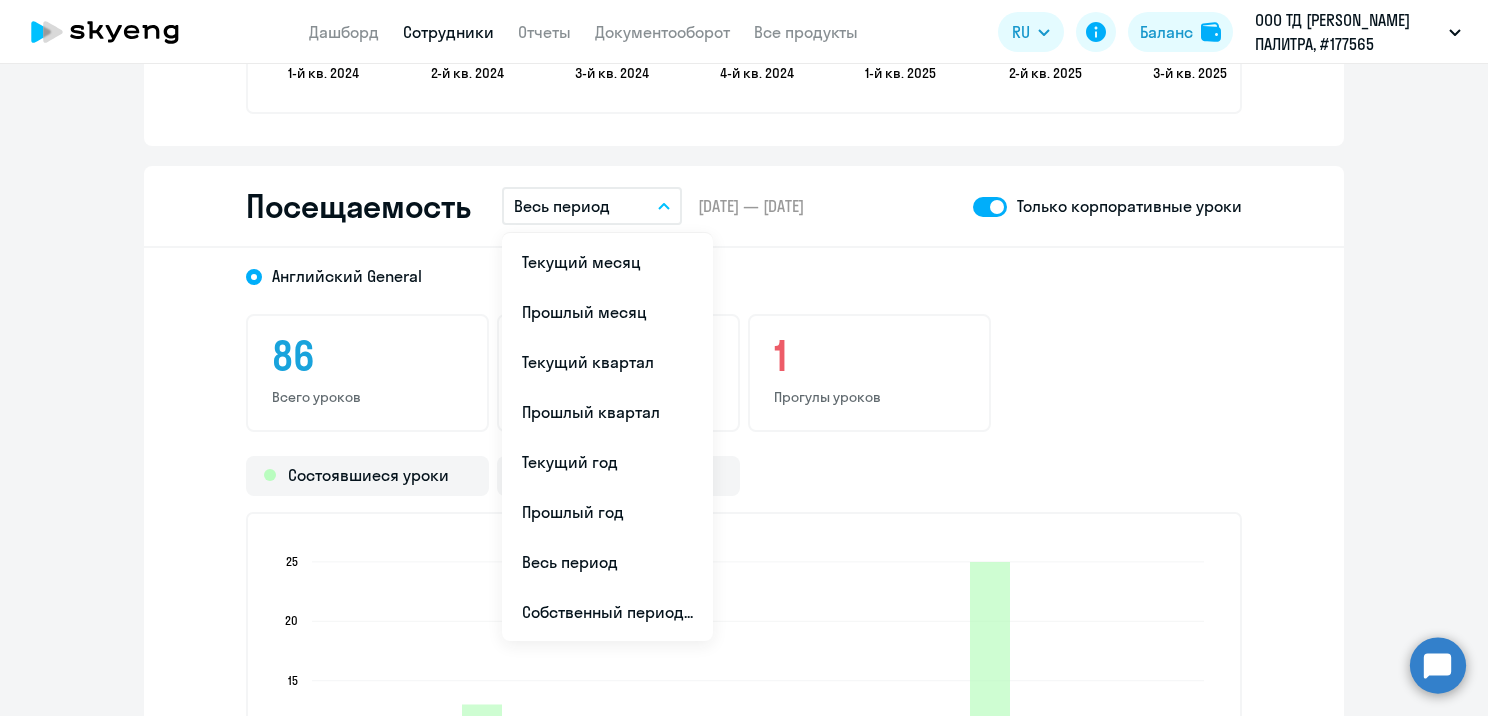 click on "Посещаемость  Весь период
Текущий месяц   Прошлый месяц   Текущий квартал   [GEOGRAPHIC_DATA] квартал   [GEOGRAPHIC_DATA] год   Прошлый год   Весь период   Собственный период...  –  [DATE] — [DATE]  Только корпоративные уроки" 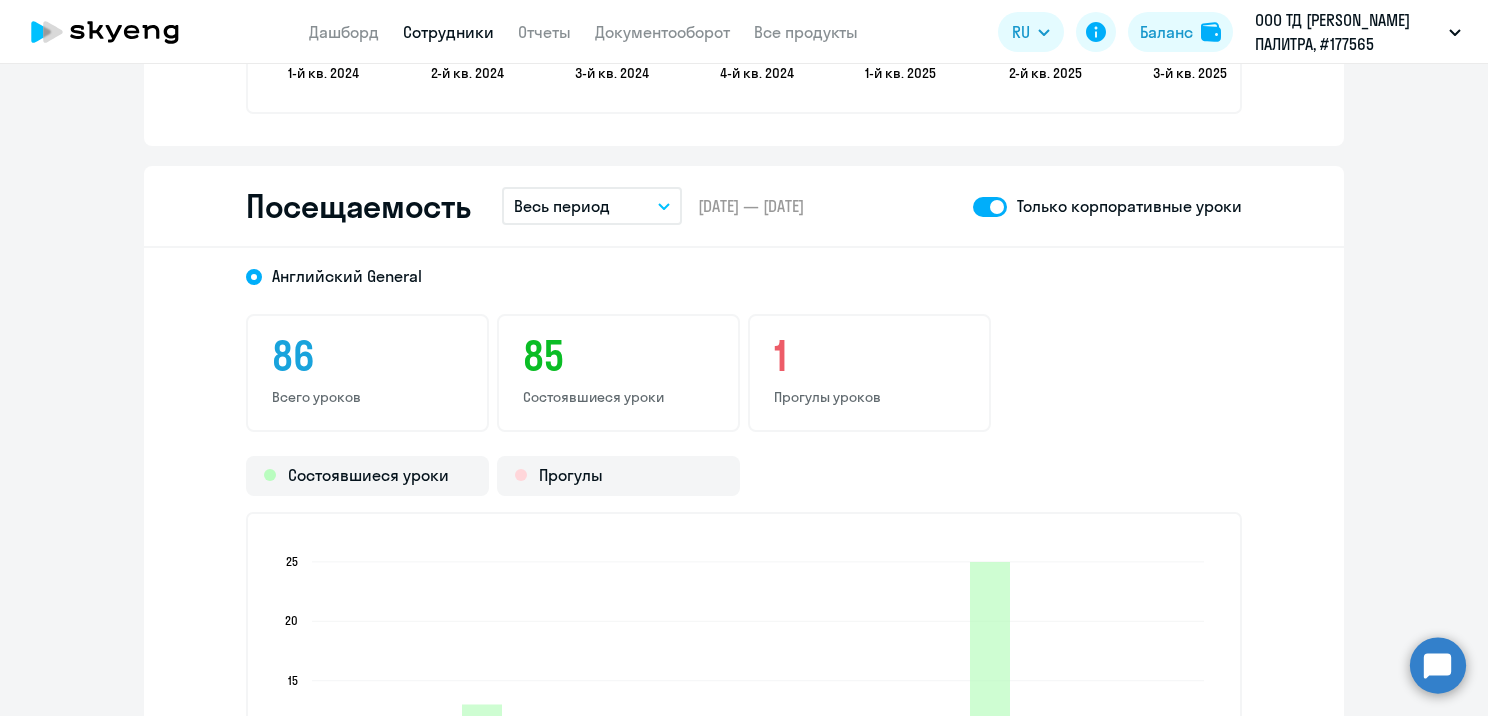 click on "Весь период" at bounding box center [592, 206] 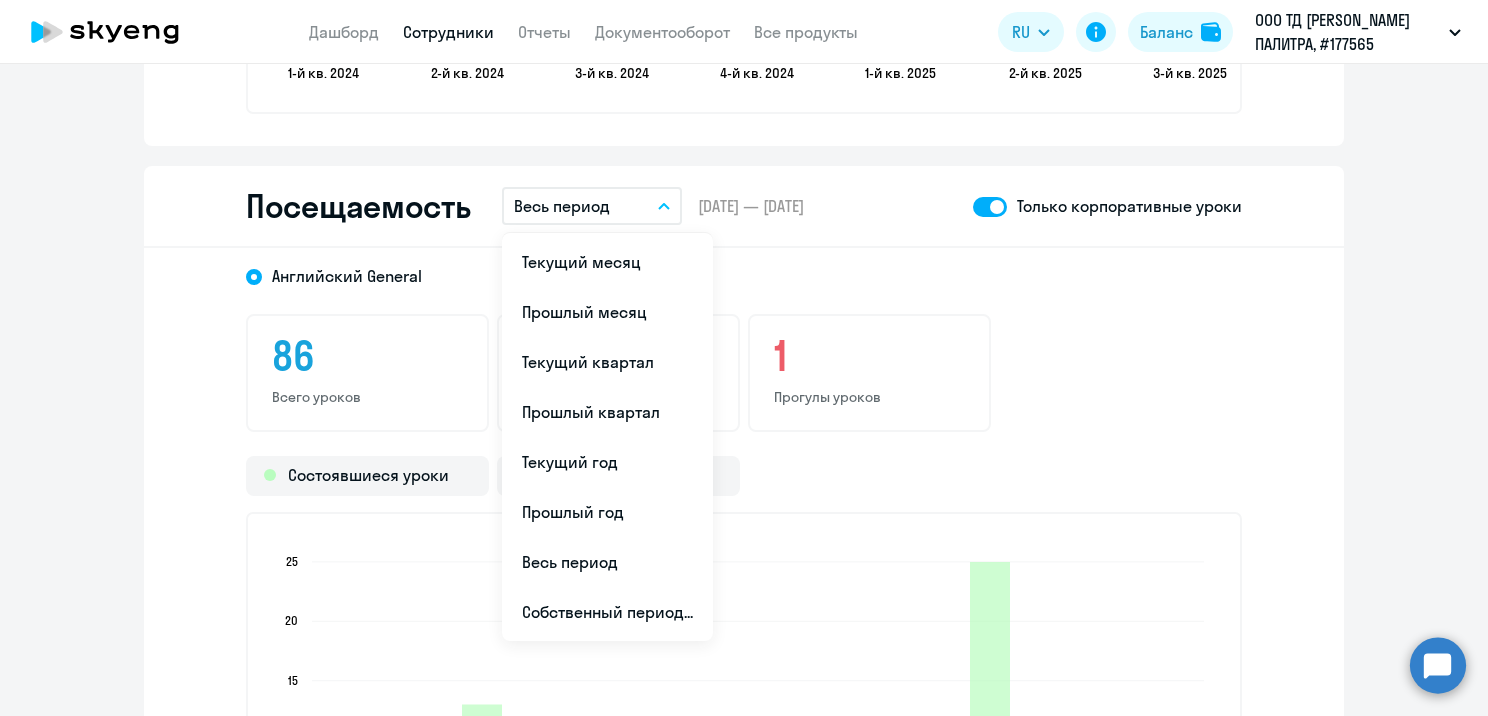 click on "Посещаемость  Весь период
Текущий месяц   Прошлый месяц   Текущий квартал   [GEOGRAPHIC_DATA] квартал   [GEOGRAPHIC_DATA] год   Прошлый год   Весь период   Собственный период...  –  [DATE] — [DATE]  Только корпоративные уроки" 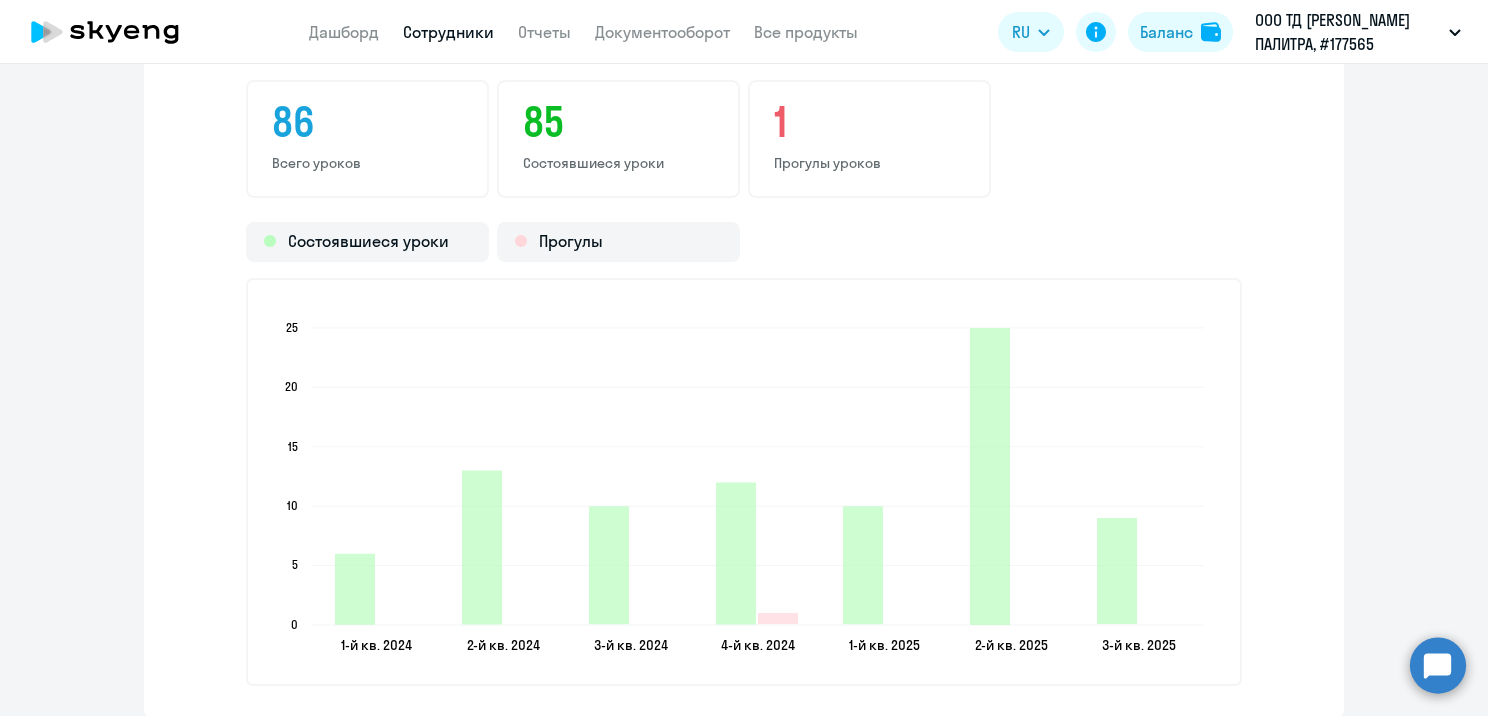 scroll, scrollTop: 2400, scrollLeft: 0, axis: vertical 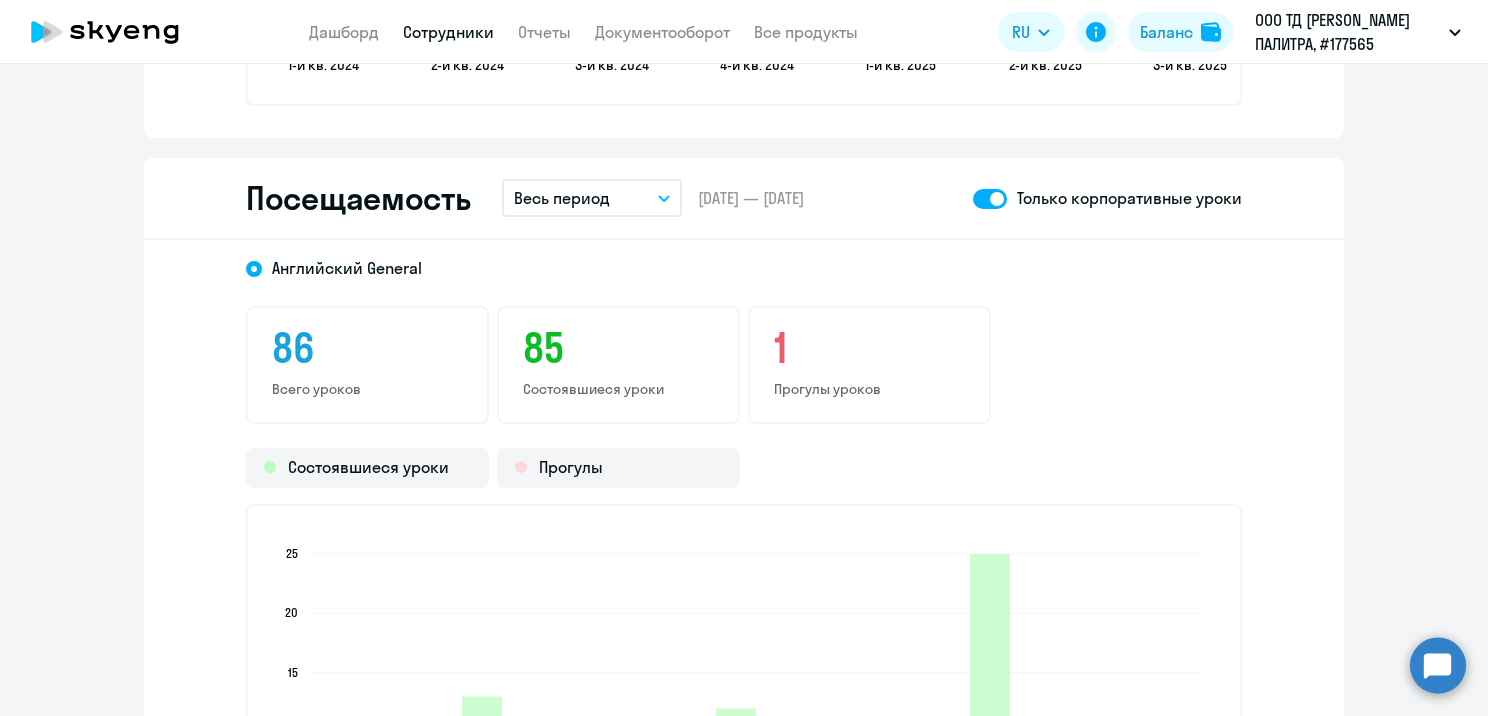 click on "Весь период" at bounding box center (592, 198) 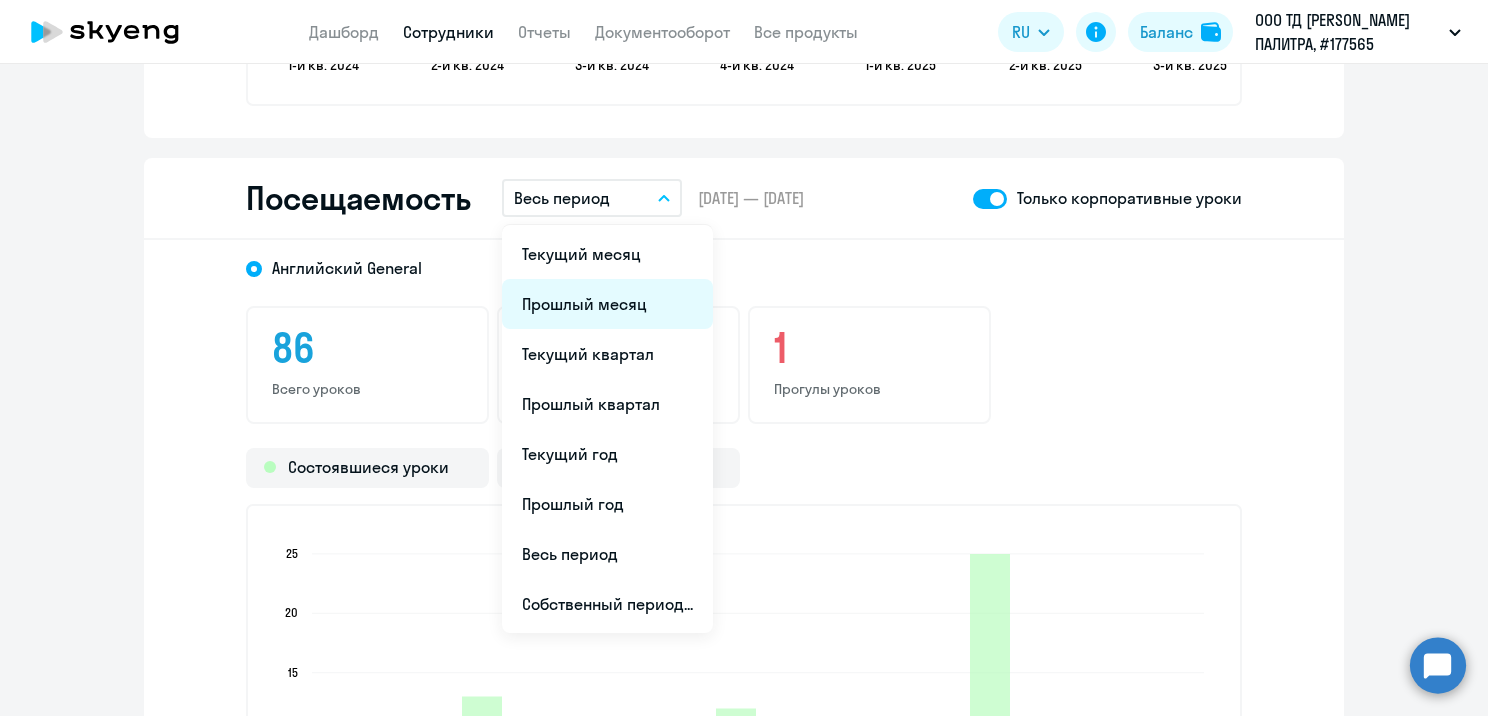 click on "Прошлый месяц" at bounding box center (607, 304) 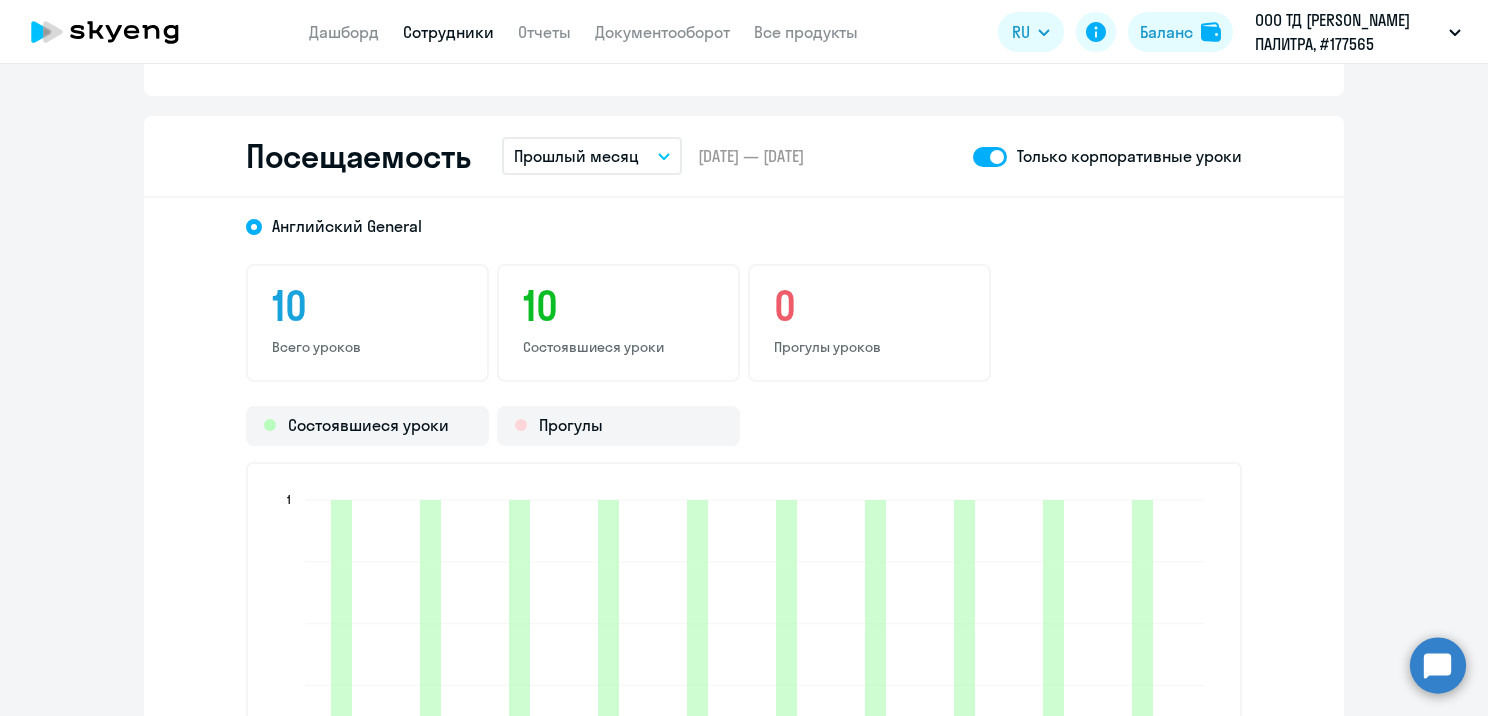 scroll, scrollTop: 2400, scrollLeft: 0, axis: vertical 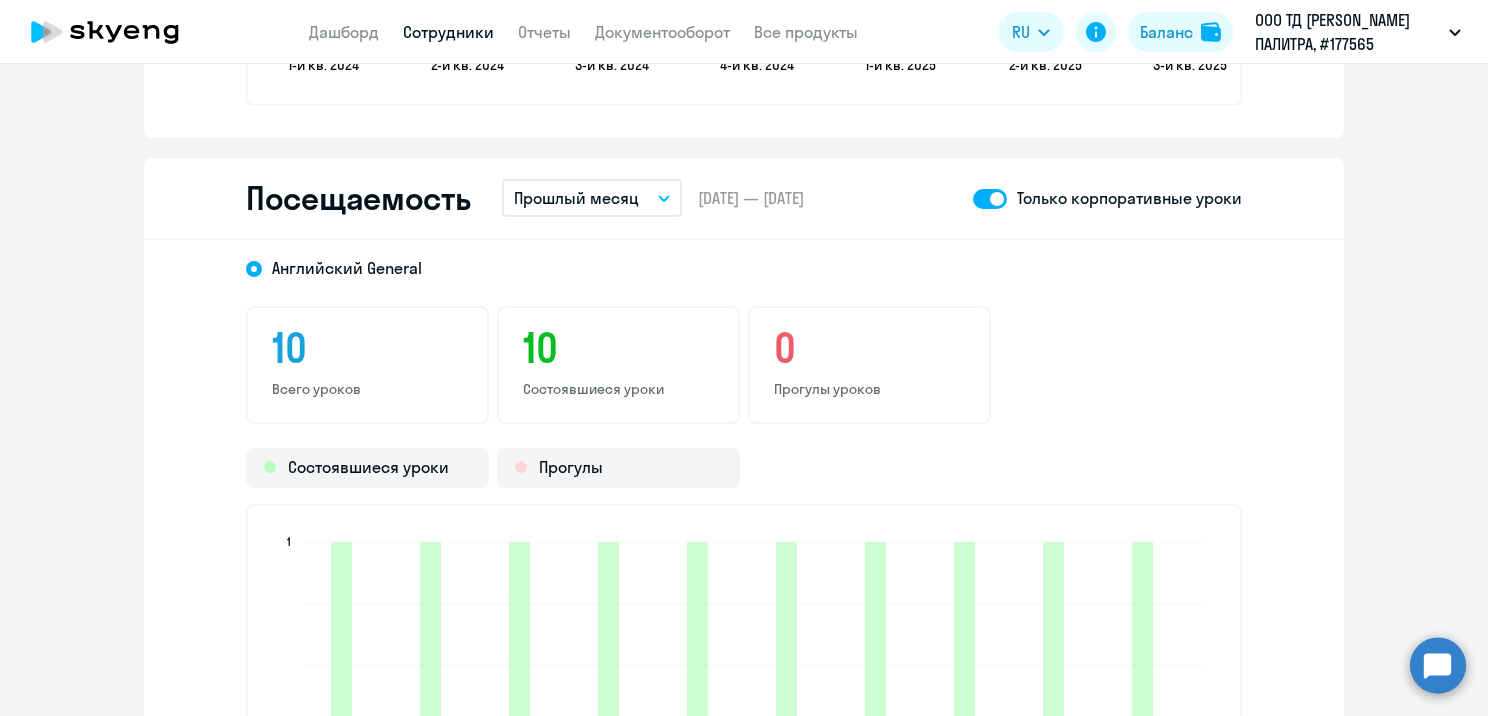 click on "Прошлый месяц" at bounding box center [576, 198] 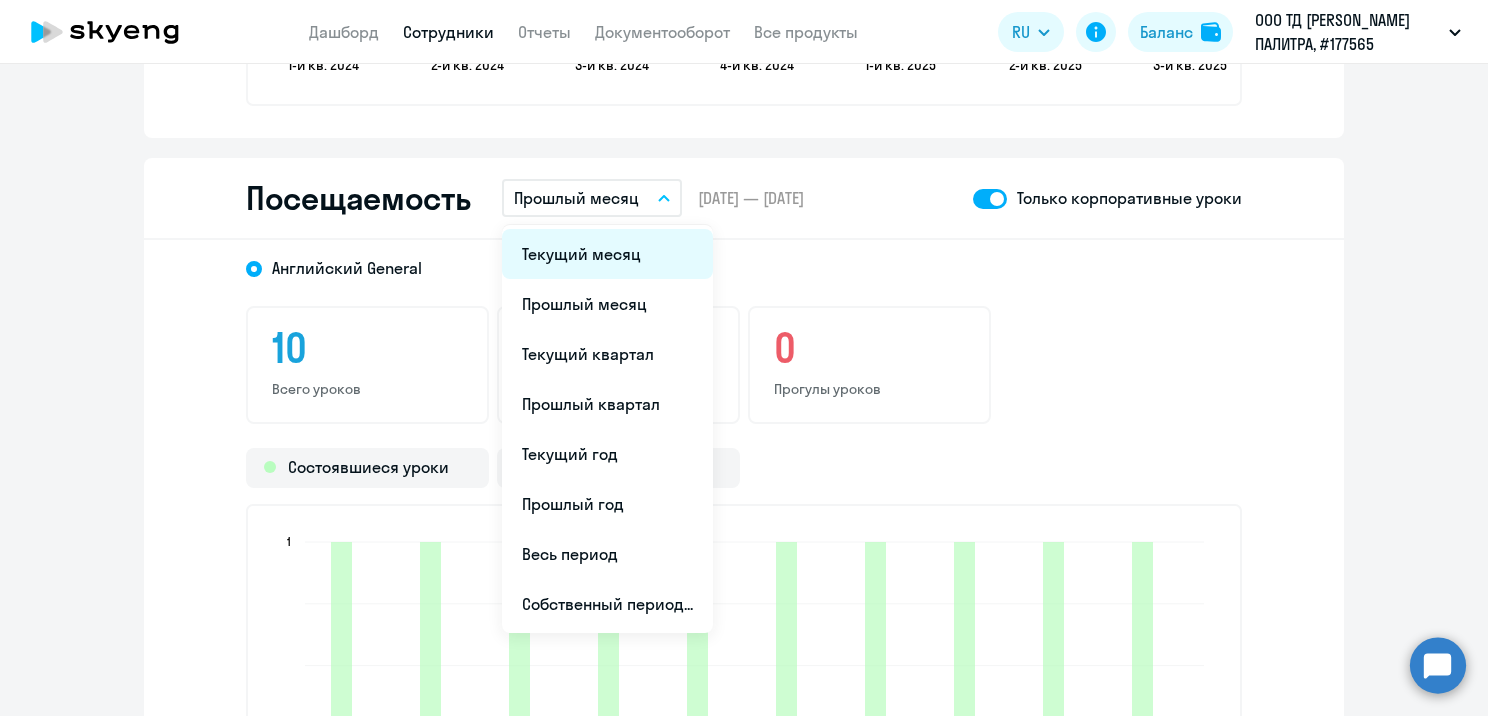 click on "Текущий месяц" at bounding box center [607, 254] 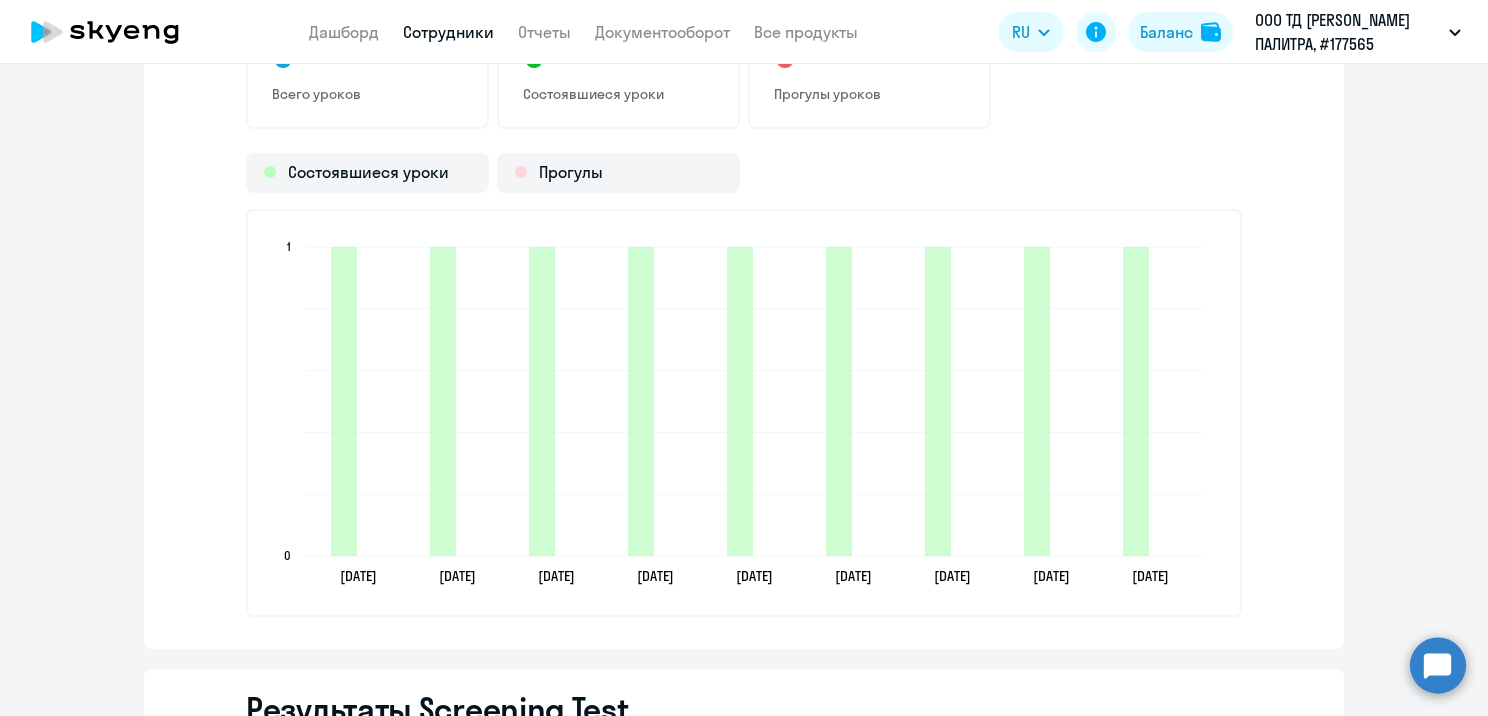 scroll, scrollTop: 2700, scrollLeft: 0, axis: vertical 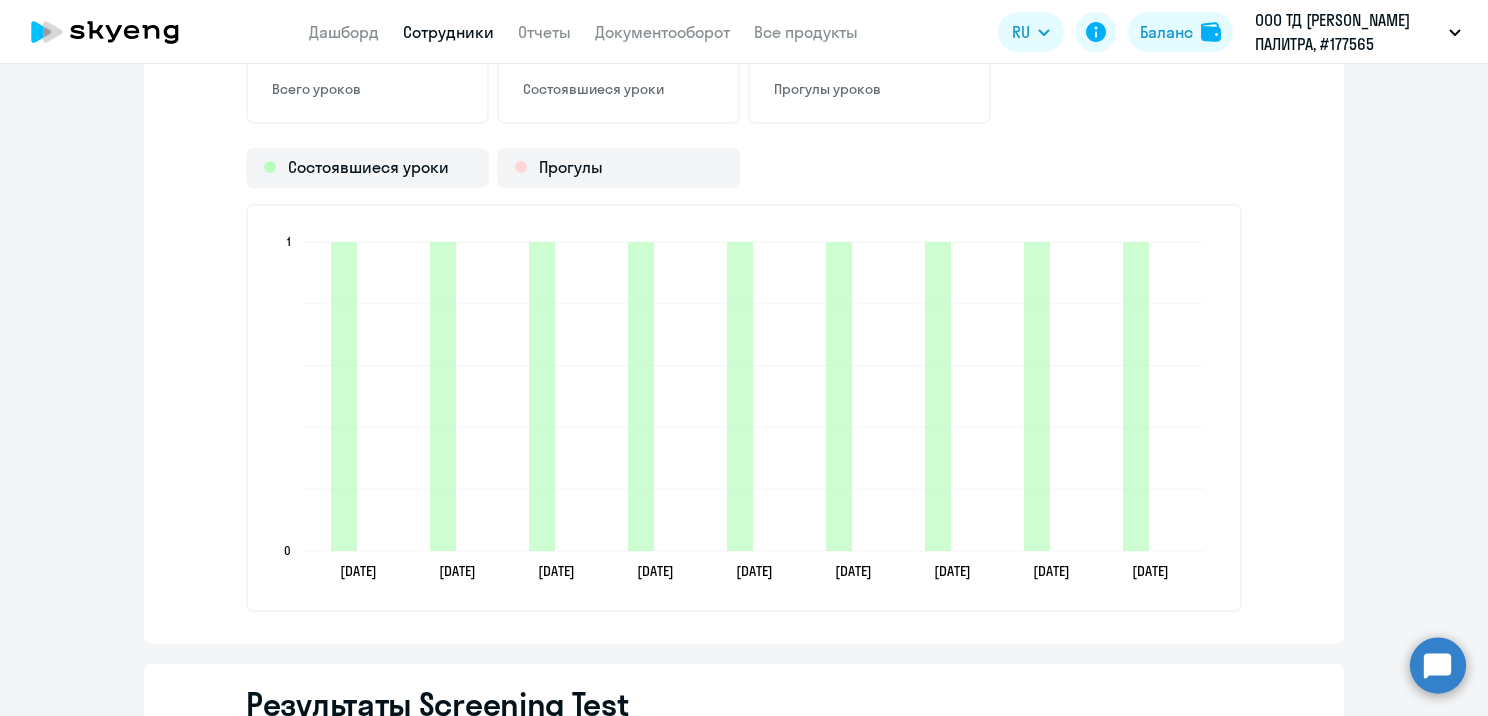 drag, startPoint x: 670, startPoint y: 566, endPoint x: 656, endPoint y: 556, distance: 17.20465 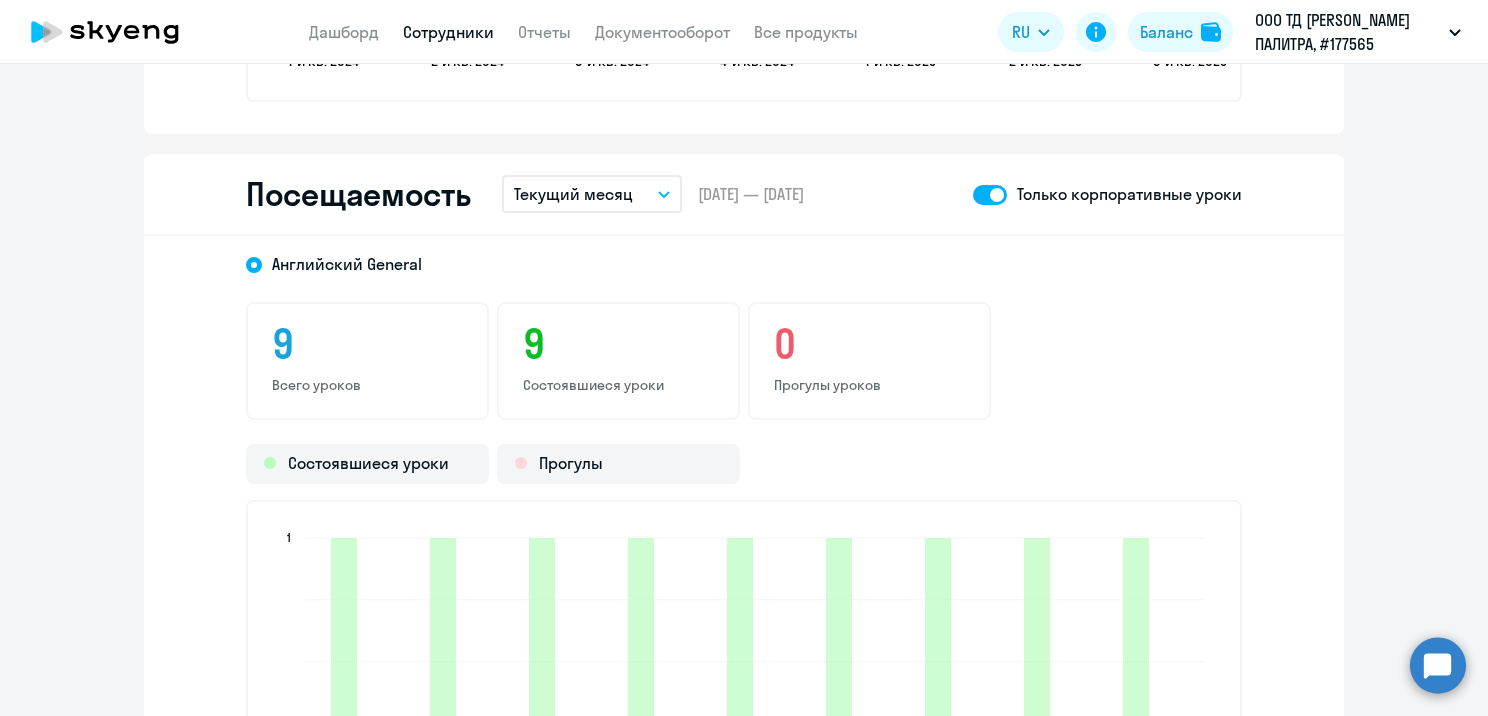 scroll, scrollTop: 2400, scrollLeft: 0, axis: vertical 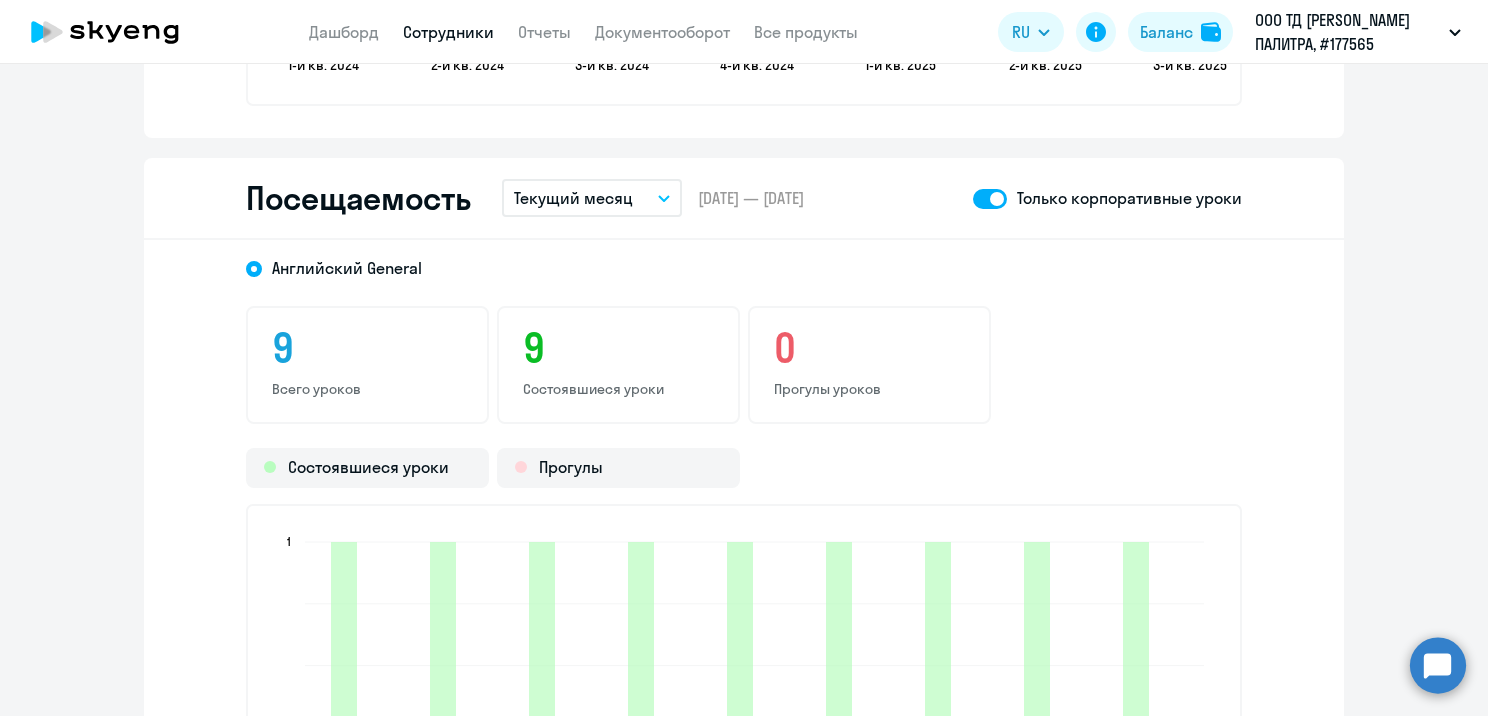 click on "Текущий месяц" at bounding box center (592, 198) 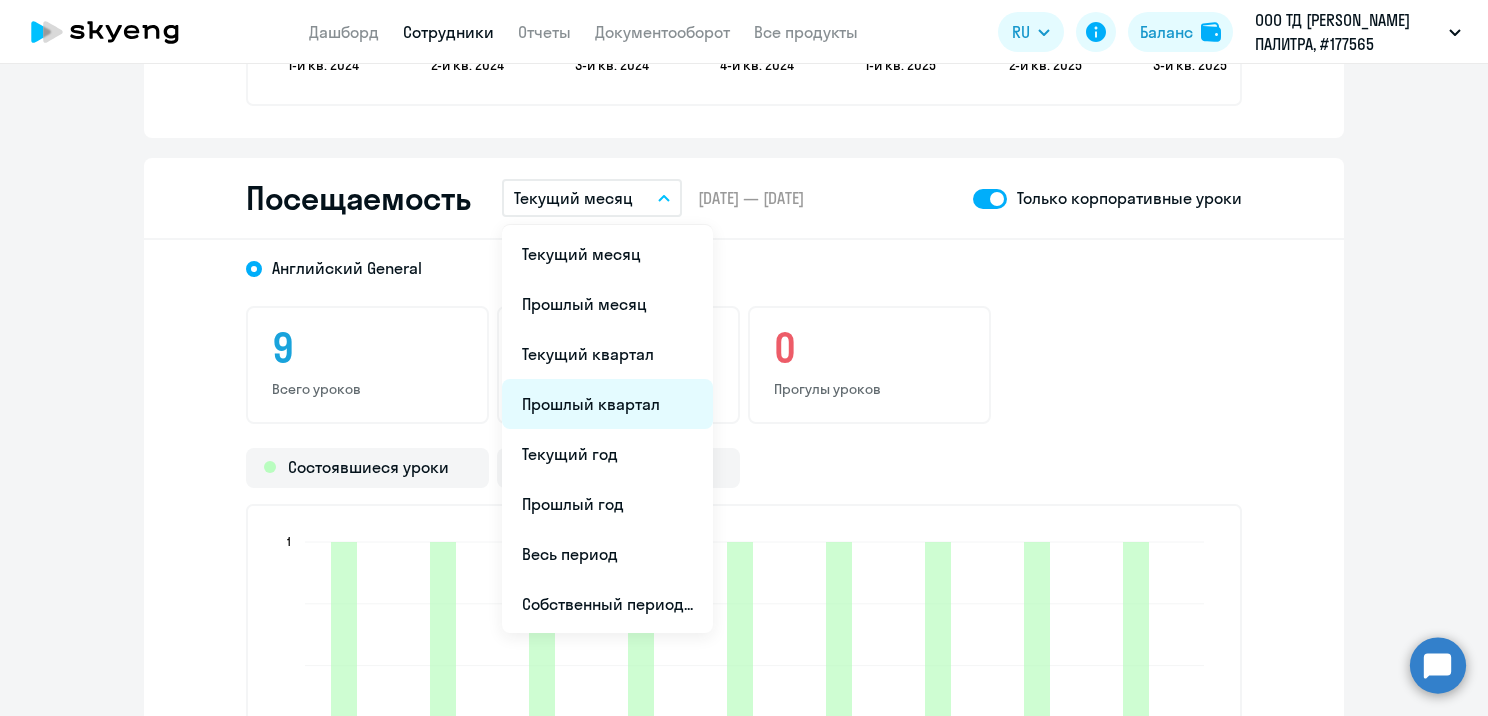click on "Прошлый квартал" at bounding box center [607, 404] 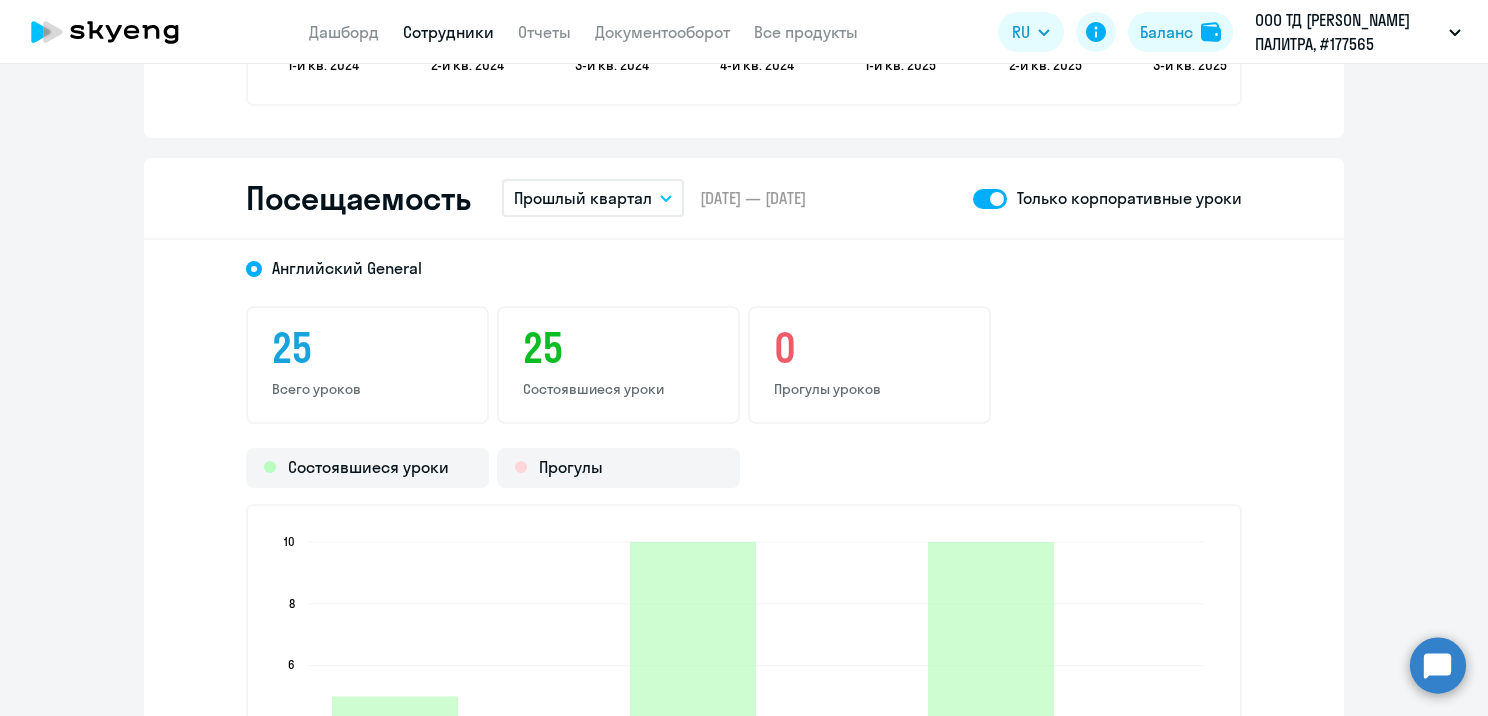 click on "Прошлый квартал" at bounding box center [583, 198] 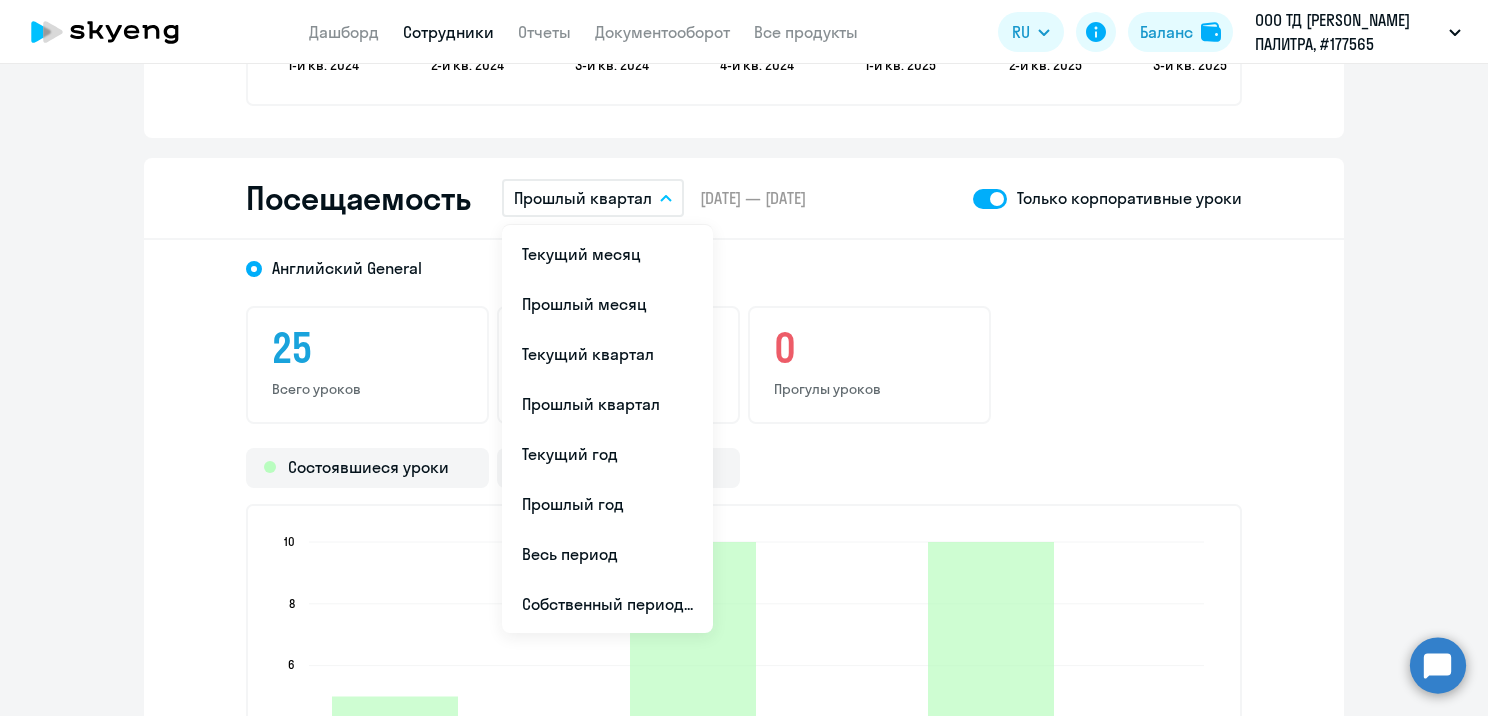click on "Прогулы уроков" 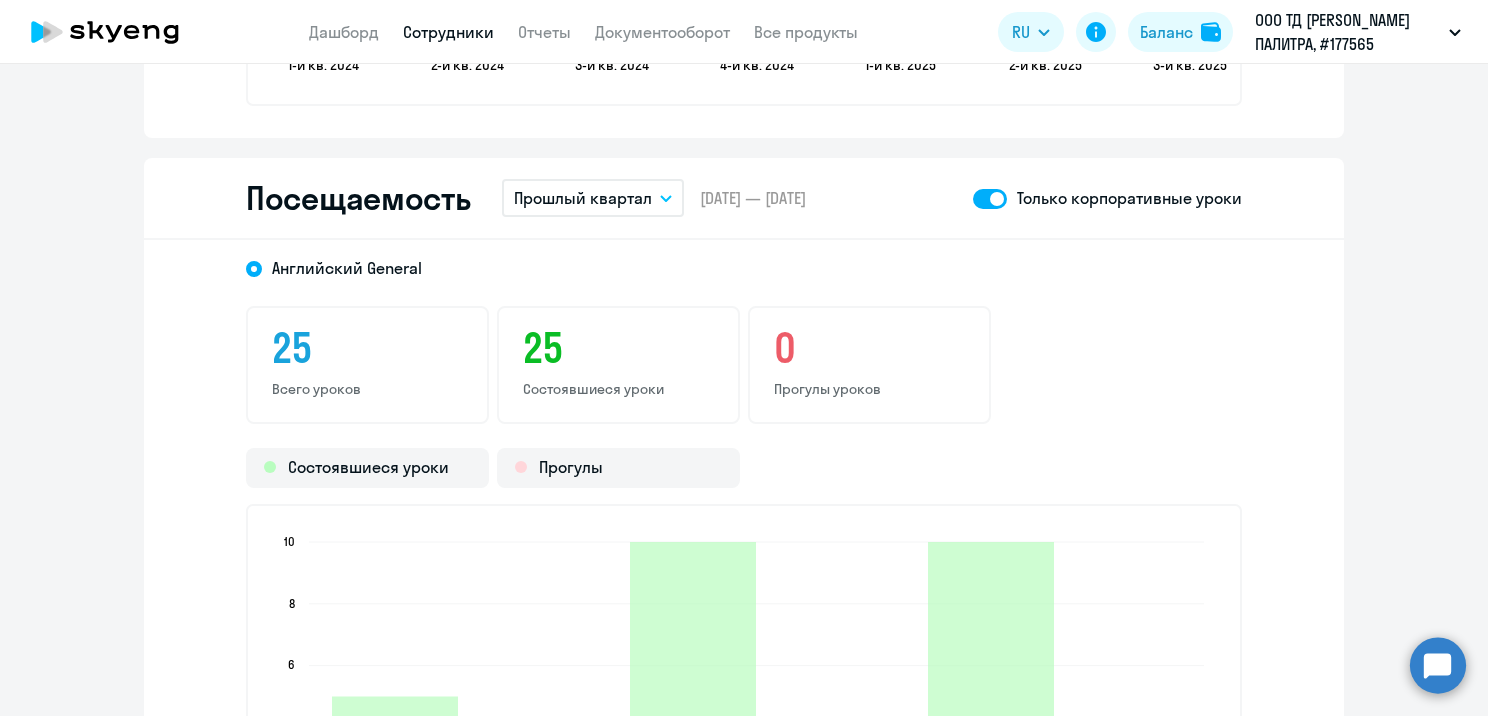 drag, startPoint x: 835, startPoint y: 348, endPoint x: 780, endPoint y: 362, distance: 56.753853 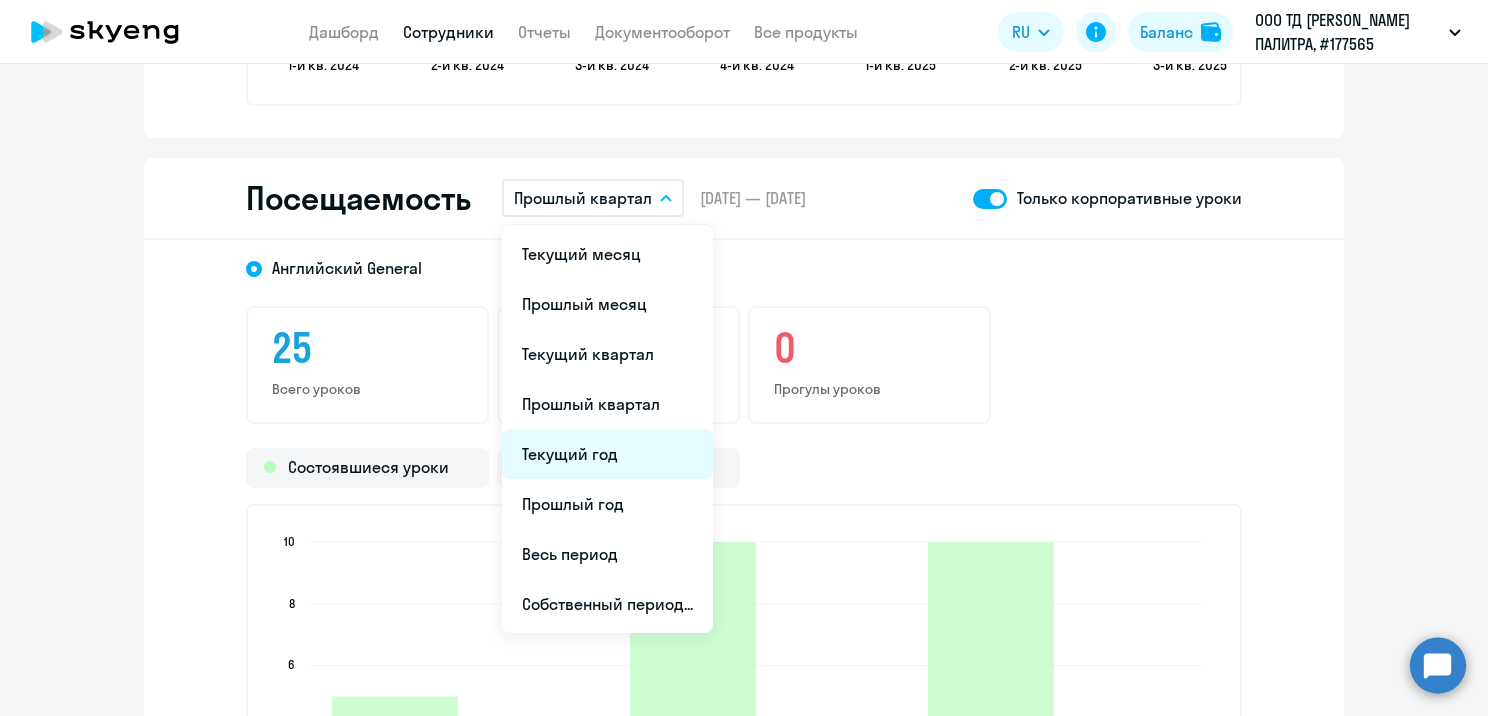 click on "Текущий год" at bounding box center (607, 454) 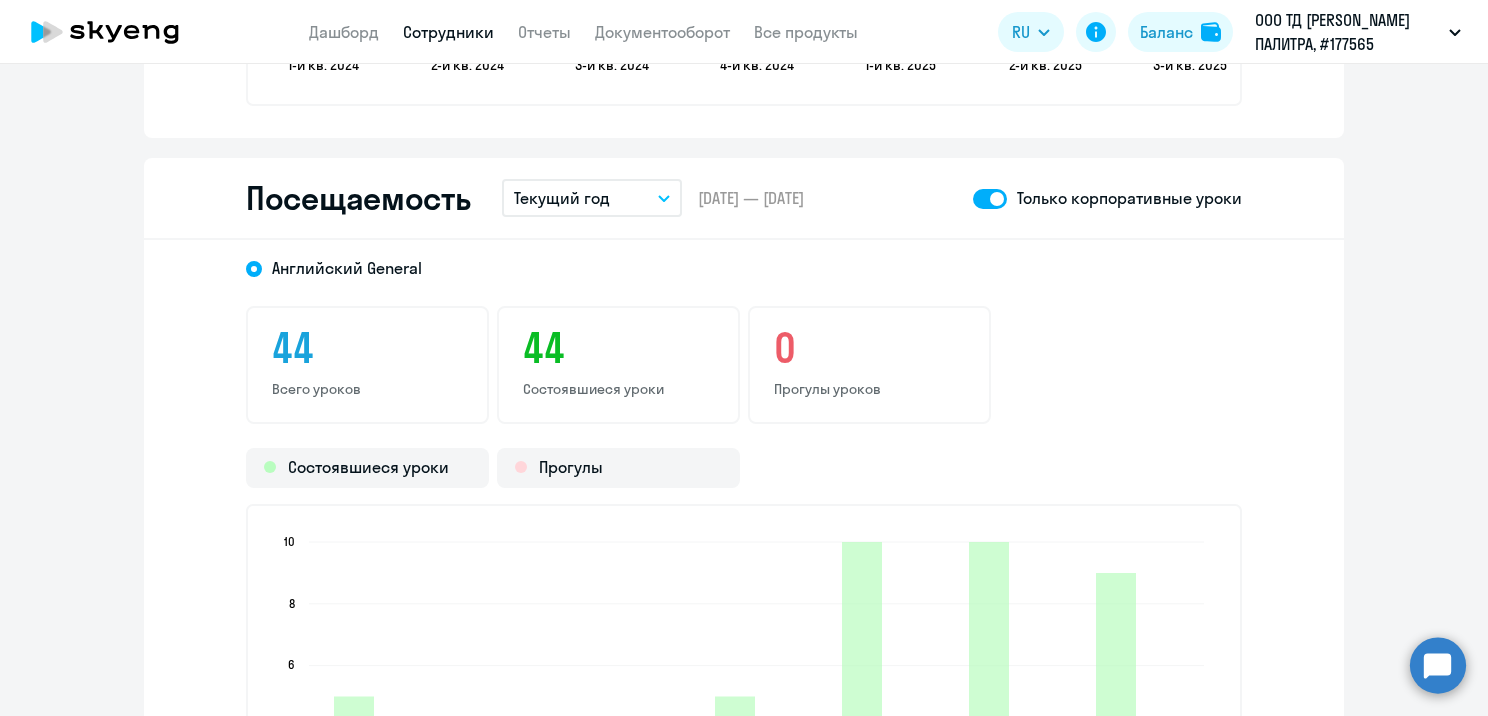 click on "Текущий год" at bounding box center [592, 198] 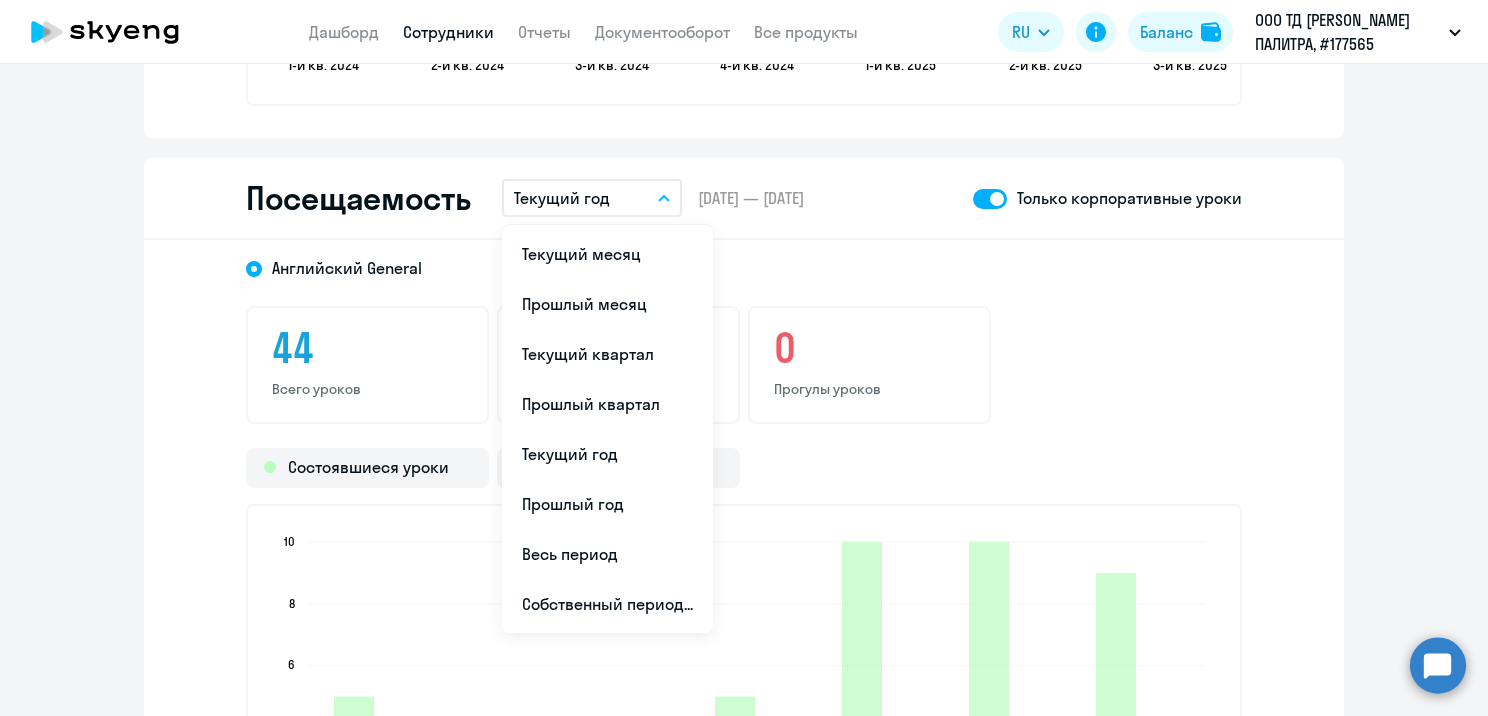 click on "44  Всего уроков  44  Состоявшиеся уроки  0  Прогулы уроков" 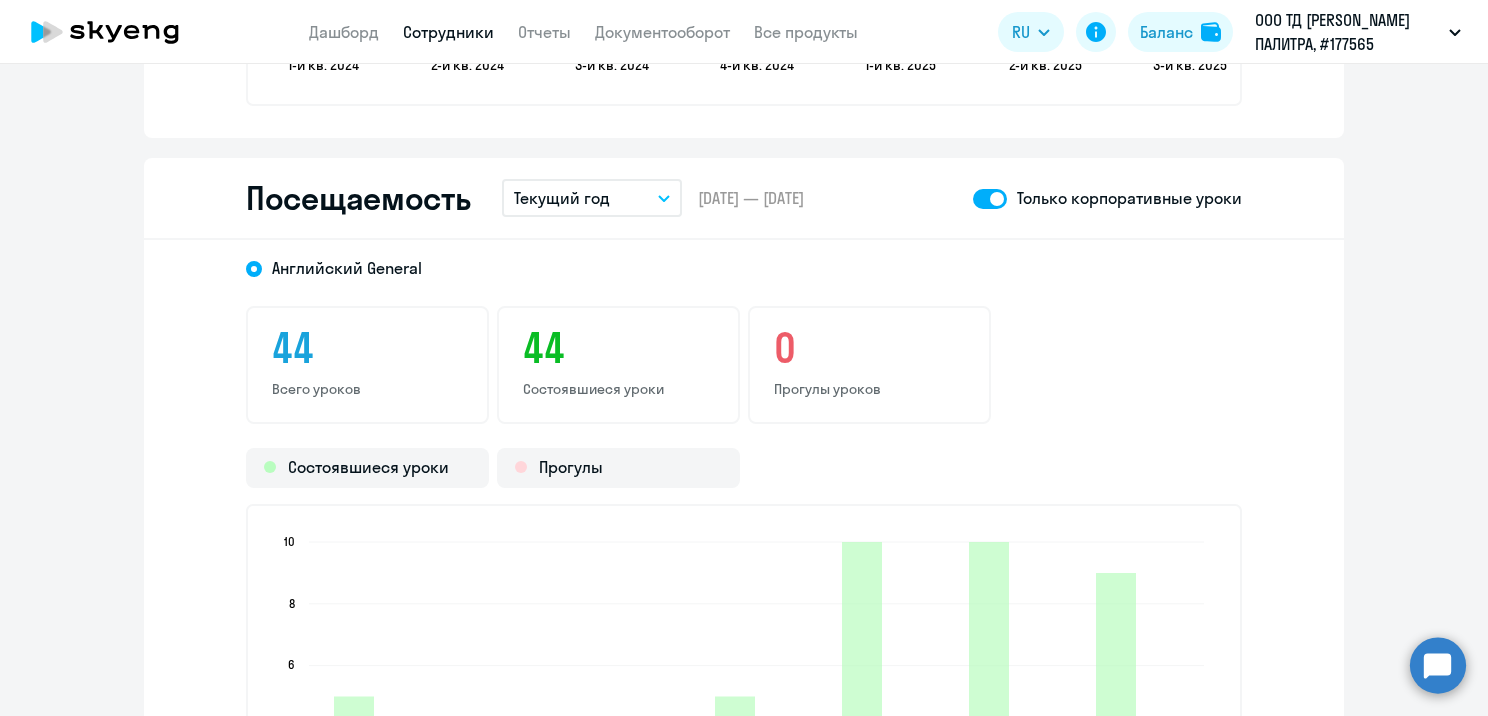 click on "Посещаемость  Текущий год
Текущий месяц   Прошлый месяц   Текущий квартал   [GEOGRAPHIC_DATA] квартал   [GEOGRAPHIC_DATA] год   Прошлый год   Весь период   Собственный период...  –  [DATE] — [DATE]  Только корпоративные уроки" 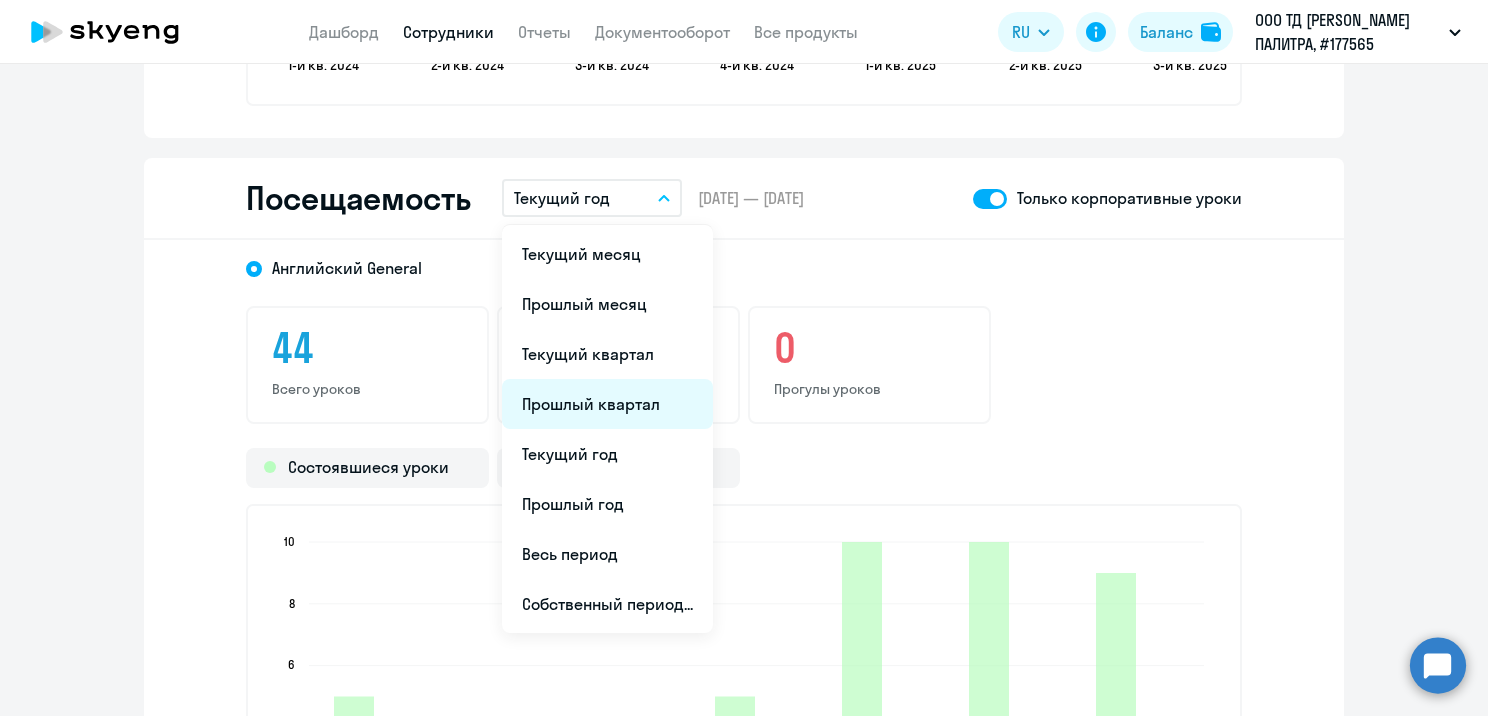click on "Прошлый квартал" at bounding box center [607, 404] 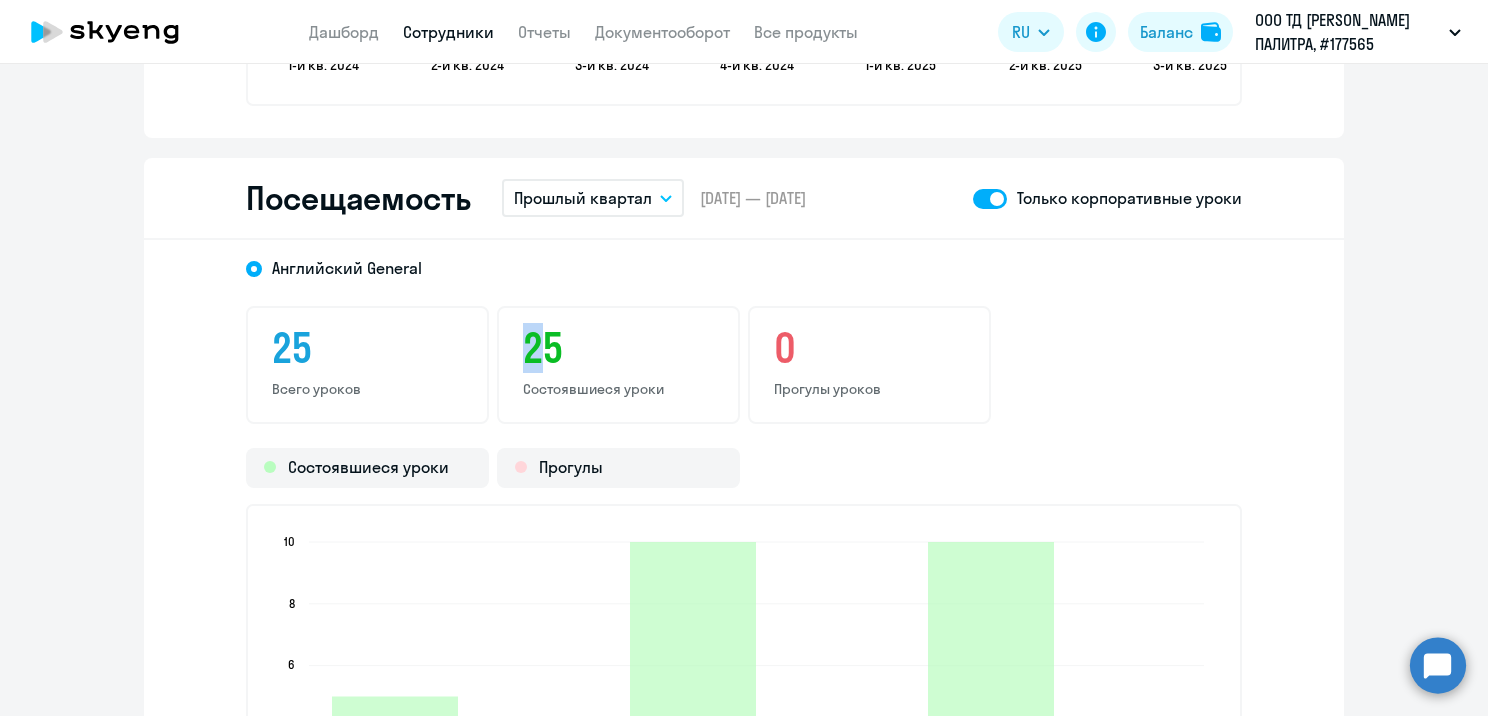 drag, startPoint x: 529, startPoint y: 364, endPoint x: 513, endPoint y: 343, distance: 26.400757 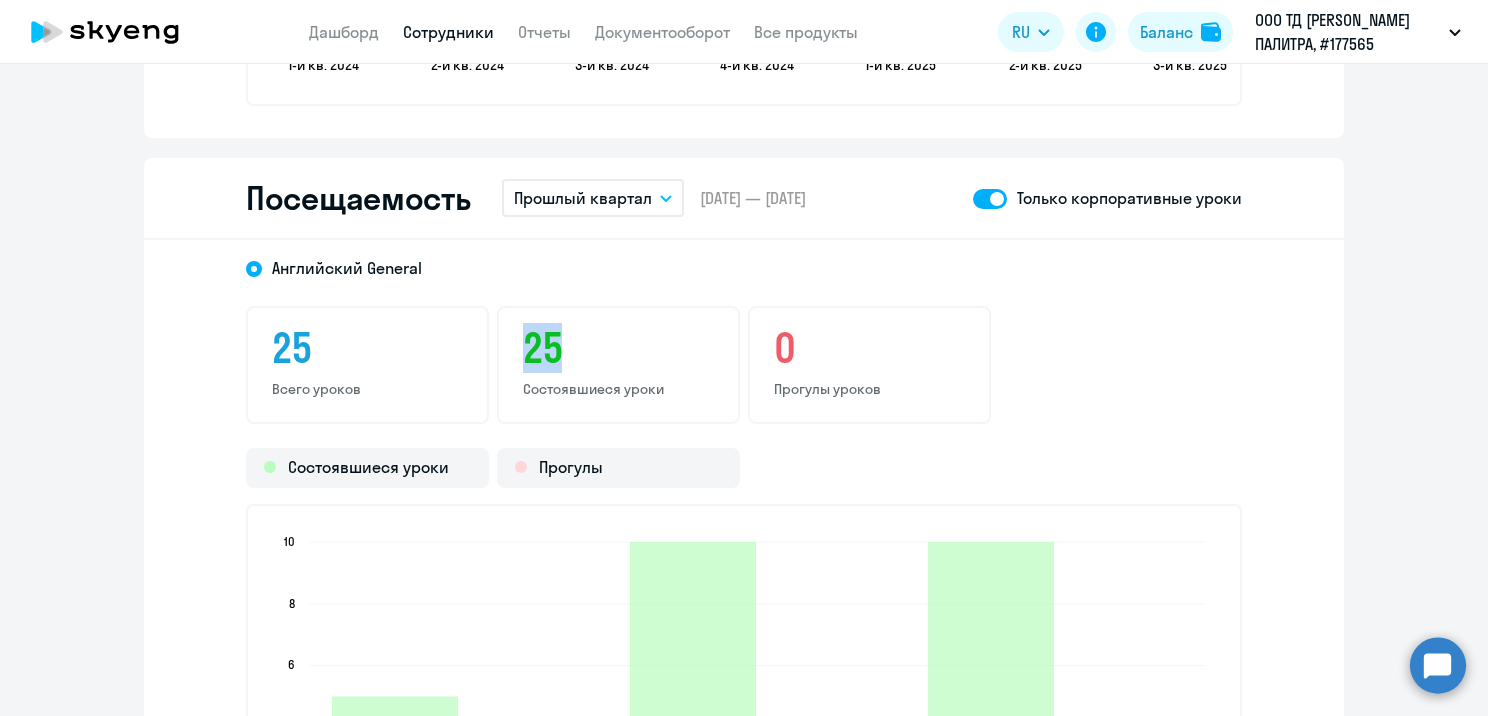 drag, startPoint x: 555, startPoint y: 351, endPoint x: 518, endPoint y: 348, distance: 37.12142 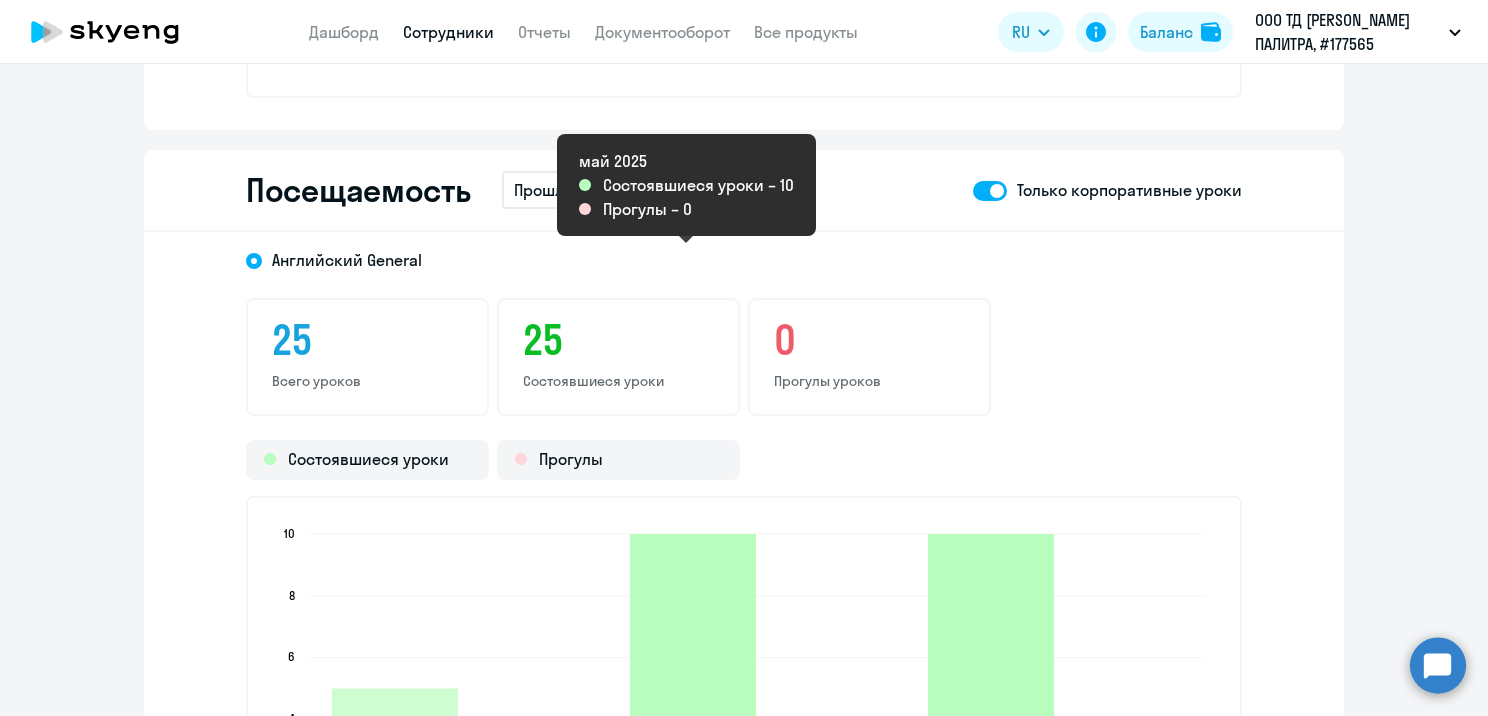 scroll, scrollTop: 2392, scrollLeft: 0, axis: vertical 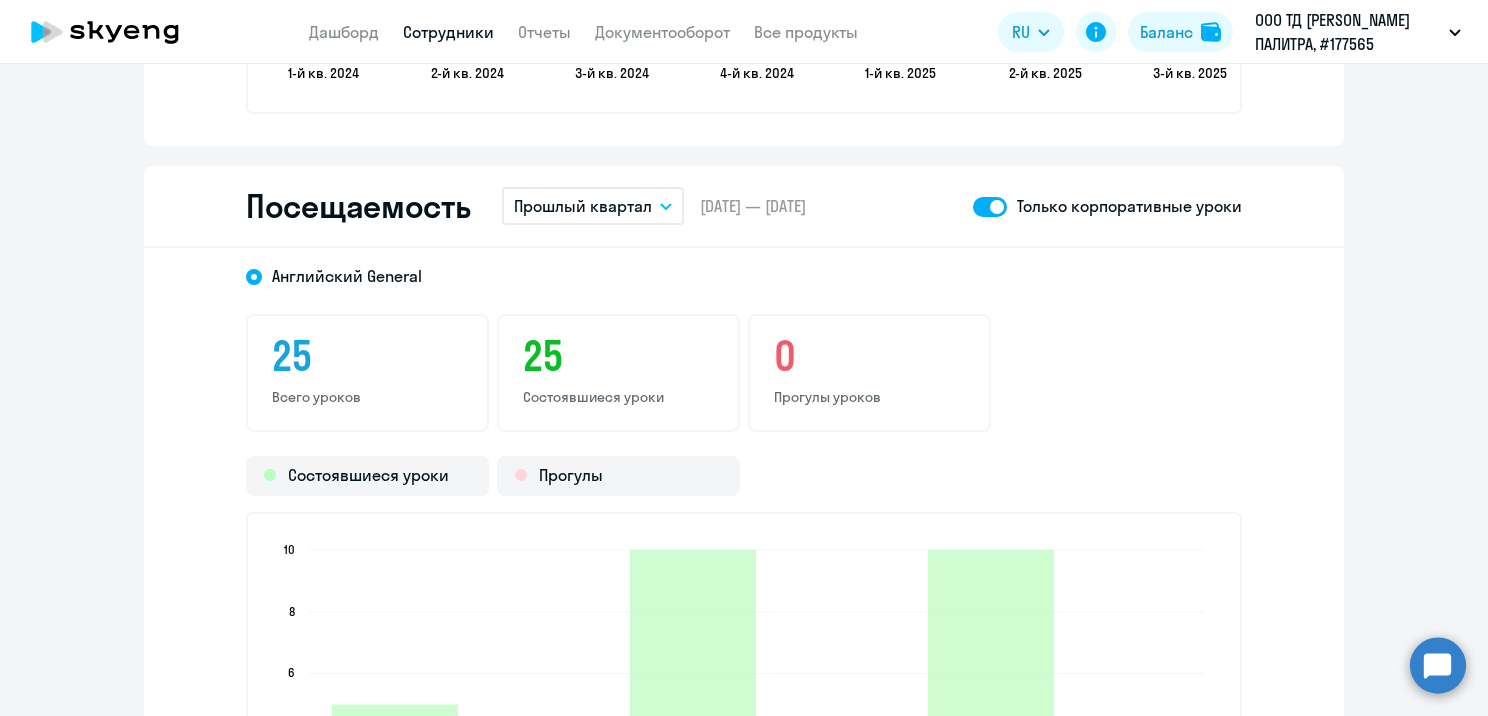 click on "Прошлый квартал" at bounding box center (583, 206) 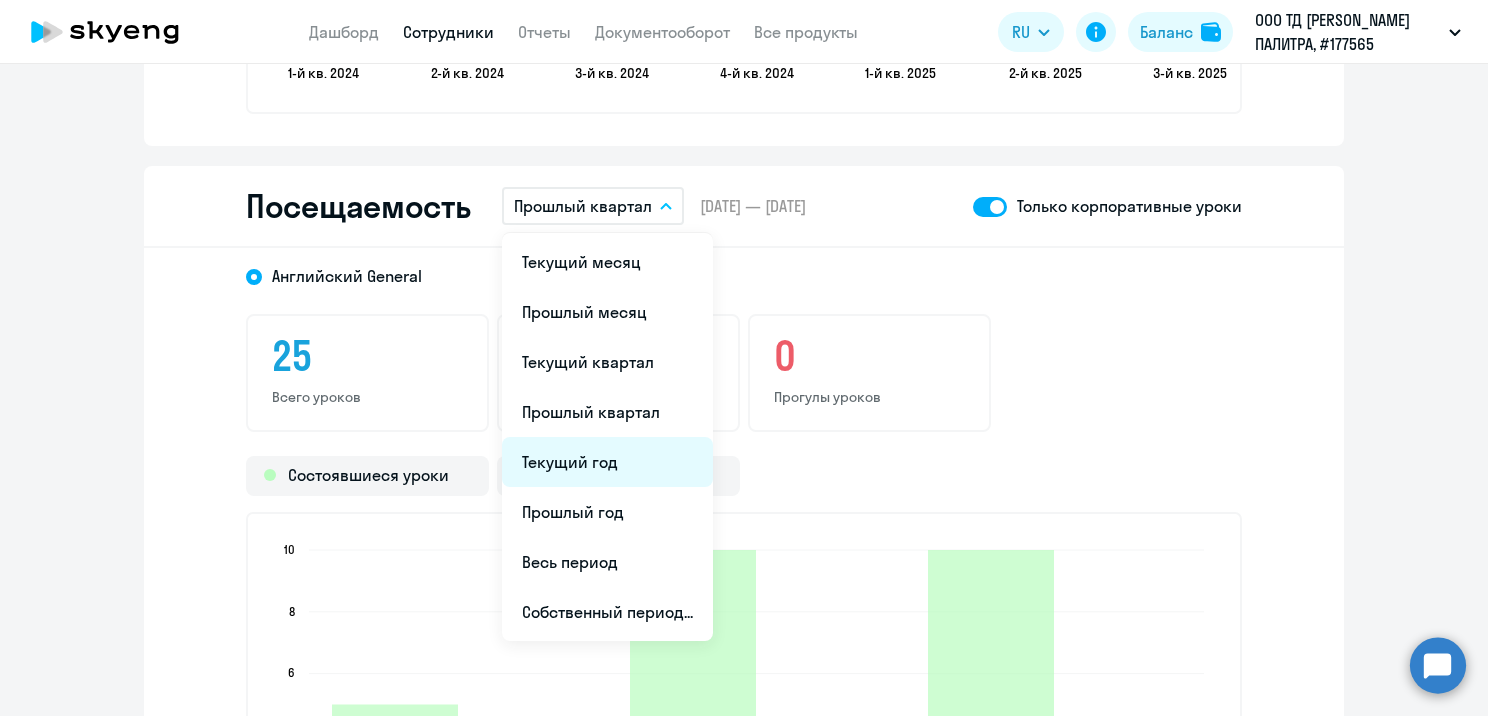 click on "Текущий год" at bounding box center (607, 462) 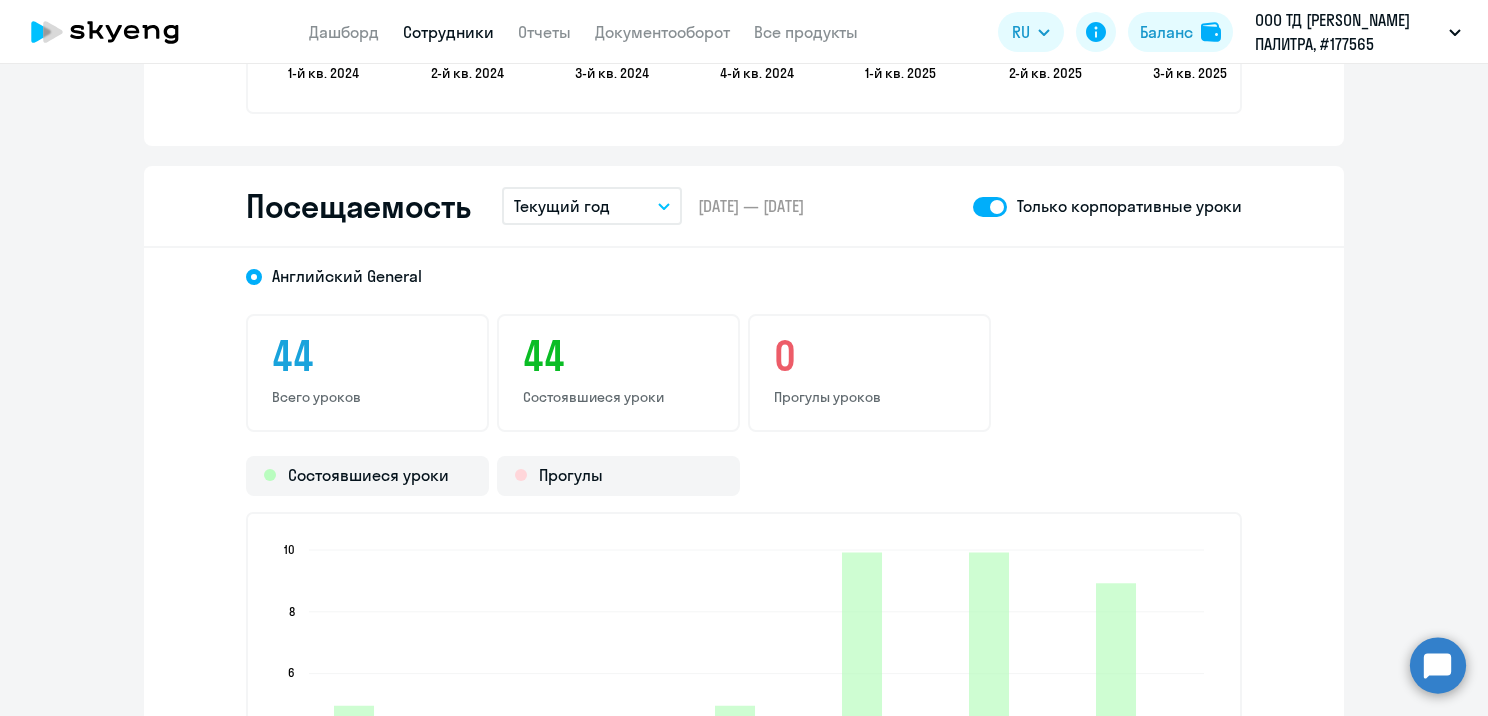 click on "Текущий год" at bounding box center (562, 206) 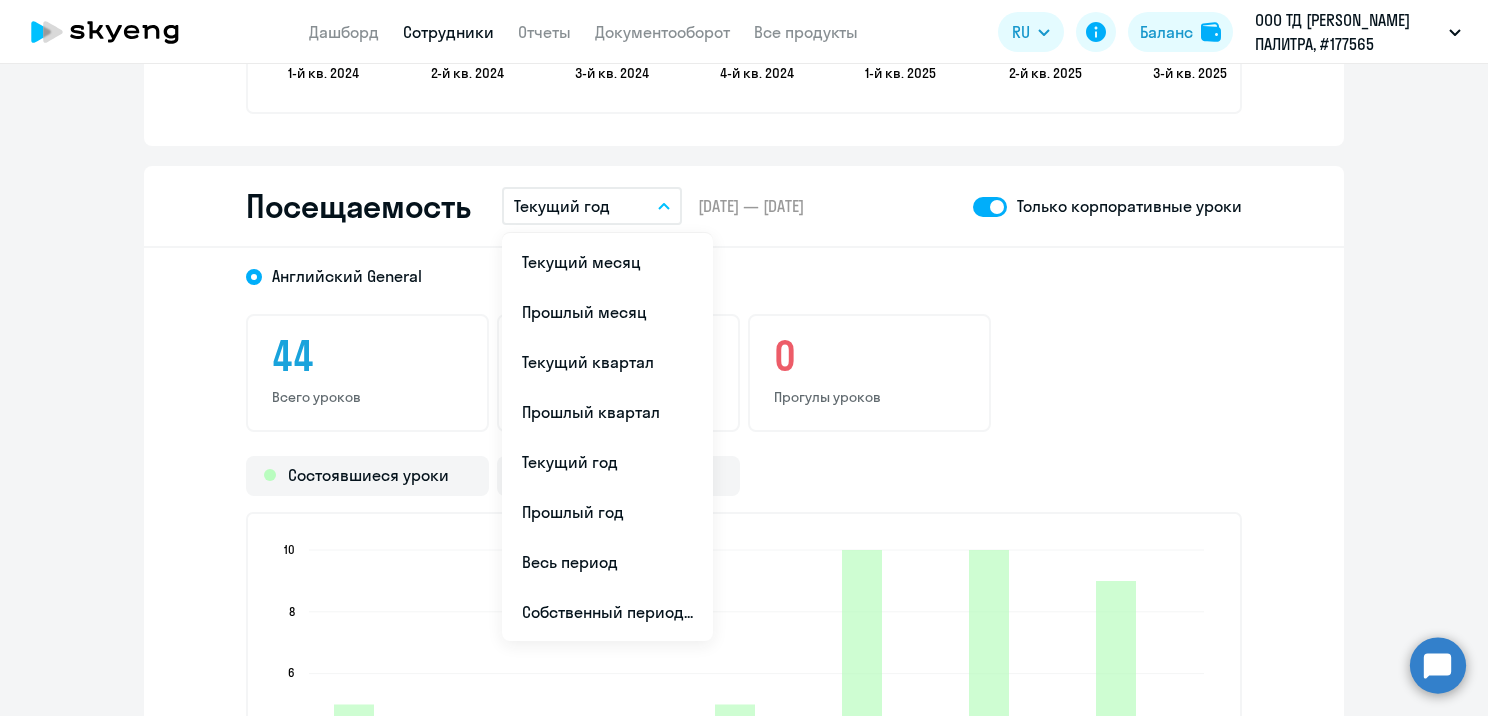 click on "[DEMOGRAPHIC_DATA] General 44  Всего уроков  44  Состоявшиеся уроки  0  Прогулы уроков   Состоявшиеся уроки   [PERSON_NAME][DATE]  [DATE]  [DATE]  [DATE]  [DATE]  [DATE]  [DATE]  [DATE]  [DATE]  [DATE]  [DATE]  [DATE]  [DATE]  [DATE]  0  0  2  2  4  4  6  6  8  8  10  10" 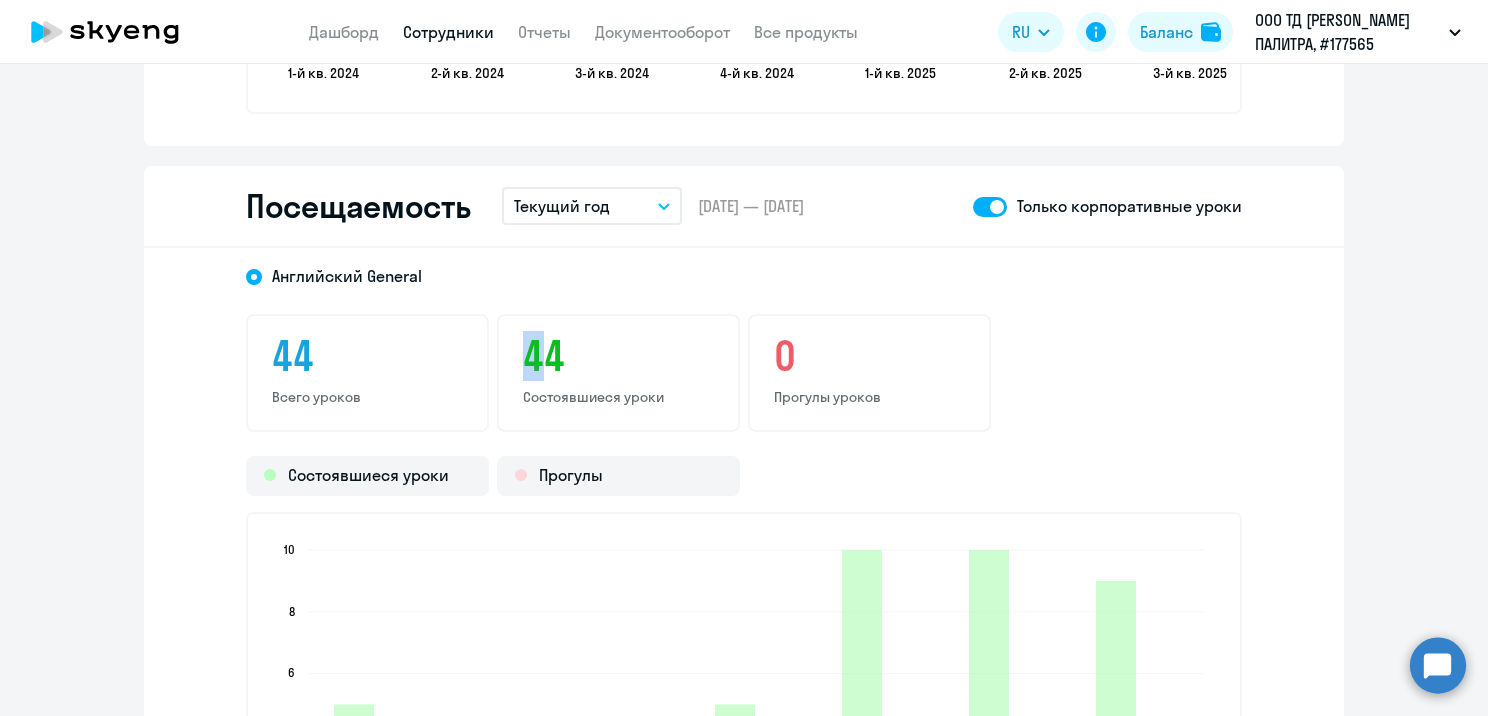 drag, startPoint x: 516, startPoint y: 351, endPoint x: 616, endPoint y: 336, distance: 101.118744 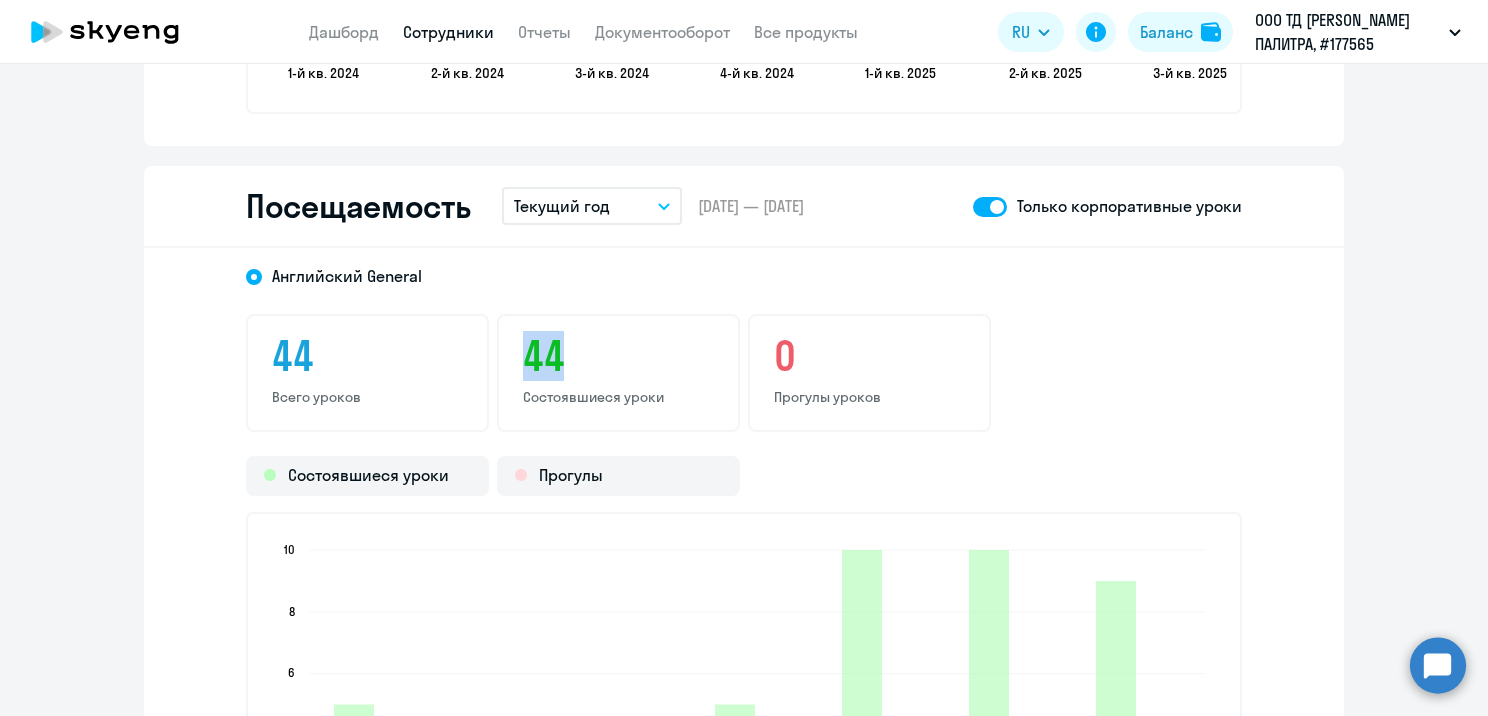 click on "44" 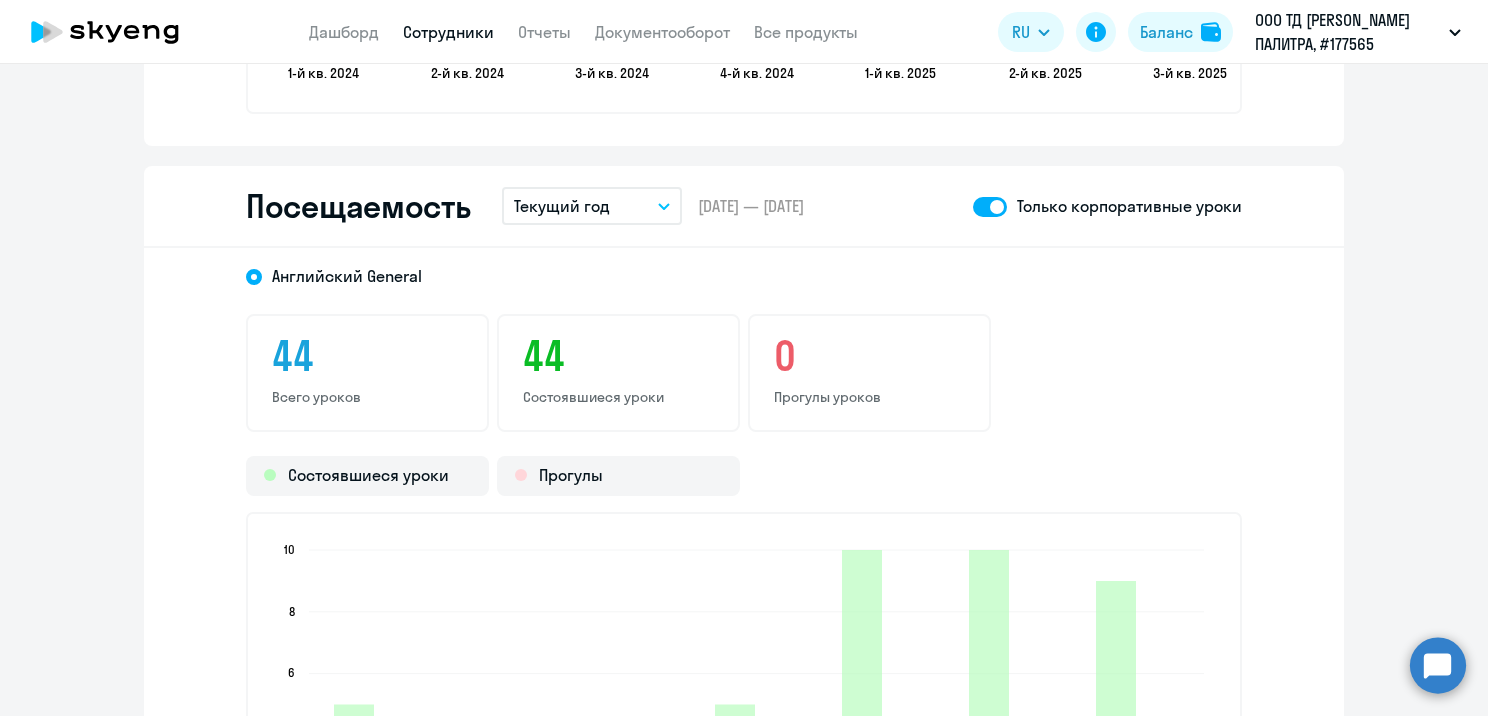 click on "Посещаемость  Текущий год
Текущий месяц   Прошлый месяц   Текущий квартал   [GEOGRAPHIC_DATA] квартал   [GEOGRAPHIC_DATA] год   Прошлый год   Весь период   Собственный период...  –  [DATE] — [DATE]  Только корпоративные уроки" 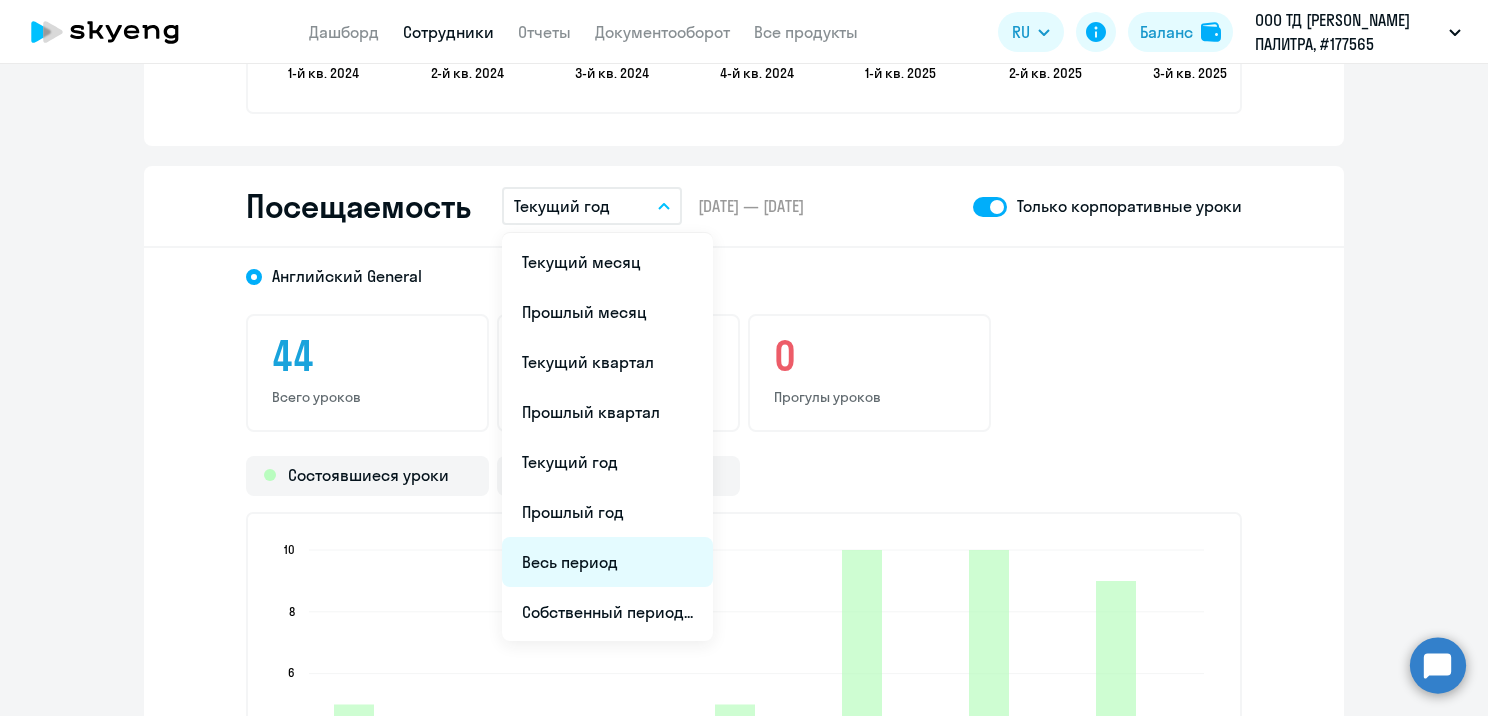 click on "Весь период" at bounding box center [607, 562] 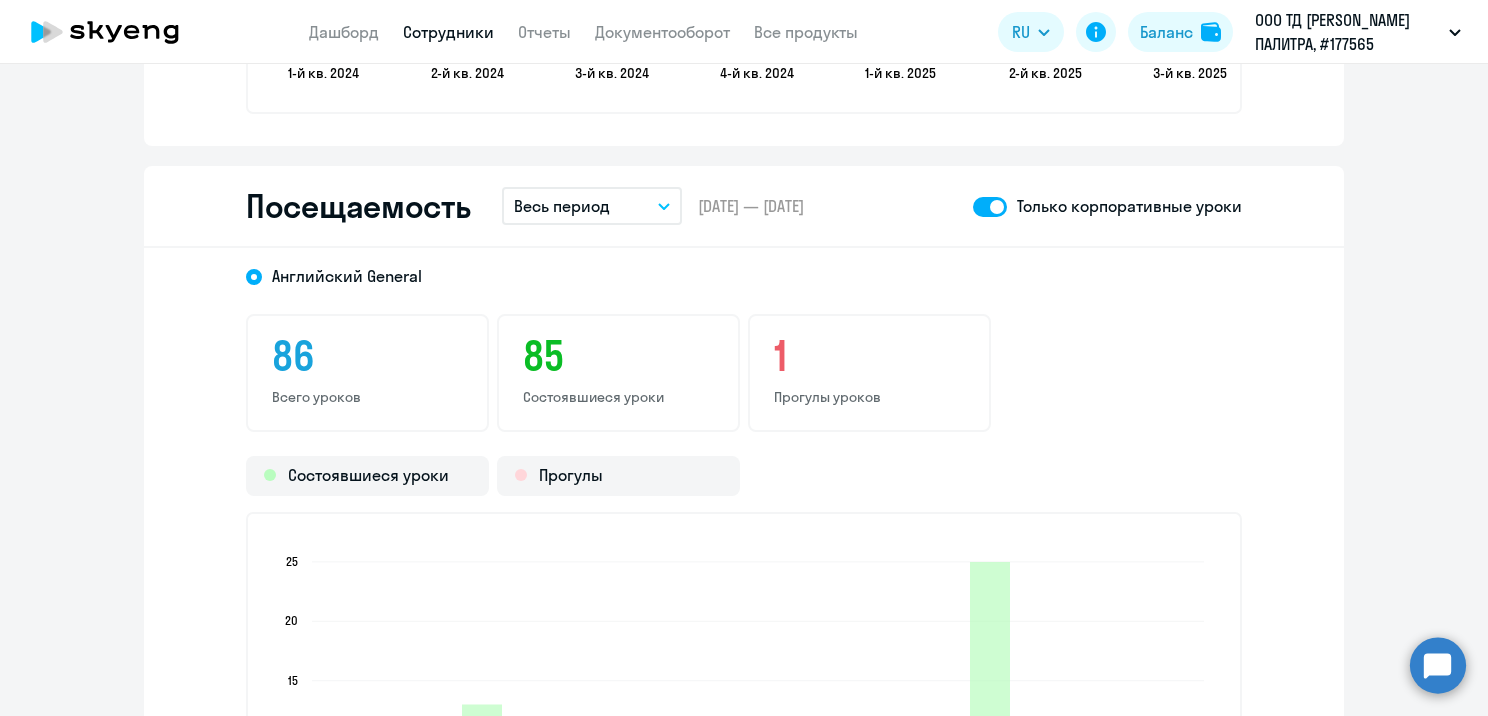 click on "Весь период" at bounding box center [562, 206] 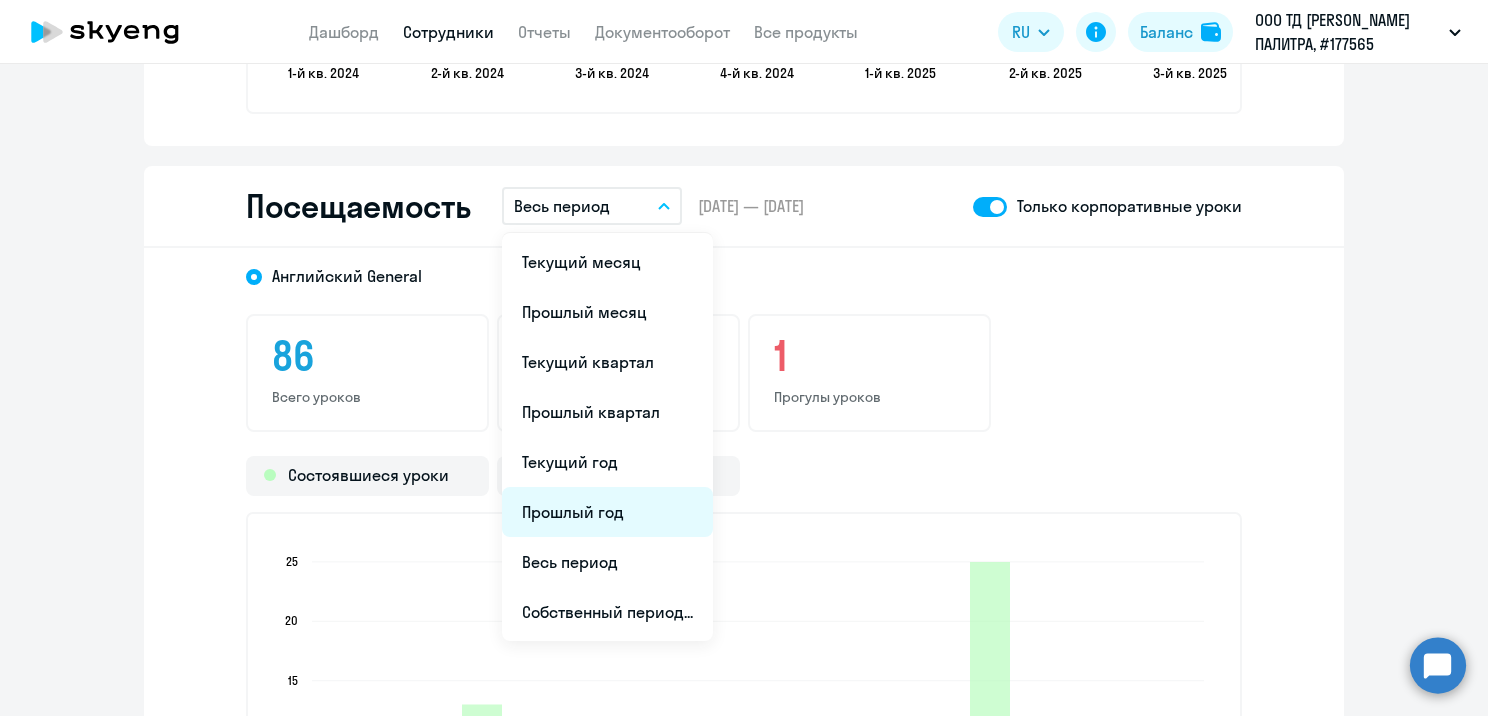 click on "Прошлый год" at bounding box center [607, 512] 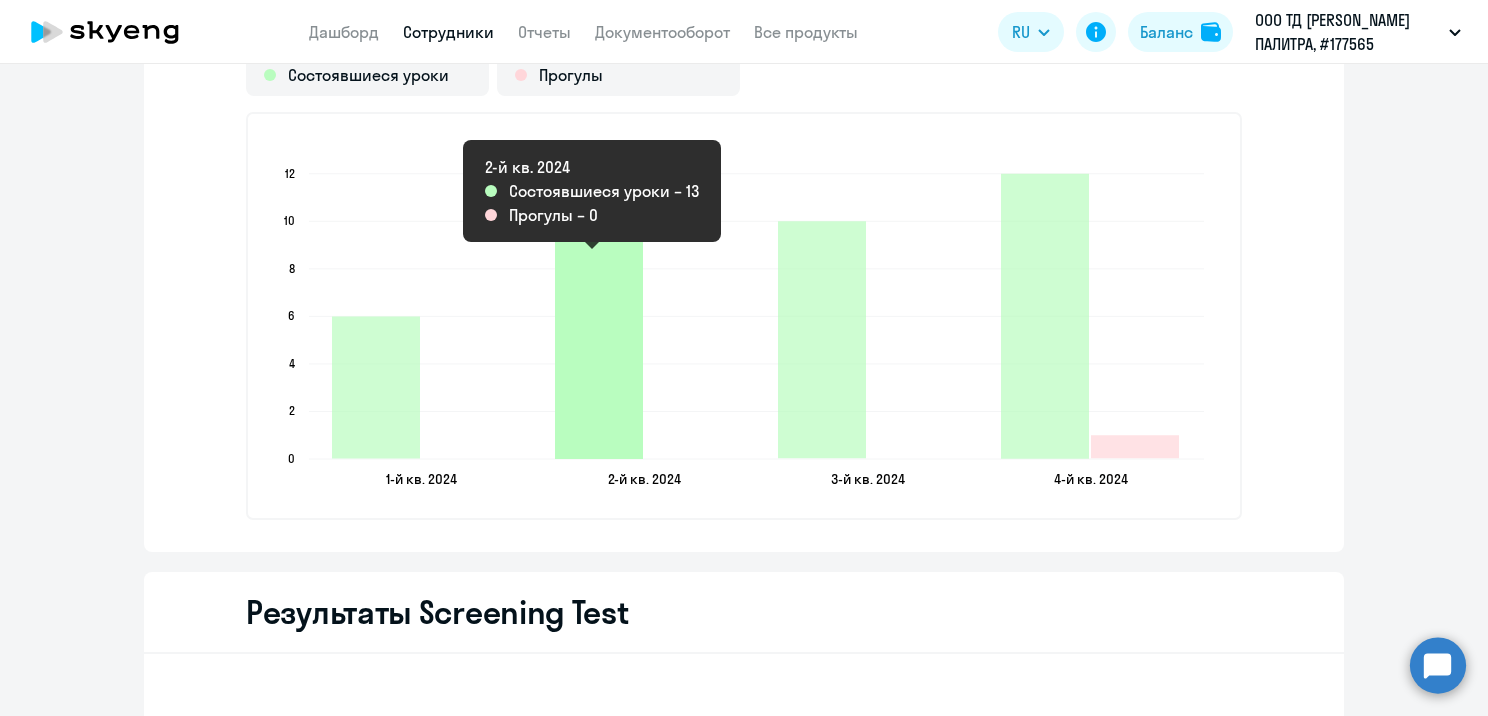 scroll, scrollTop: 2792, scrollLeft: 0, axis: vertical 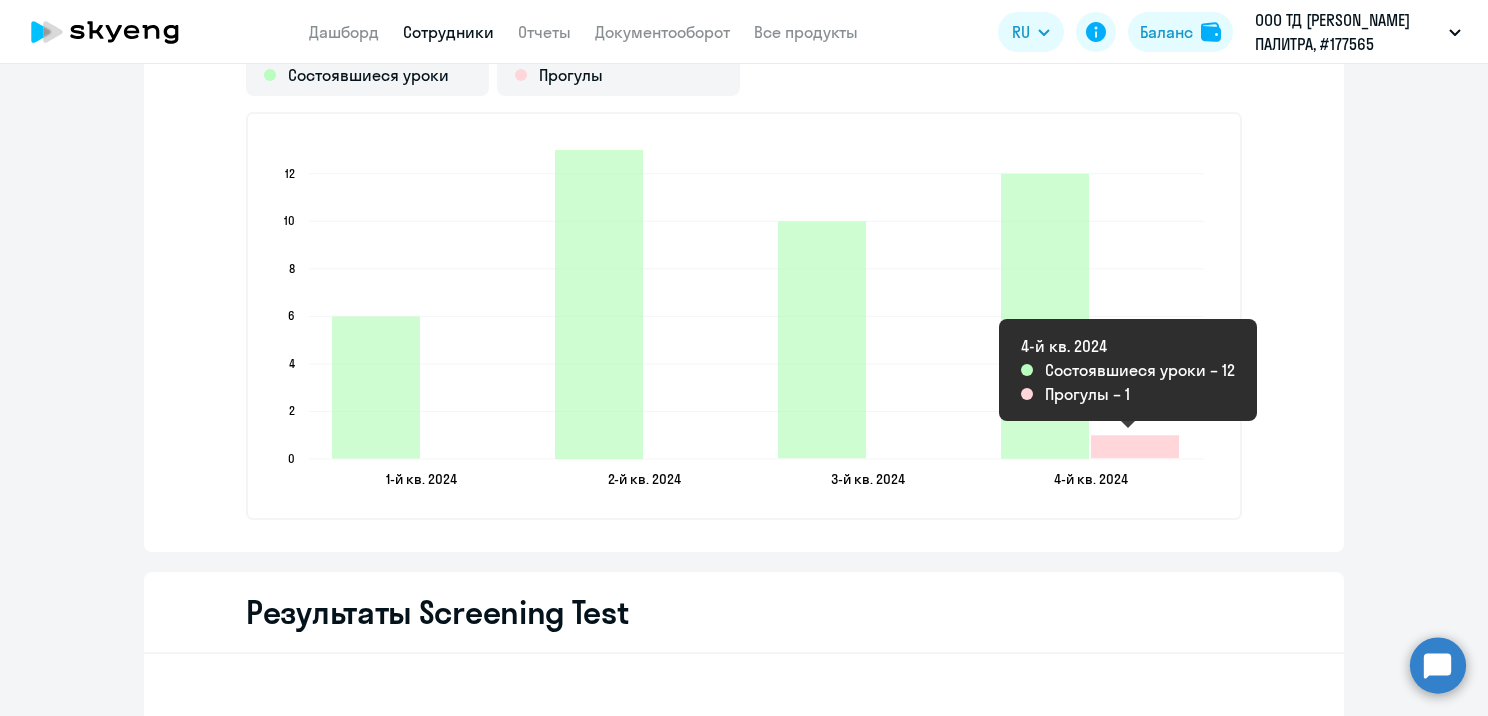 click 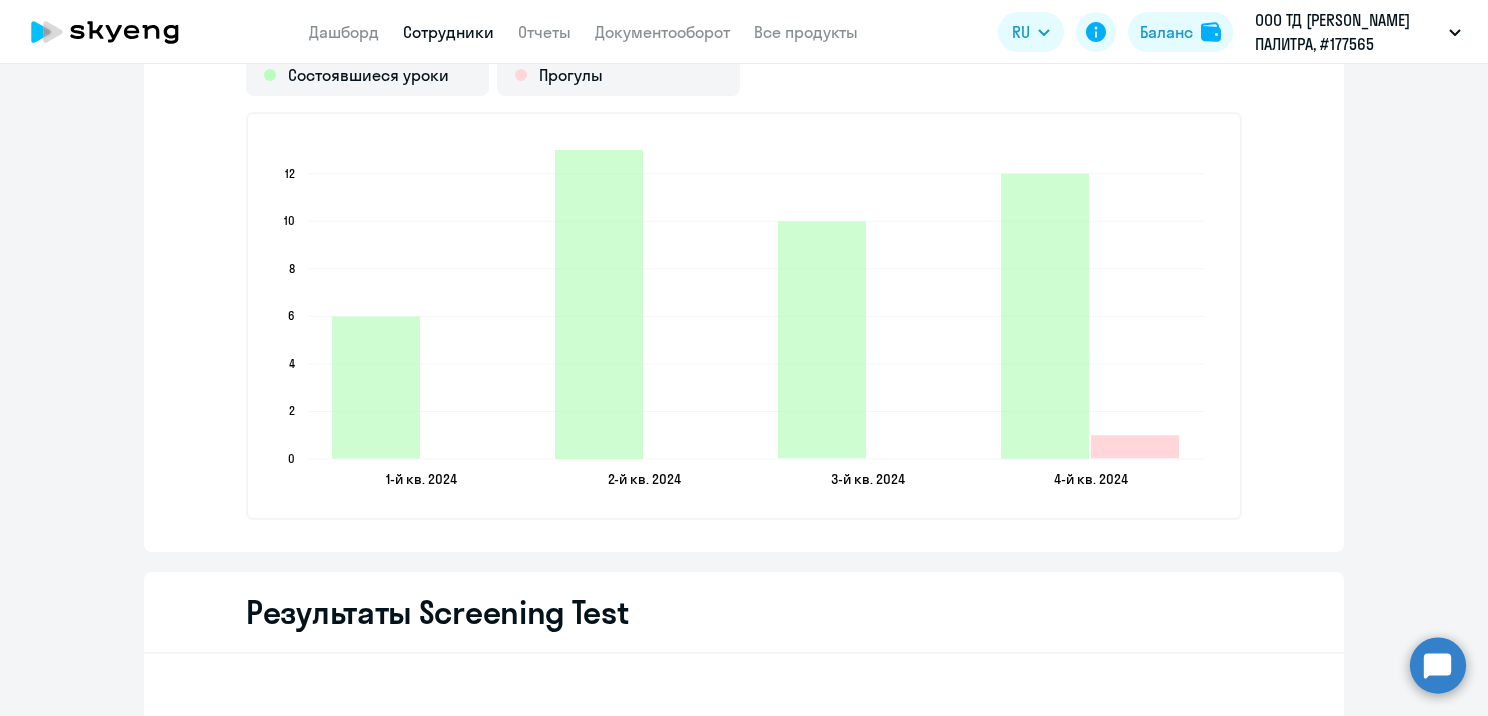 click 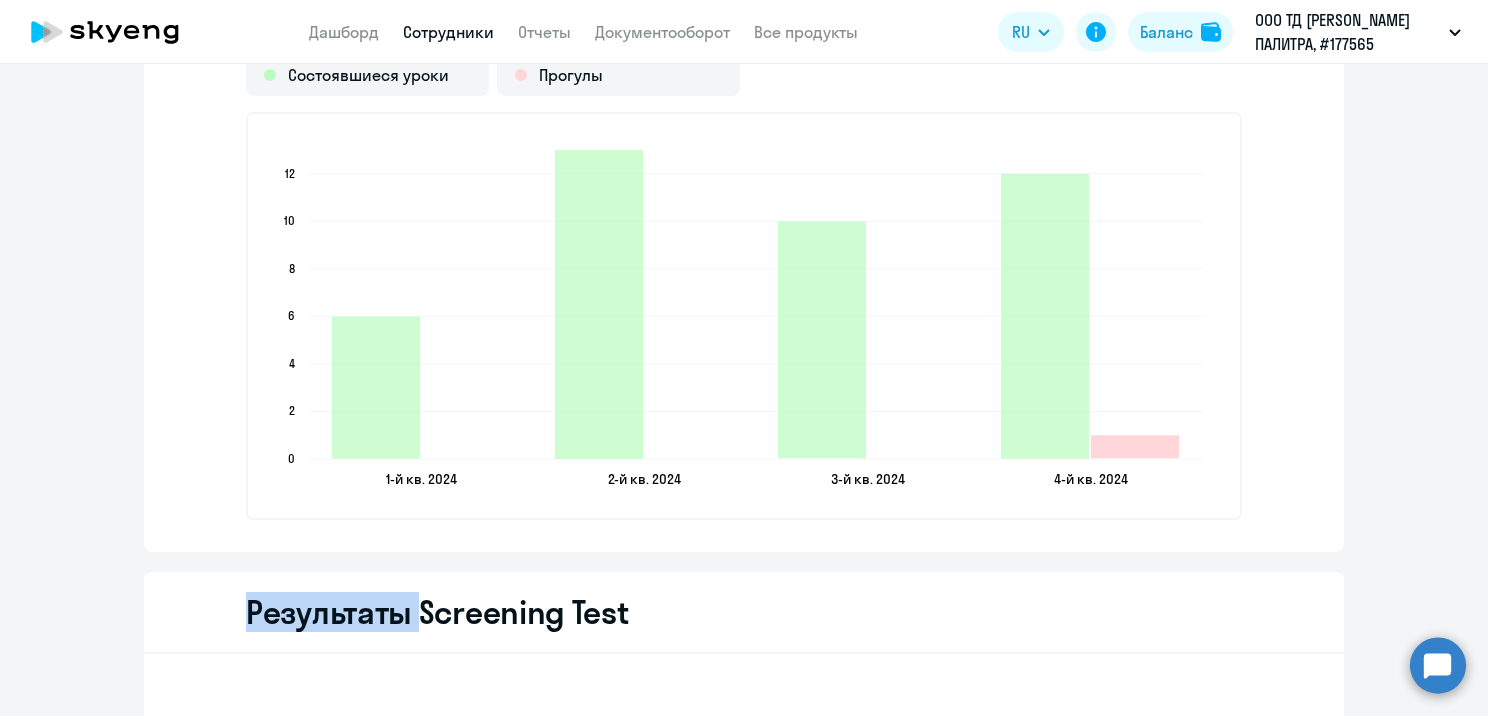 click 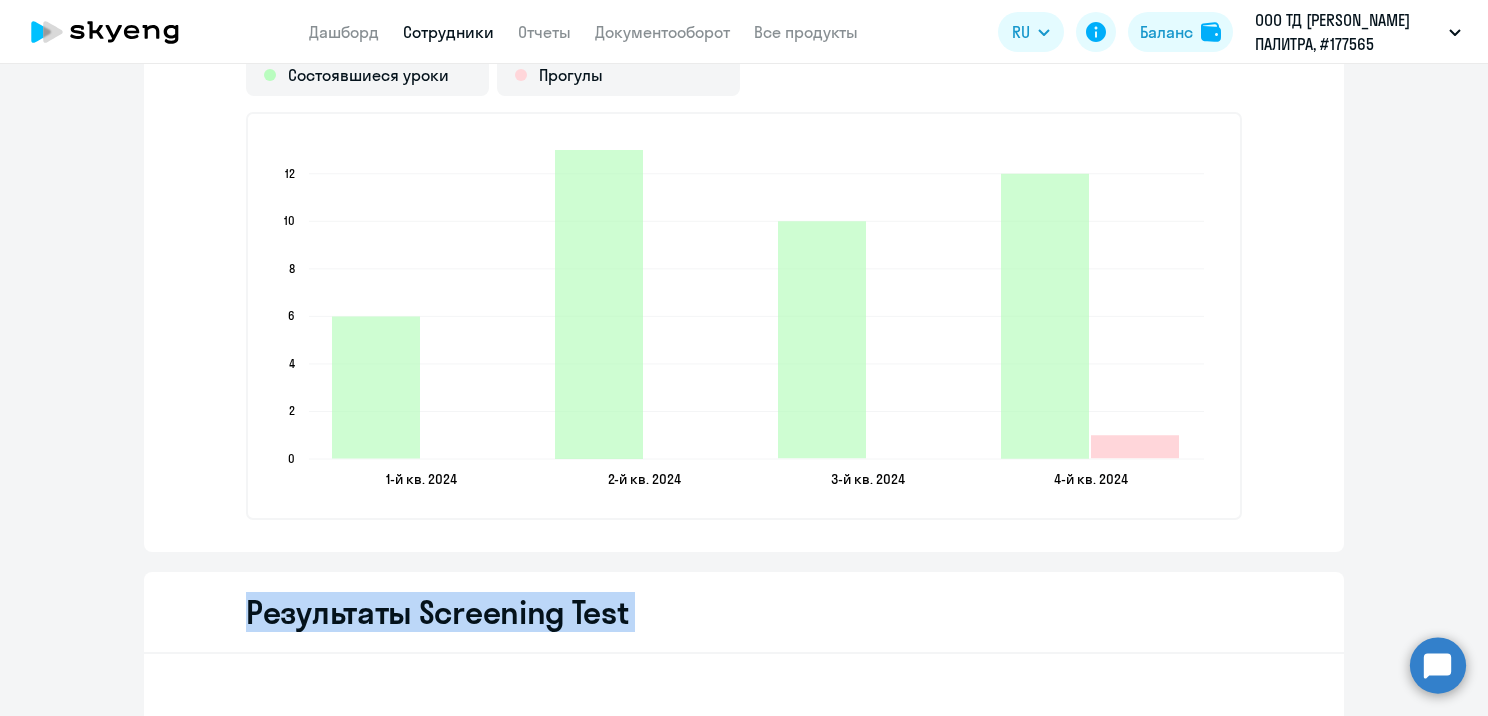 click 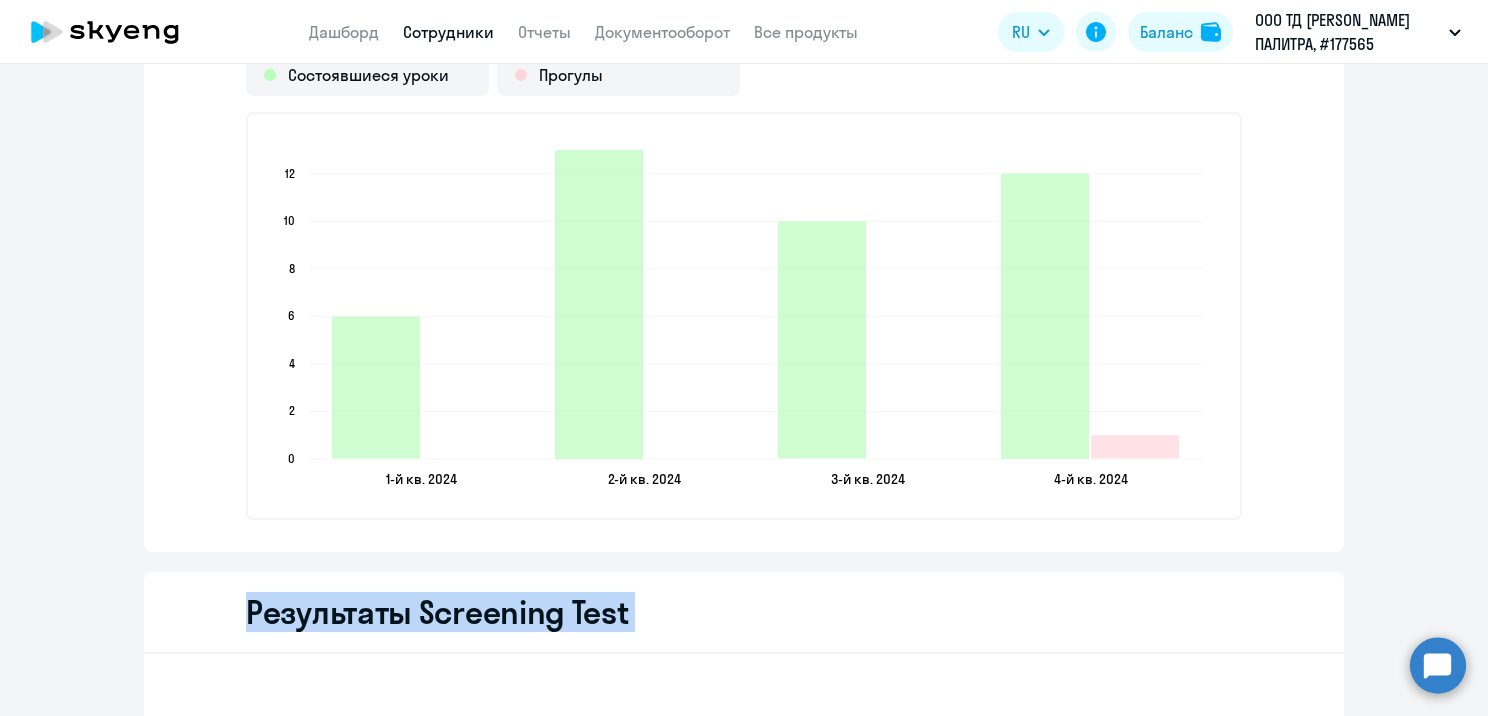 click on "1-й кв. 2024  1-й кв. 2024  2-й кв. 2024  2-й кв. 2024  3-й кв. 2024  3-й кв. 2024  4-й кв. 2024  4-й кв. 2024  0  0  2  2  4  4  6  6  8  8  10  10  12  12" 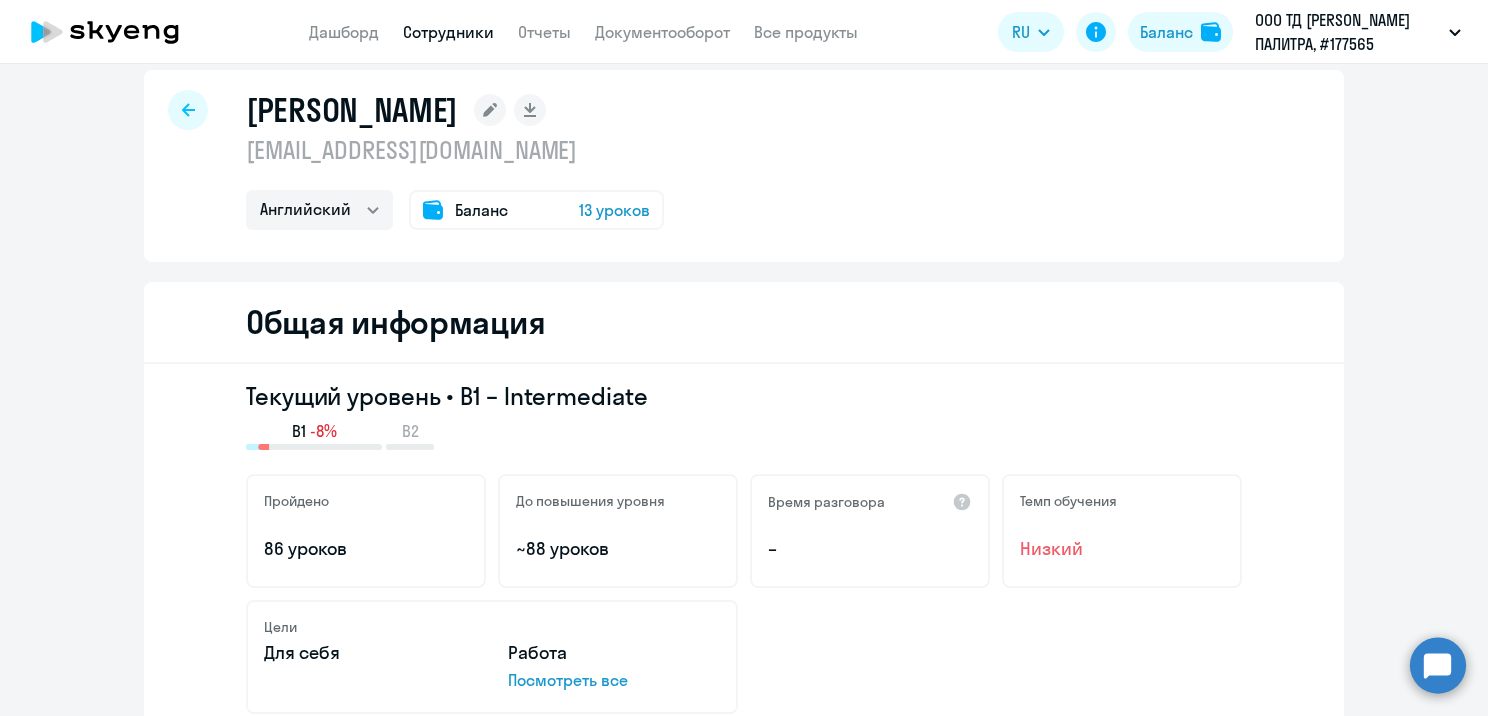 scroll, scrollTop: 0, scrollLeft: 0, axis: both 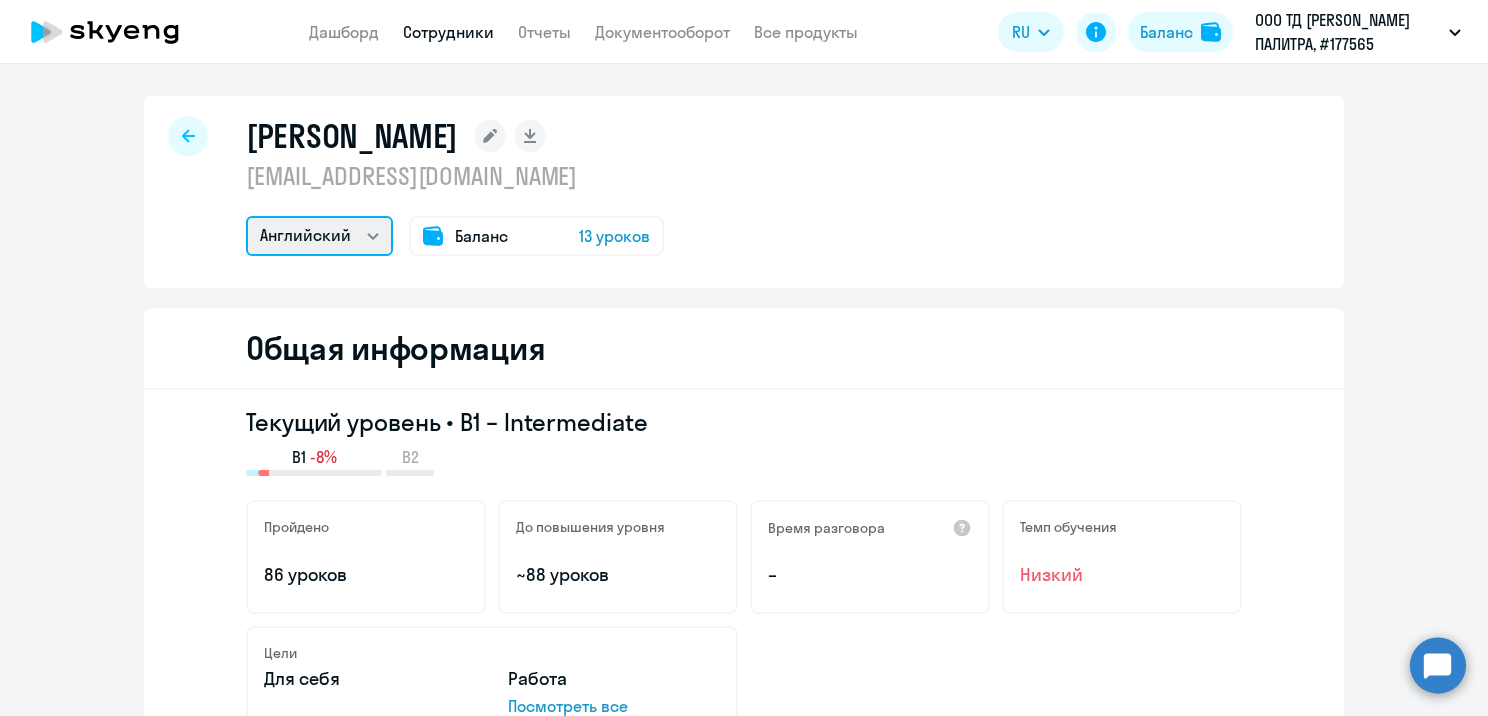 click on "Английский" 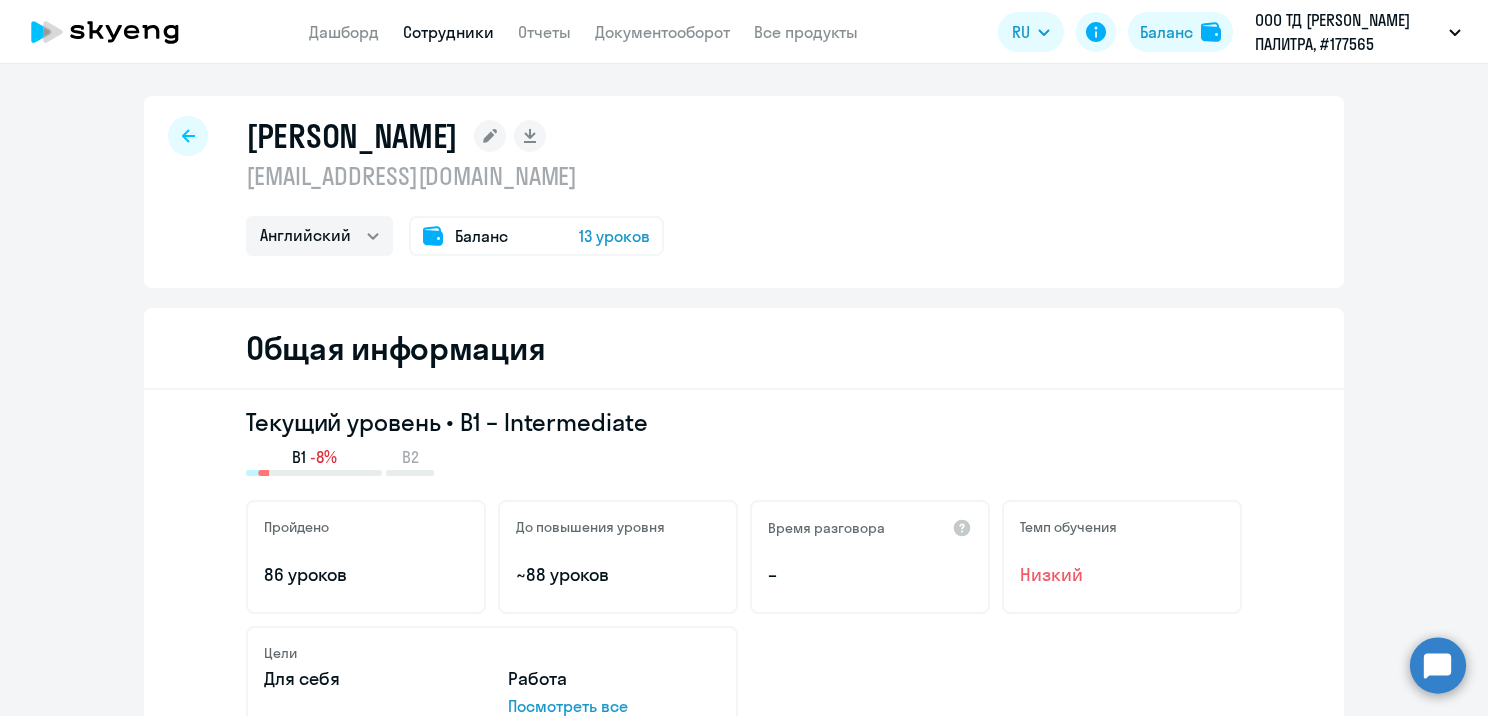 click on "[PERSON_NAME]
[EMAIL_ADDRESS][DOMAIN_NAME]  Английский
Баланс 13 уроков Общая информация  Текущий уровень • B1 – Intermediate   B1   -8%  B2 Пройдено  86 уроков  До повышения уровня  ~88 уроков  Время разговора
– Темп обучения  Низкий  Цели Для себя  Работа     Посмотреть все Название курса  Ещё не выбран  Обучение начато
[DATE]  Статус  Идут постоянные занятия  Преподаватель  [PERSON_NAME] софинансирования – Лимит уроков  Без ограничений  Остаток от лимита  Без ограничений  Дата обновления лимита – Навыки  Весь период
–  [DATE] — [DATE]  По уровню  B1   -8%" 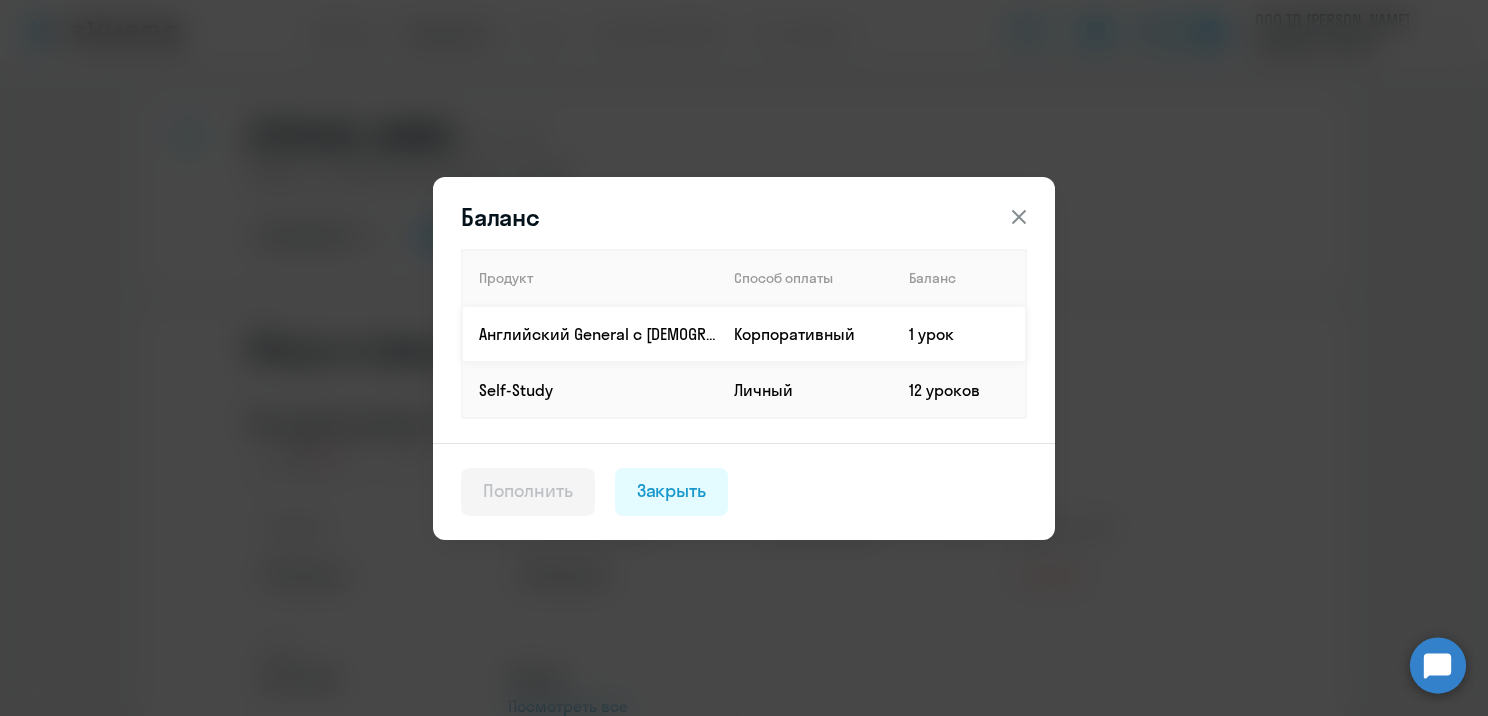 click on "1 урок" at bounding box center [959, 334] 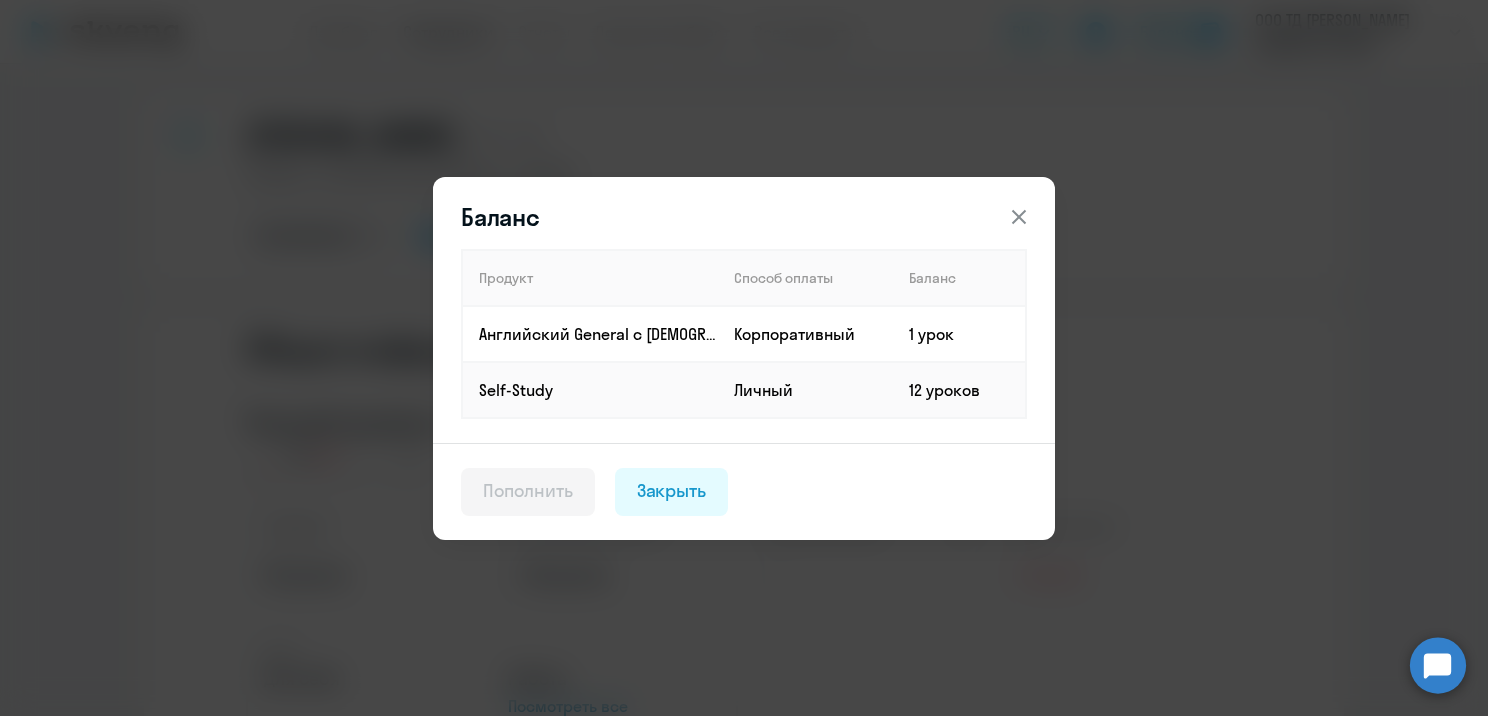 click at bounding box center (1019, 217) 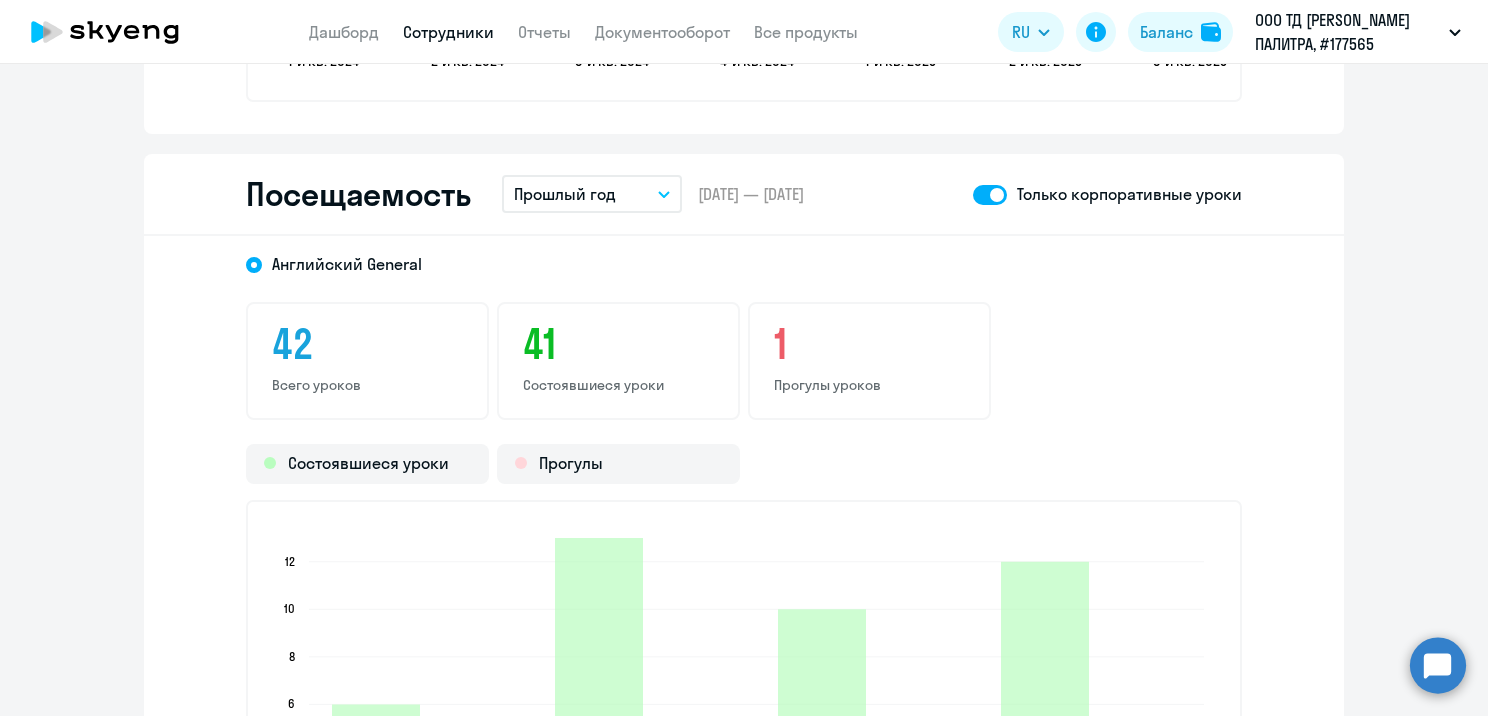 scroll, scrollTop: 2400, scrollLeft: 0, axis: vertical 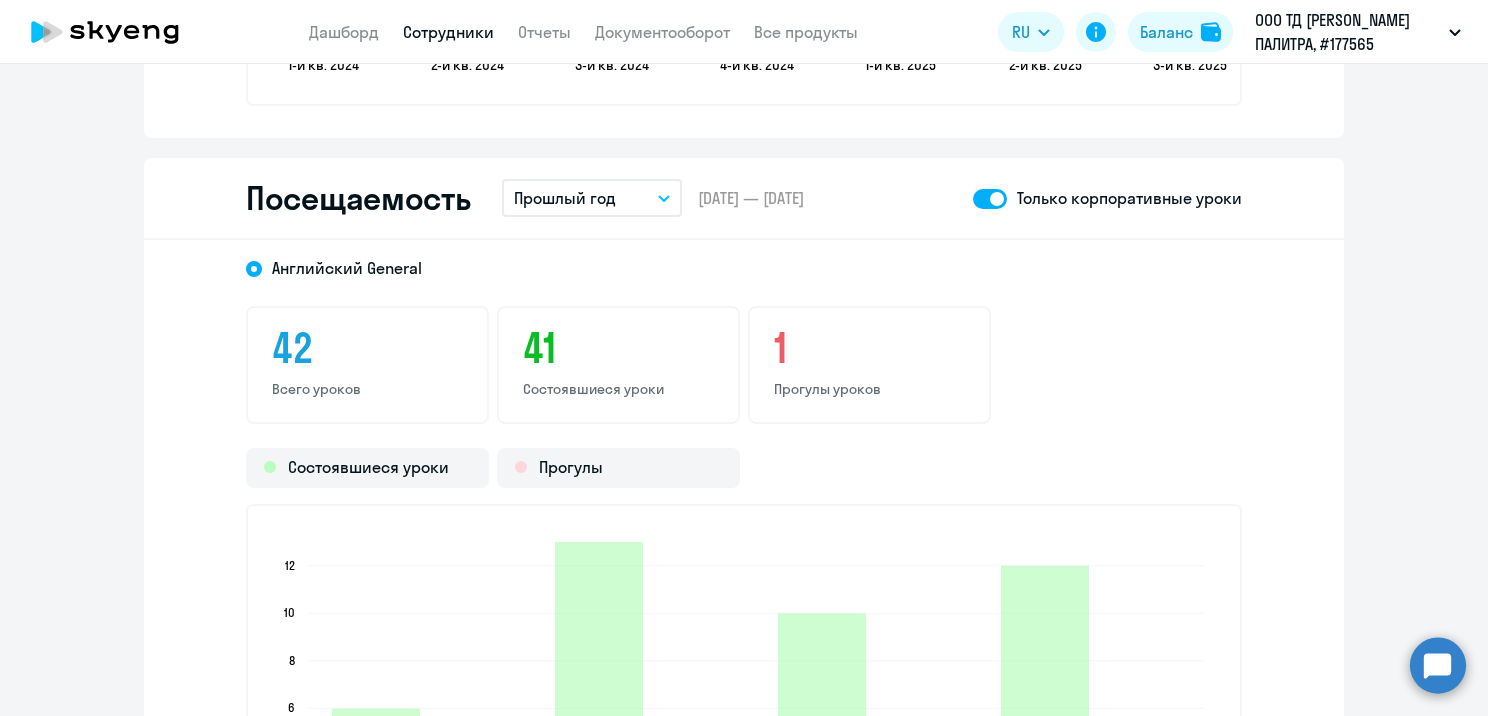 drag, startPoint x: 591, startPoint y: 187, endPoint x: 596, endPoint y: 199, distance: 13 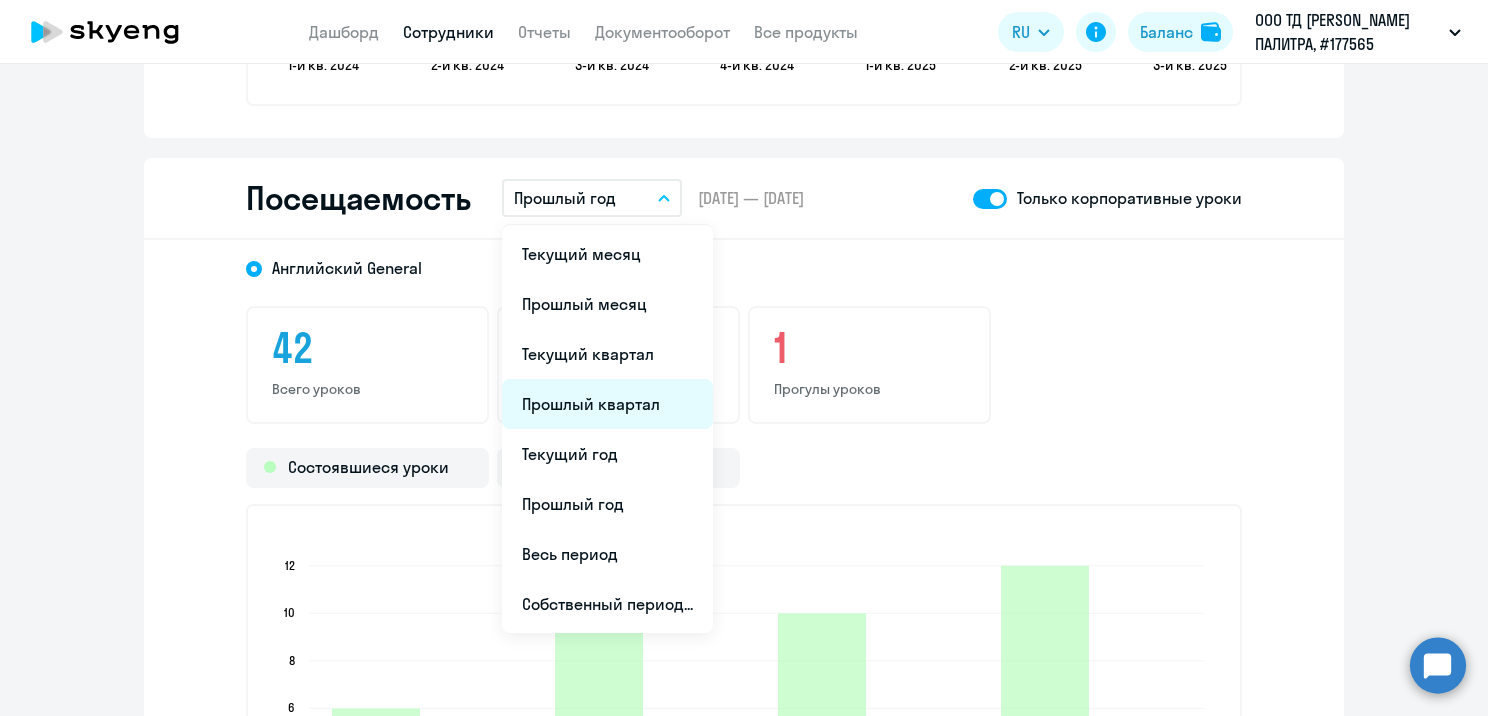 click on "Прошлый квартал" at bounding box center (607, 404) 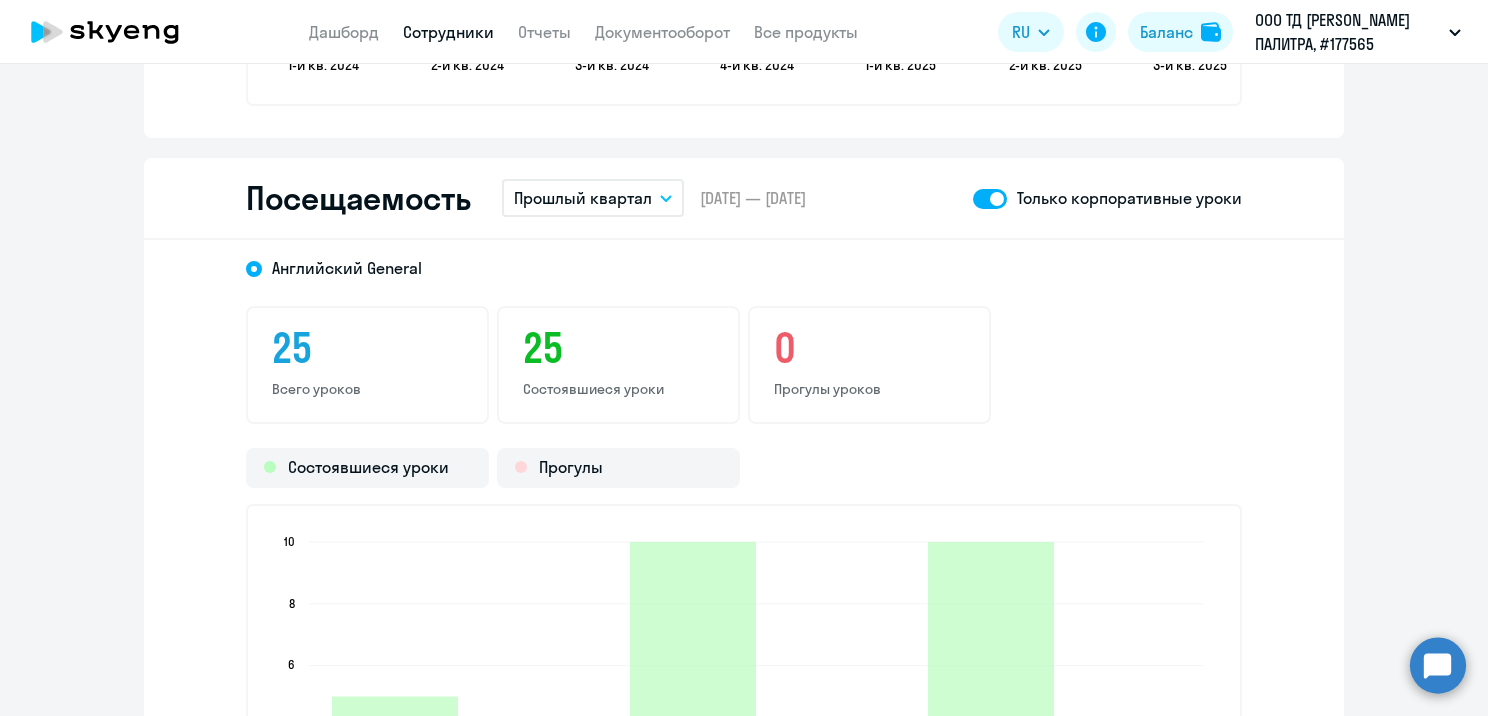 click on "25" 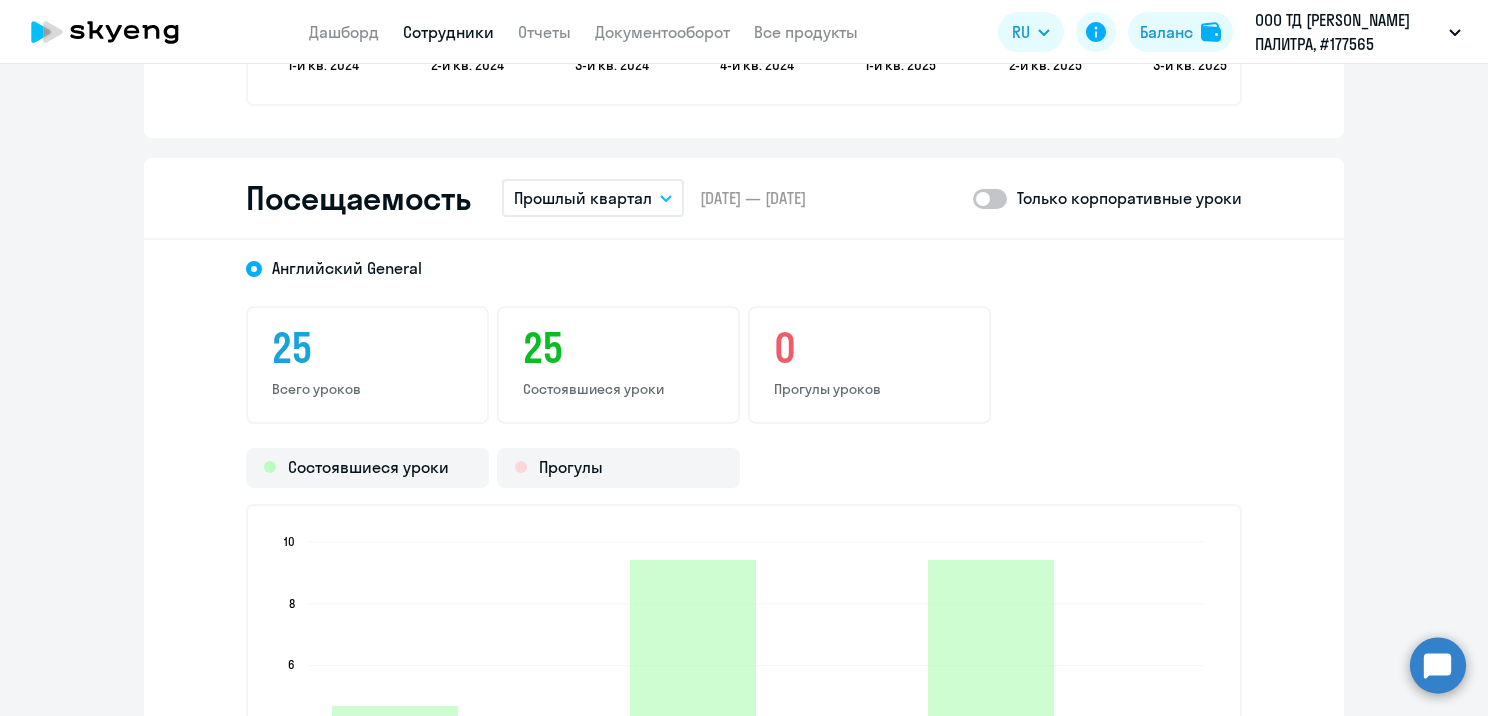click 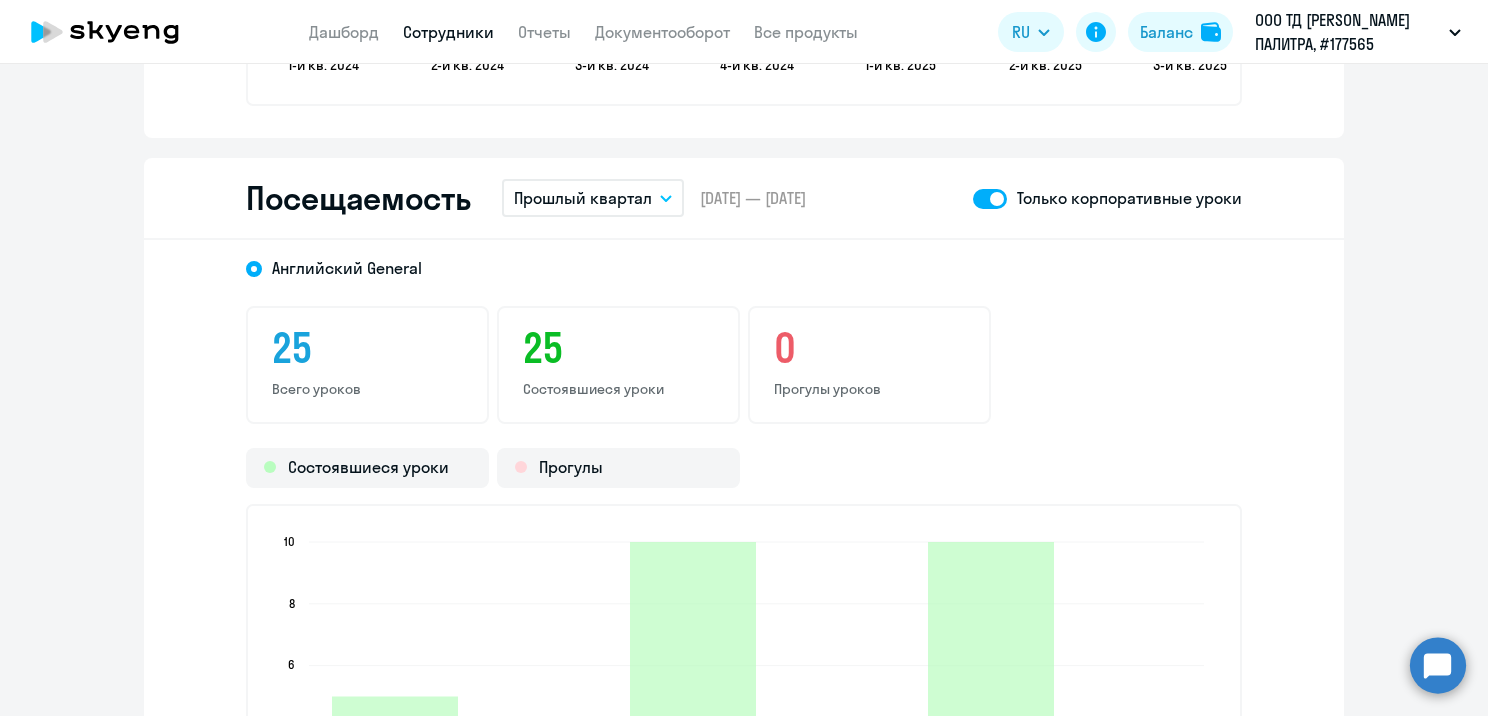 click 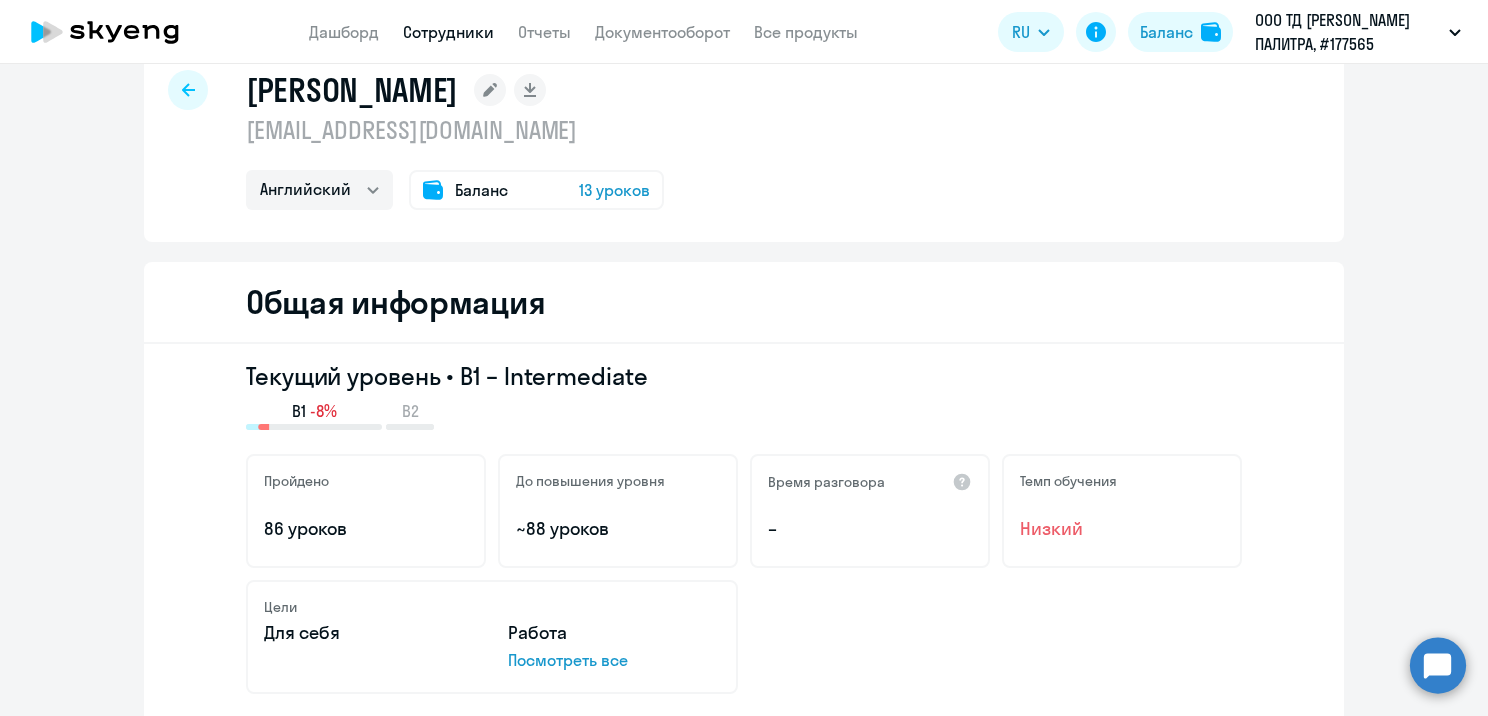 scroll, scrollTop: 0, scrollLeft: 0, axis: both 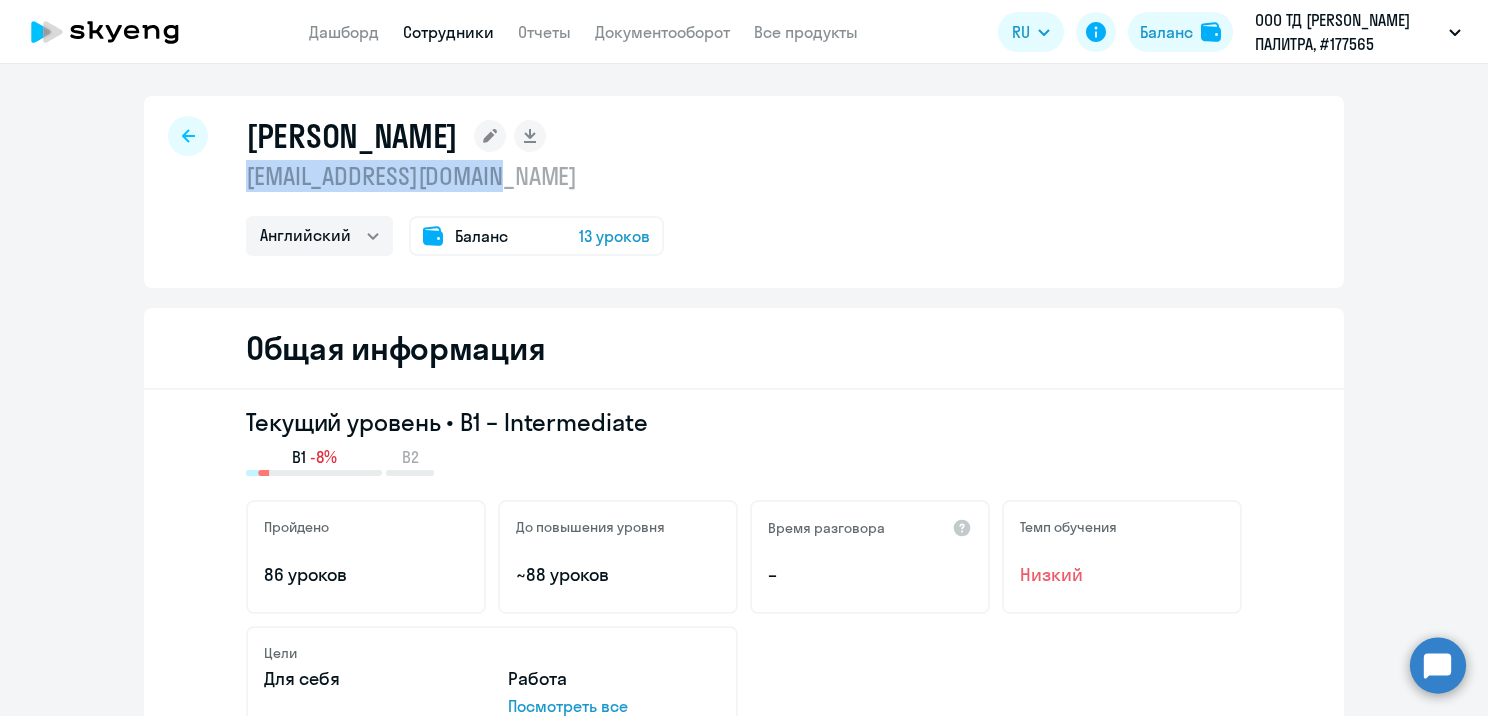 drag, startPoint x: 519, startPoint y: 188, endPoint x: 236, endPoint y: 180, distance: 283.11304 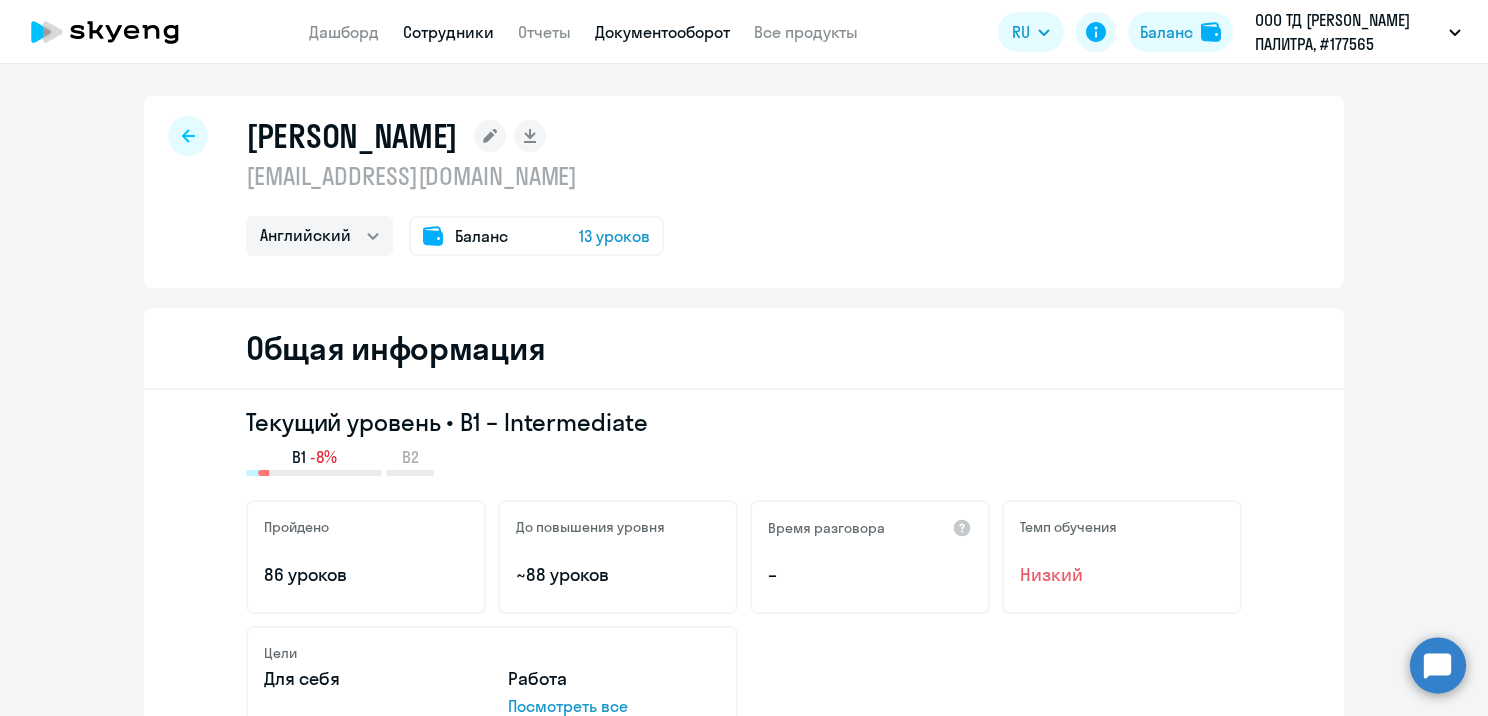 click on "Документооборот" at bounding box center [662, 32] 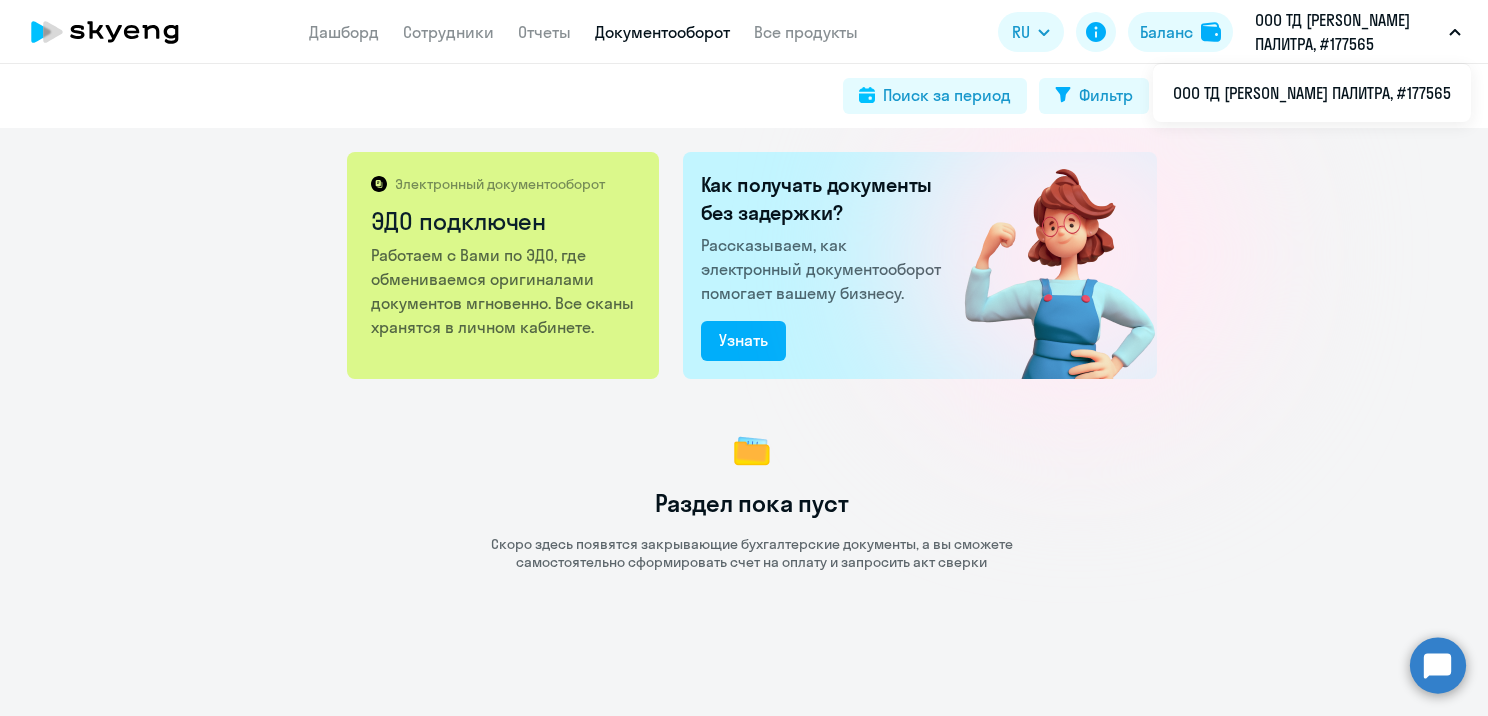 click on "Баланс" 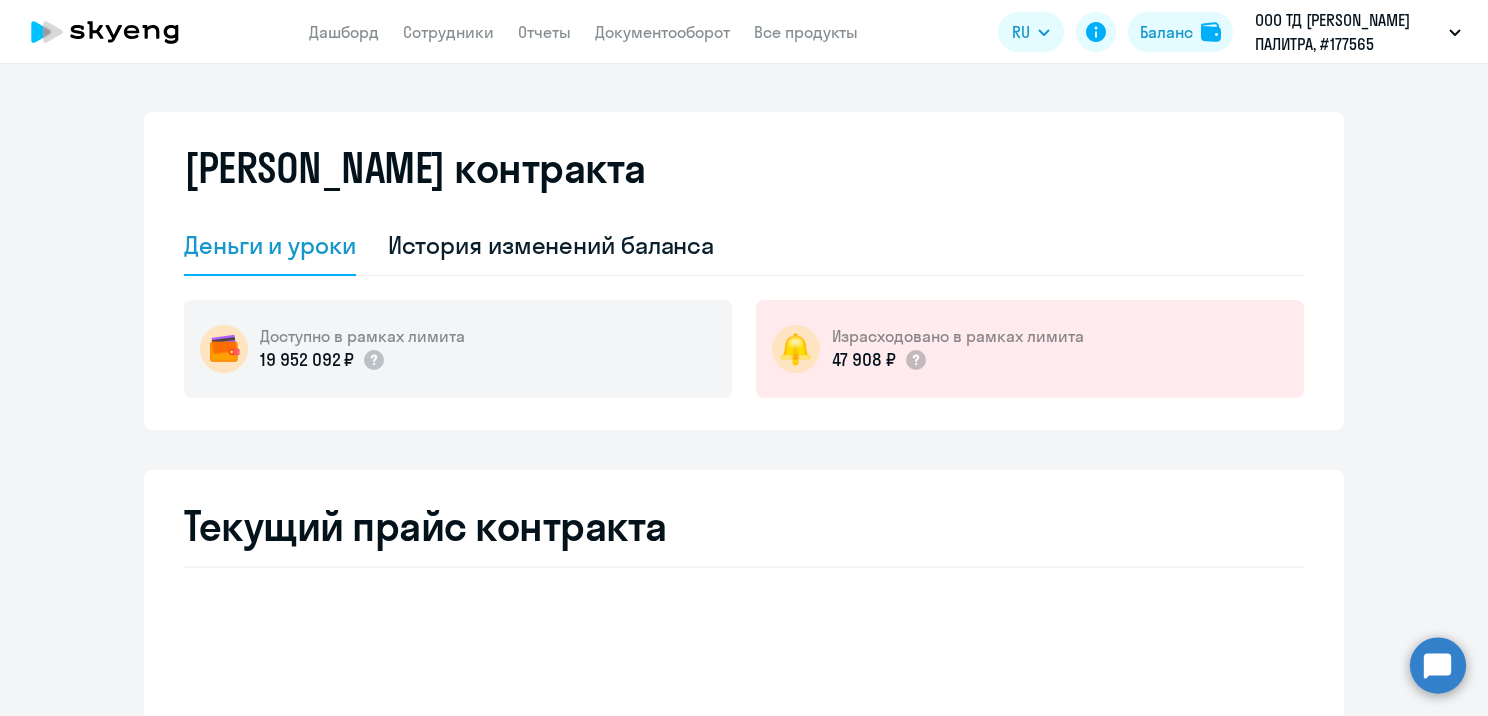 select on "english_adult_not_native_speaker" 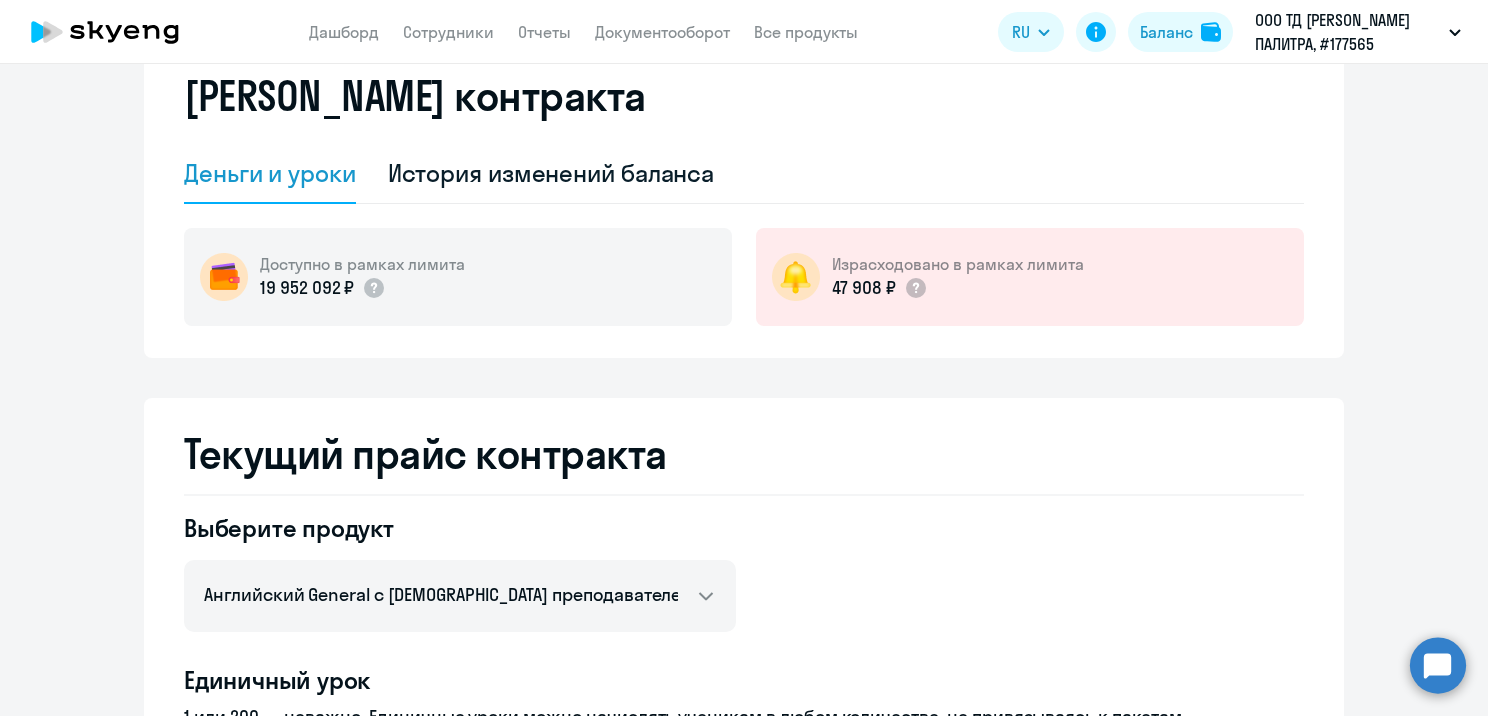 scroll, scrollTop: 0, scrollLeft: 0, axis: both 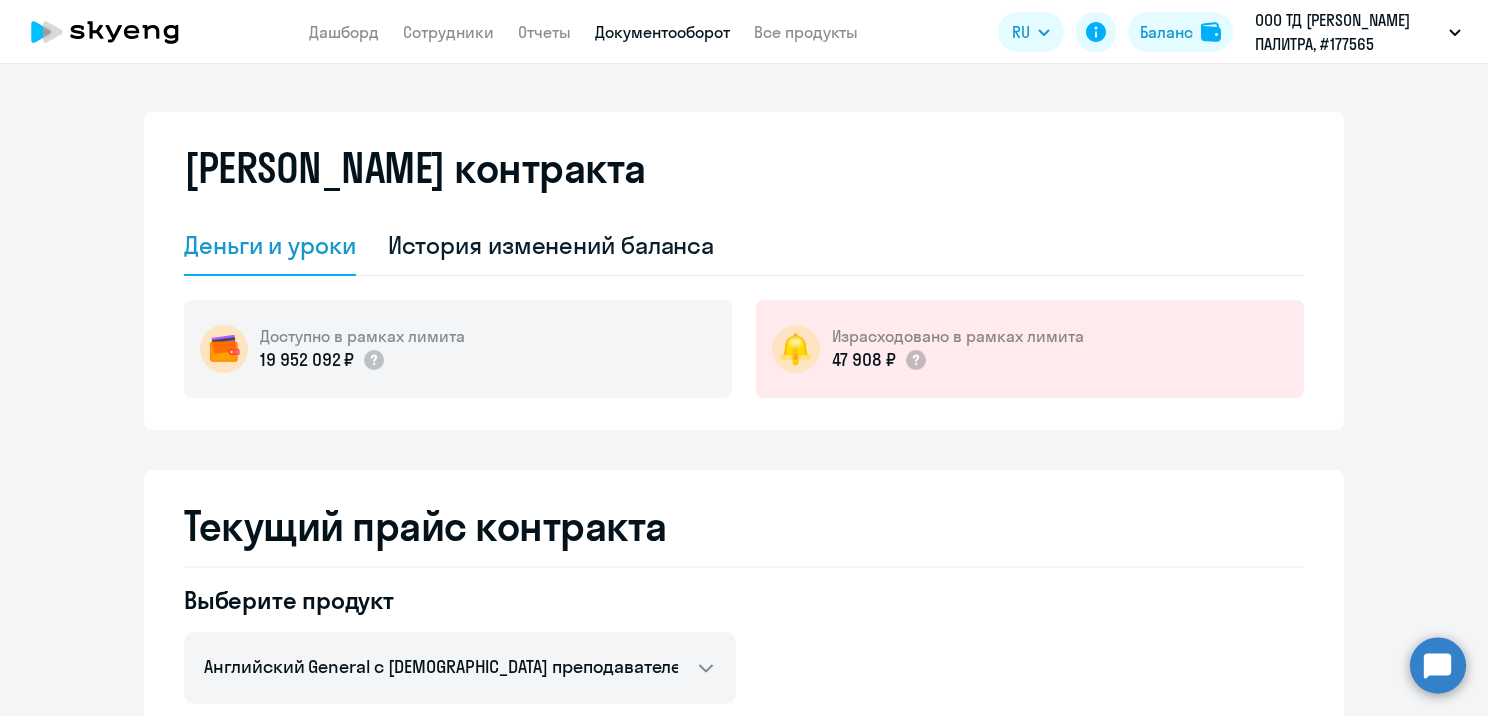 click on "Документооборот" at bounding box center (662, 32) 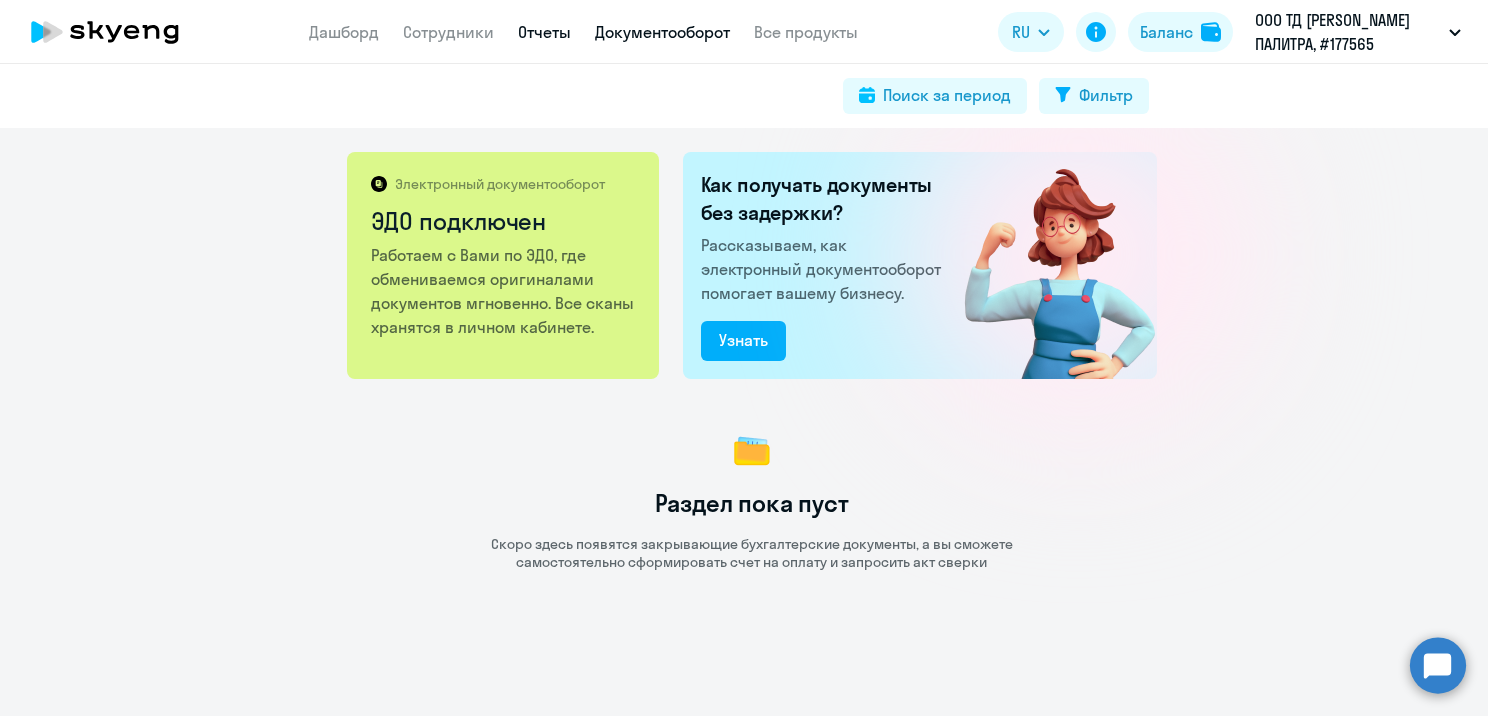 click on "Отчеты" at bounding box center [544, 32] 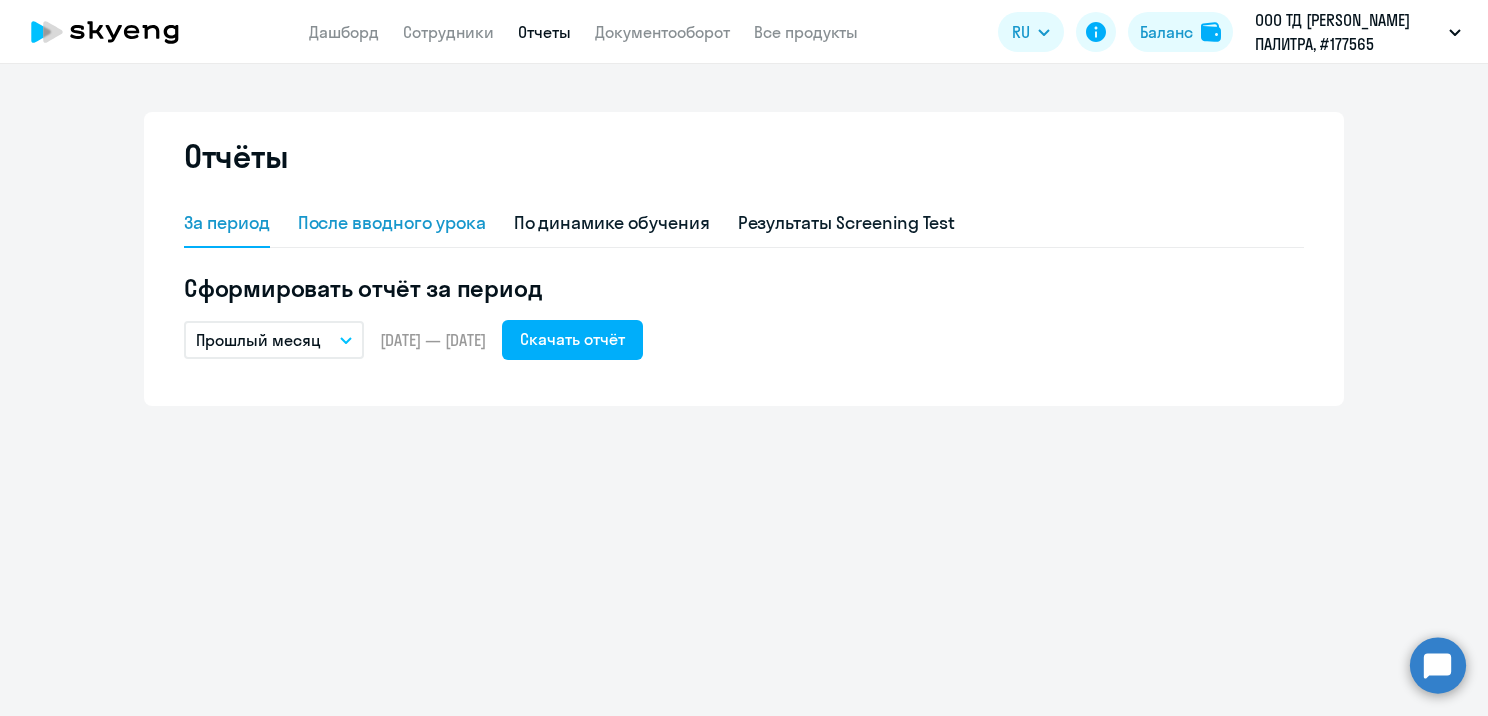click on "После вводного урока" 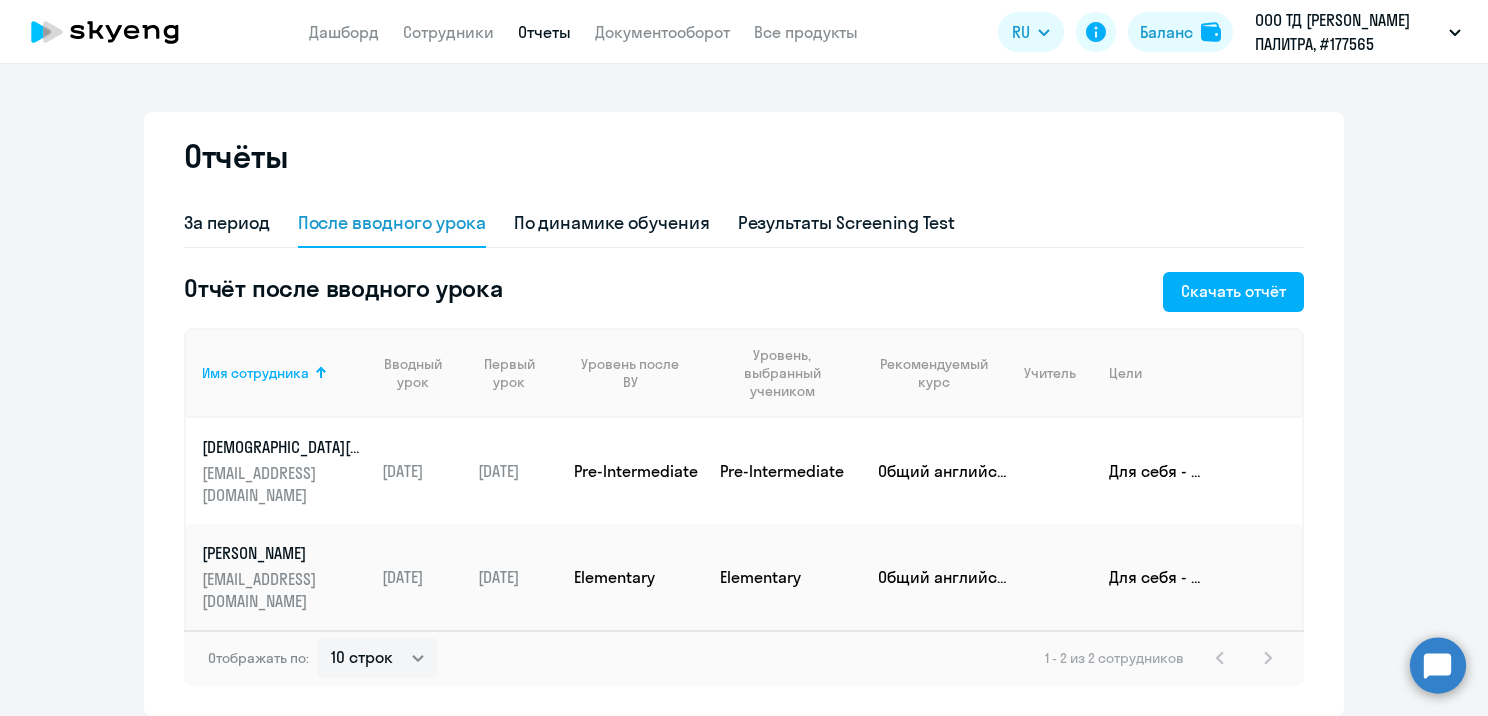 click on "Баланс" 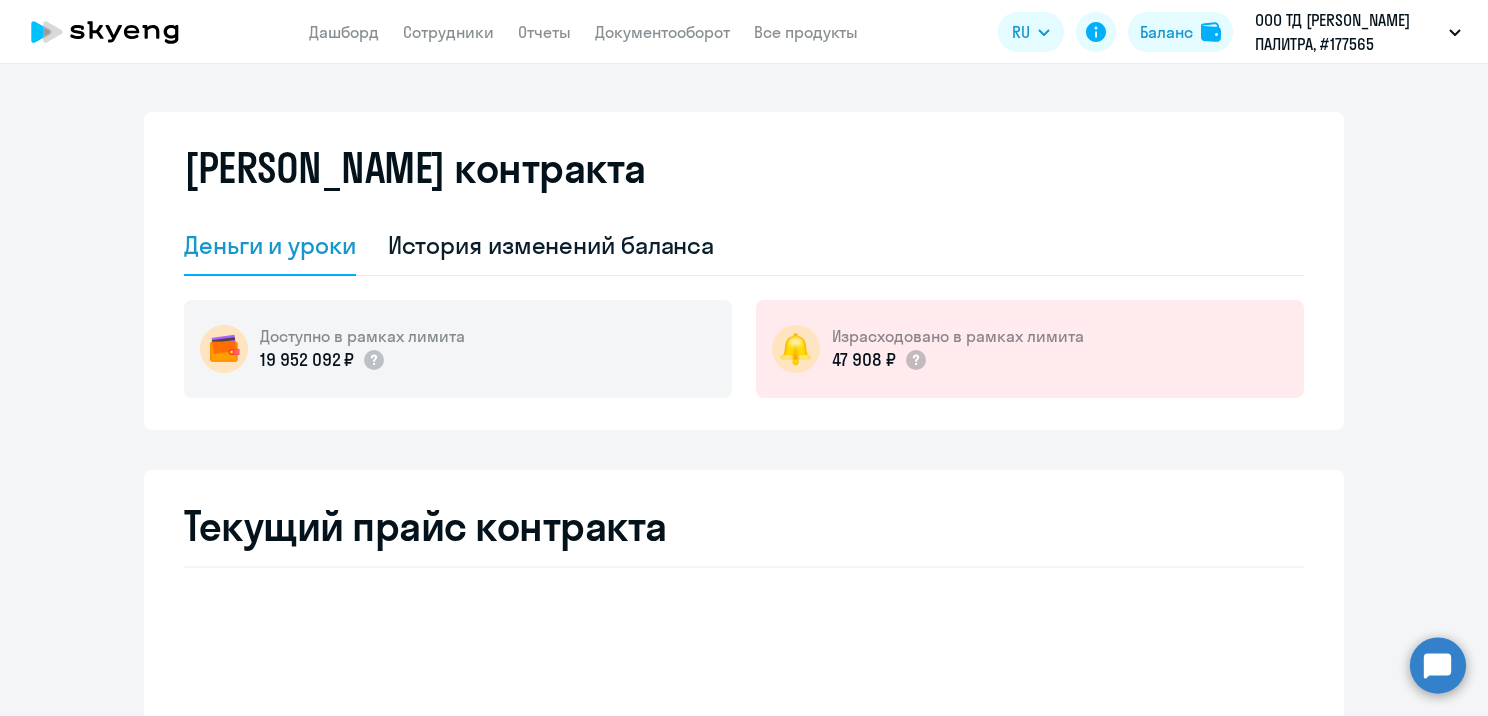 select on "english_adult_not_native_speaker" 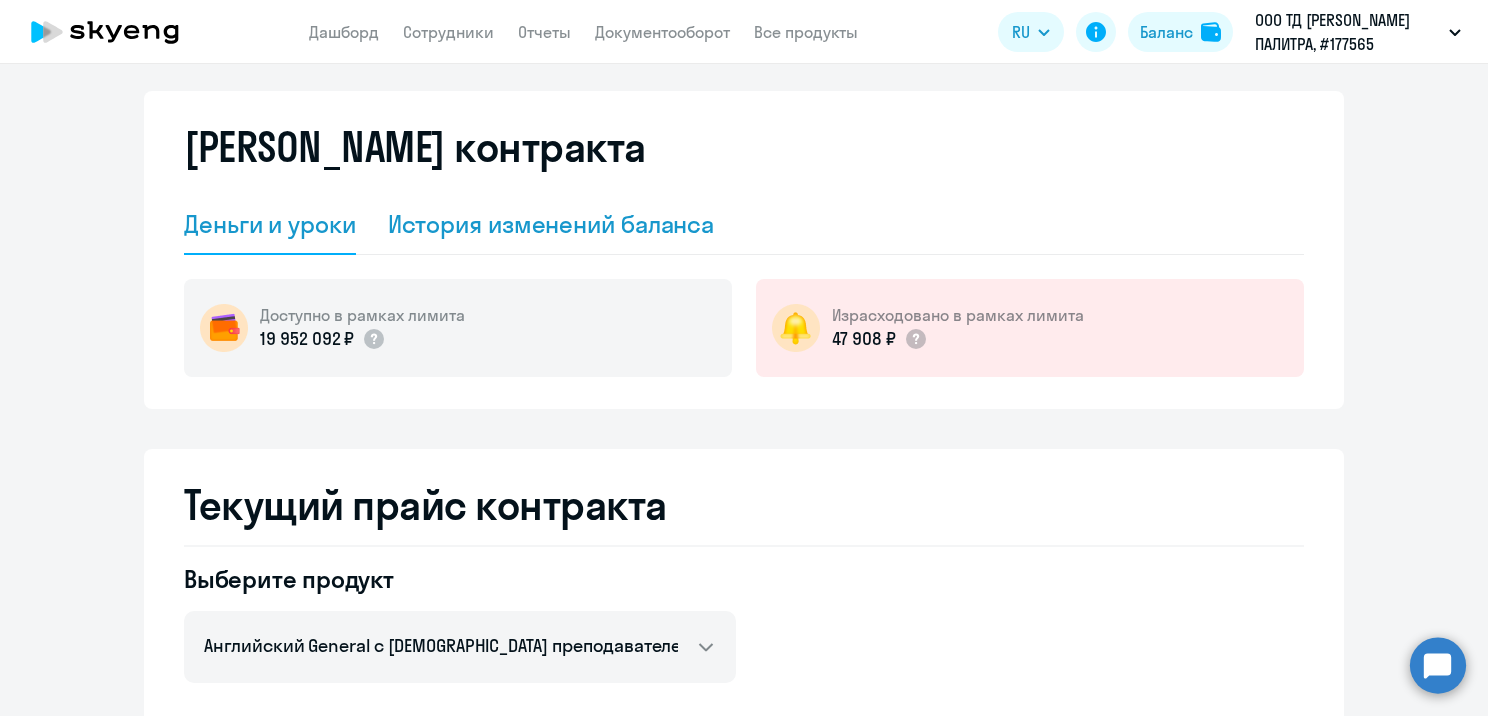scroll, scrollTop: 0, scrollLeft: 0, axis: both 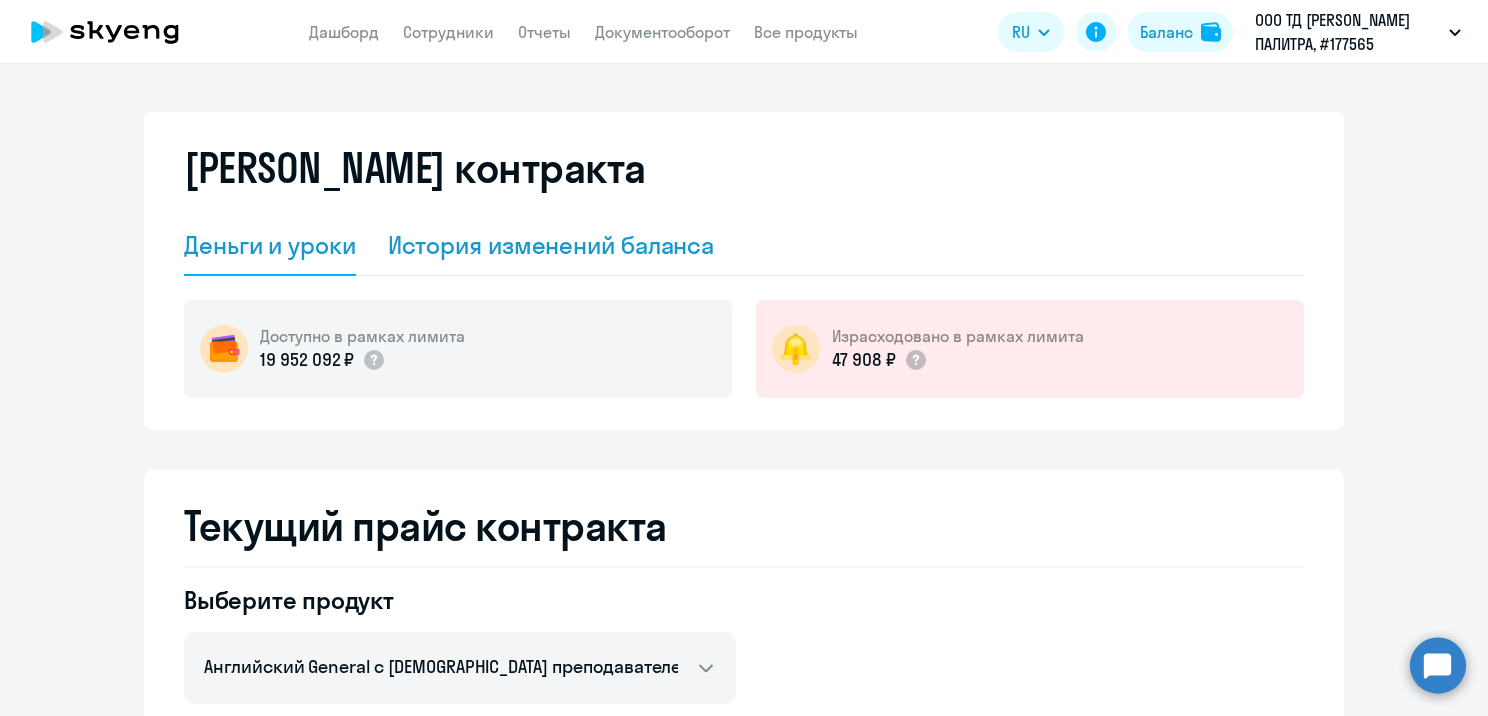 click on "История изменений баланса" 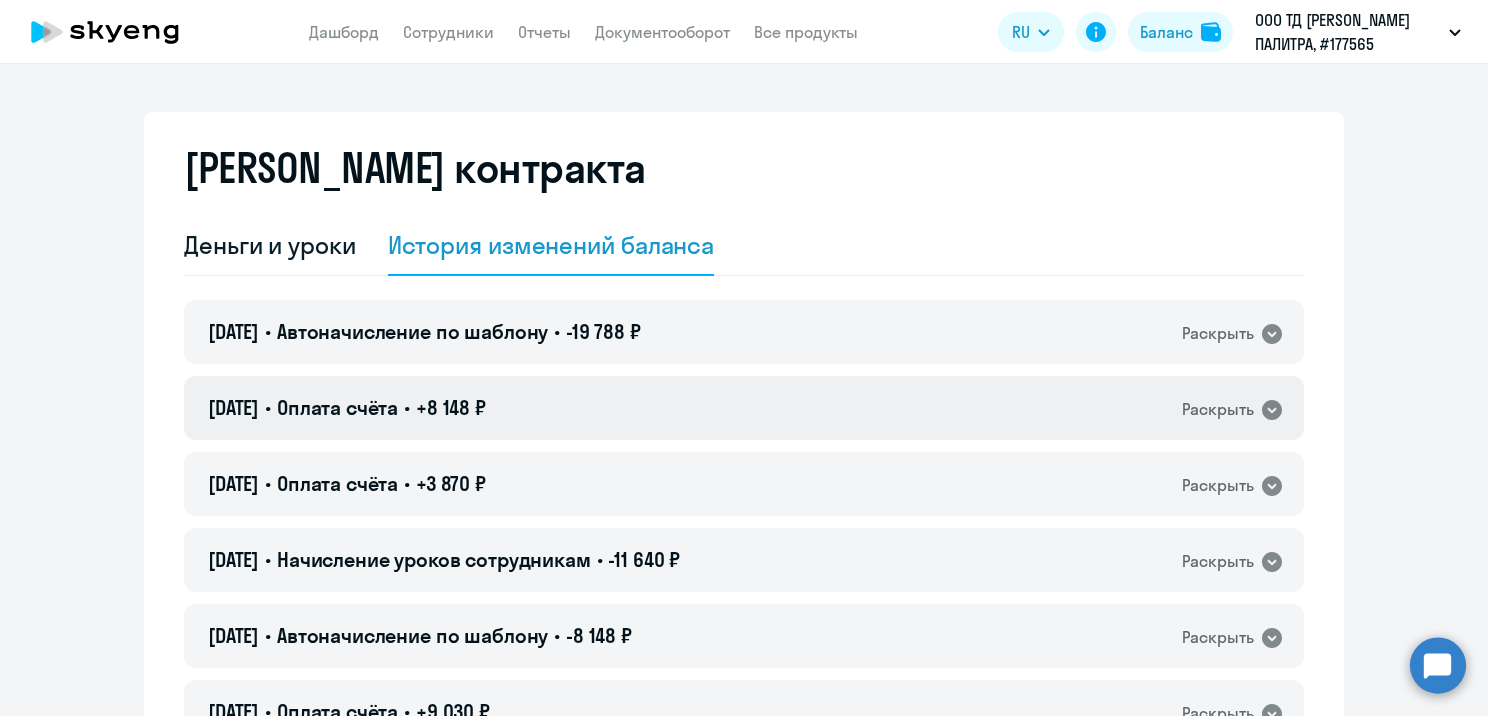 click on "[DATE] • Оплата счёта • +8 148 ₽  Раскрыть" 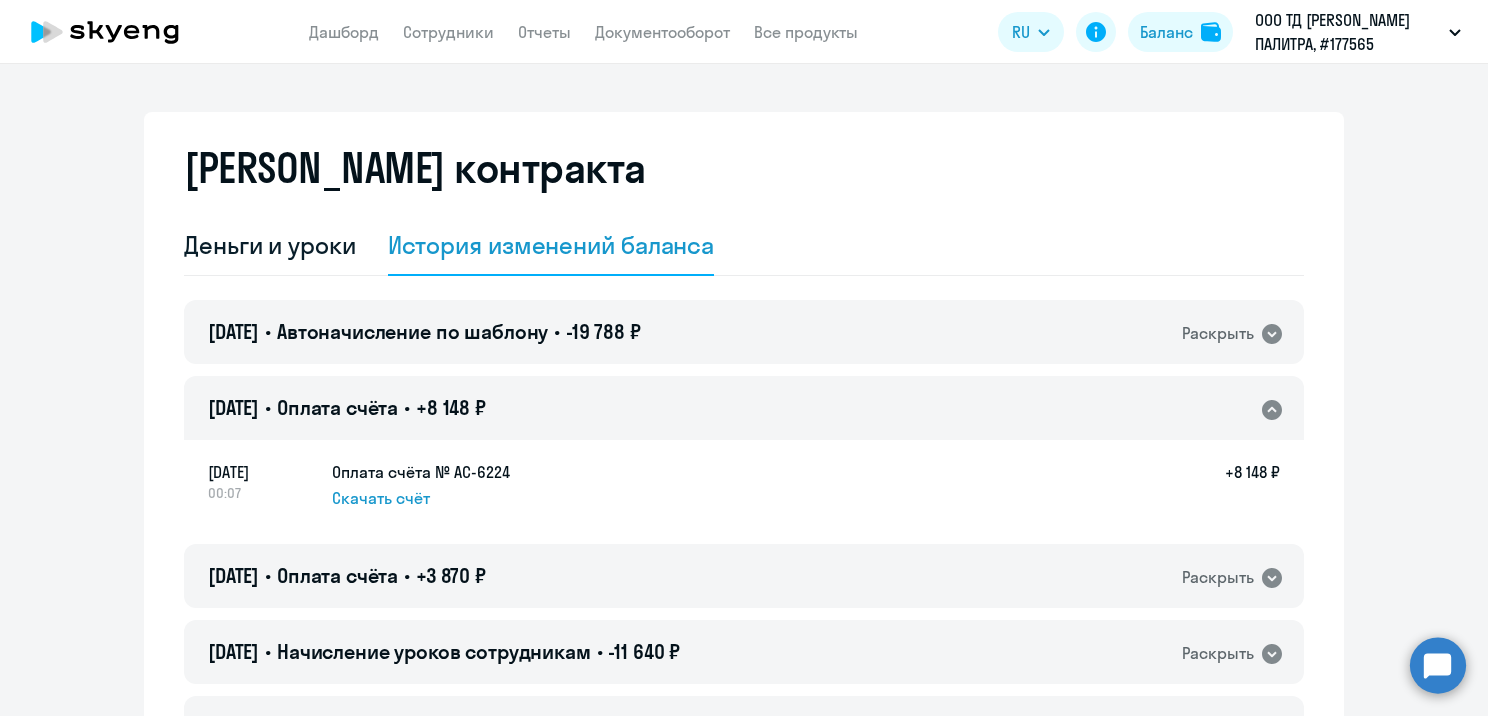 click on "Скачать счёт" 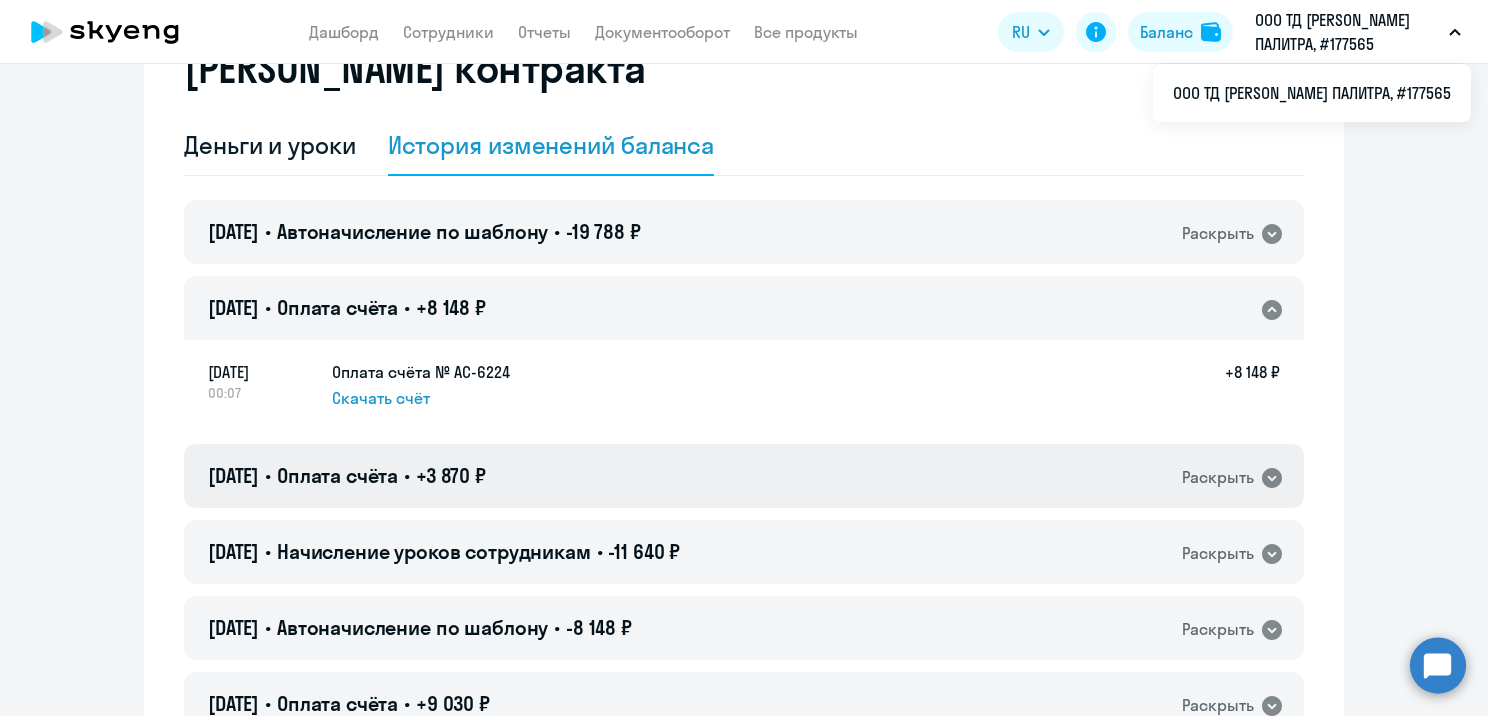 scroll, scrollTop: 200, scrollLeft: 0, axis: vertical 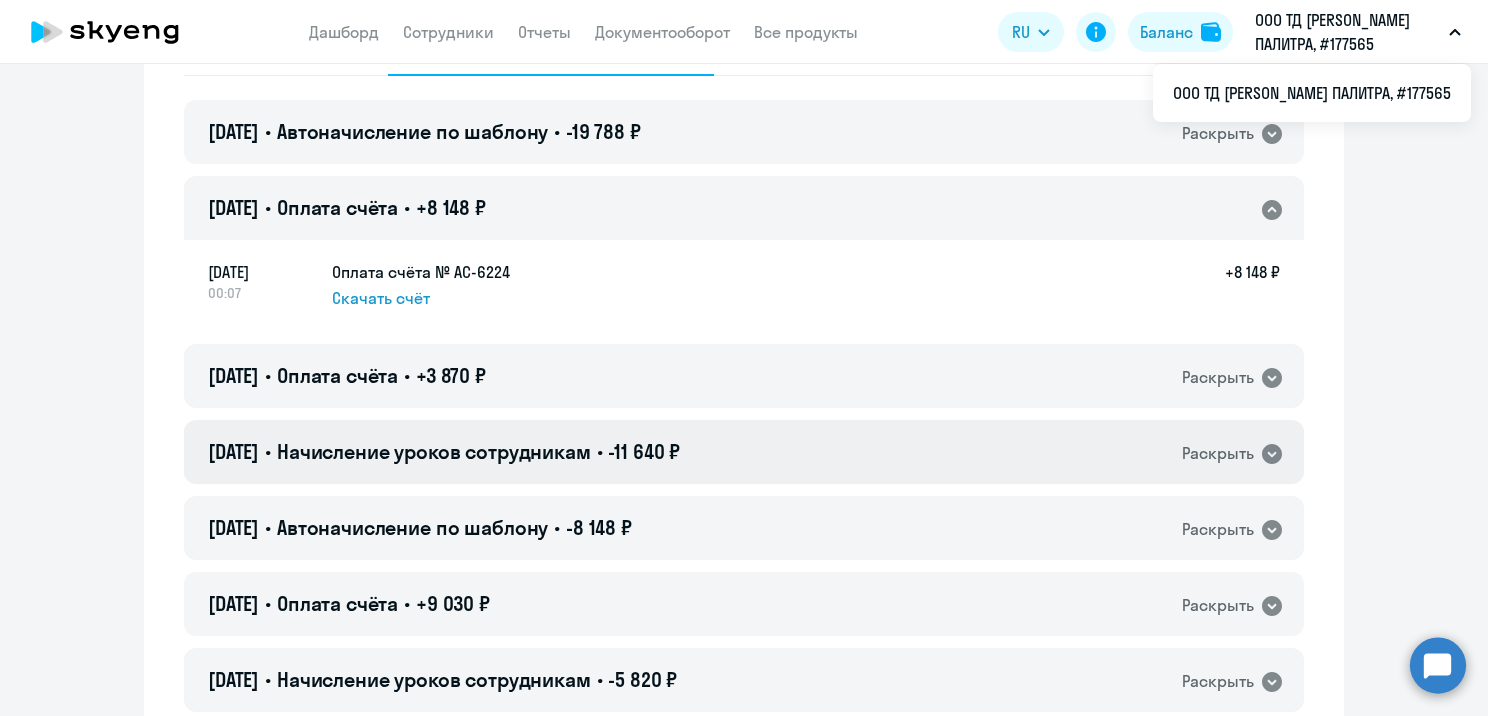 click on "[DATE] • Начисление уроков сотрудникам • -11 640 ₽  Раскрыть" 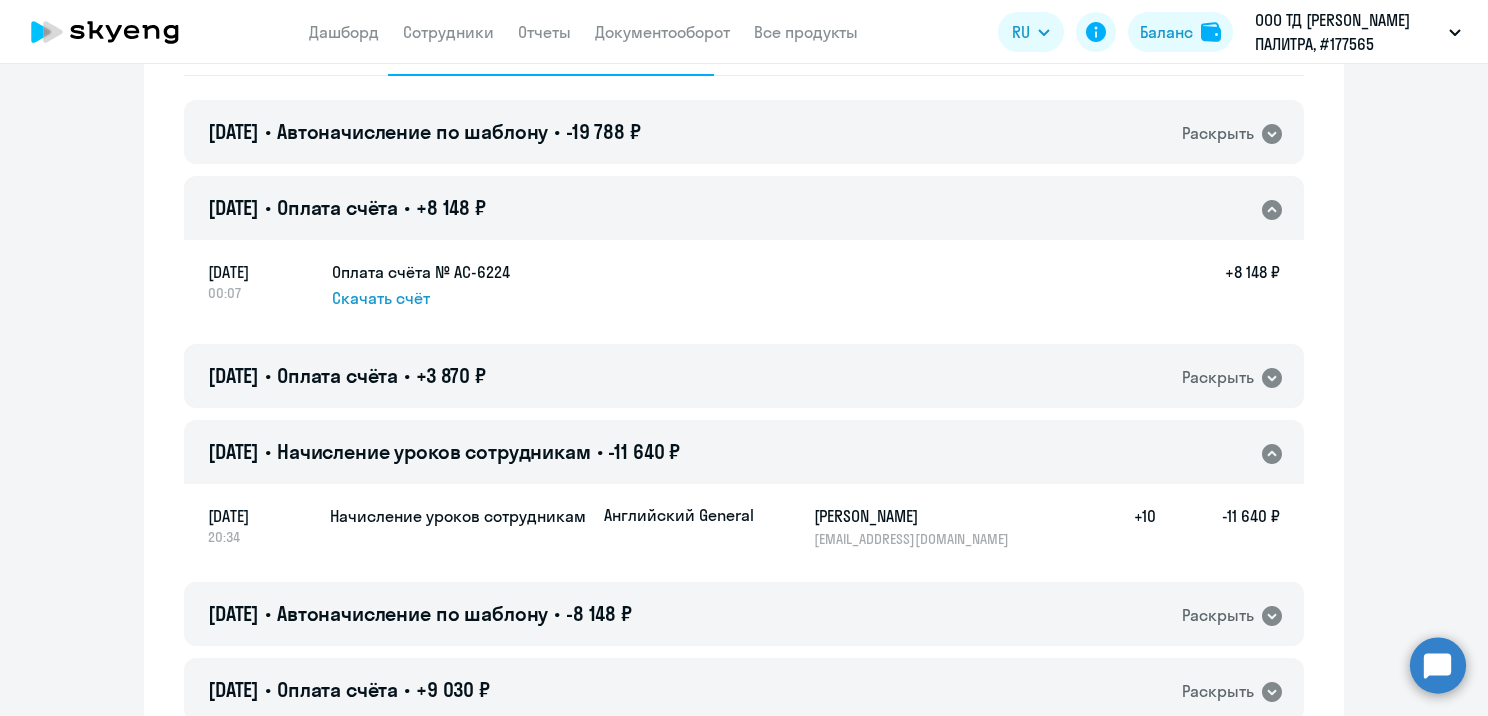 click on "Начисление уроков сотрудникам" 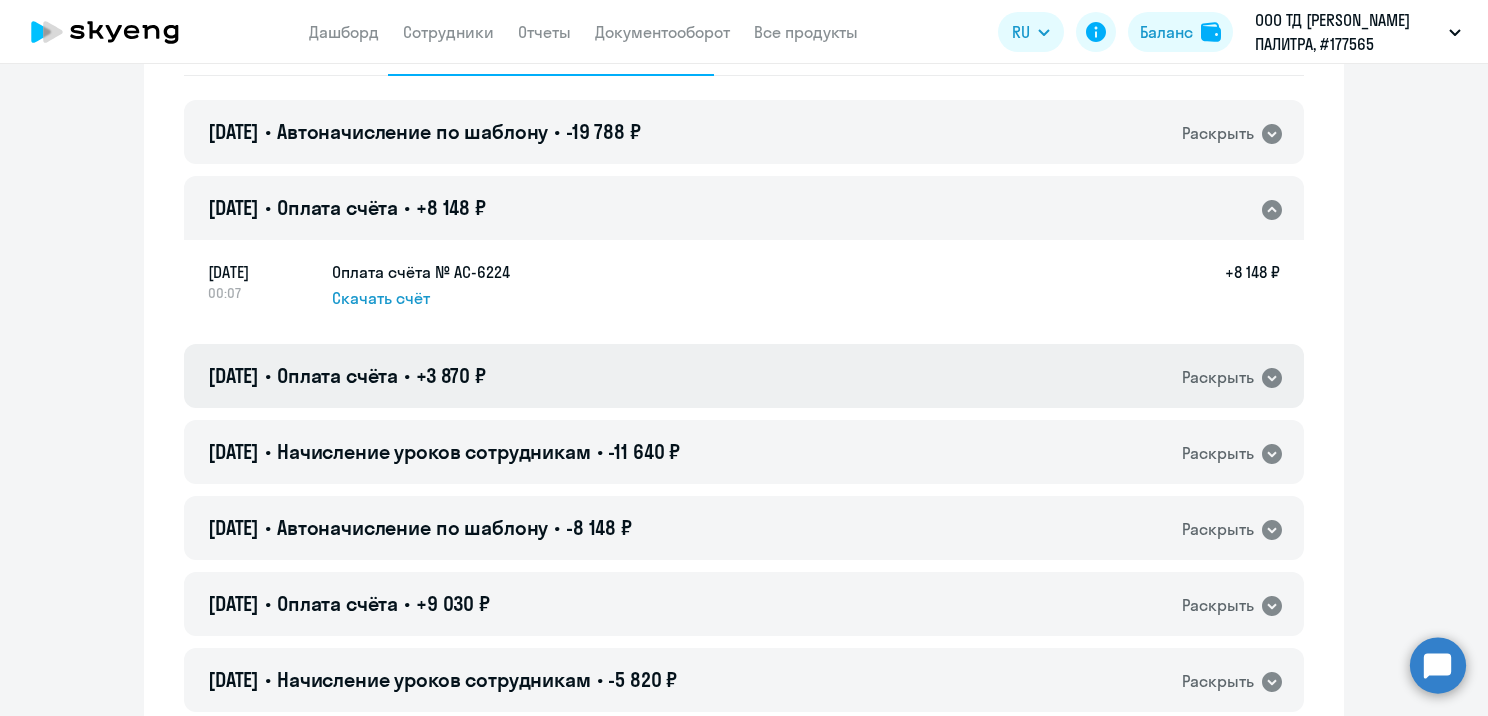click on "[DATE] • Оплата счёта • +3 870 ₽  Раскрыть" 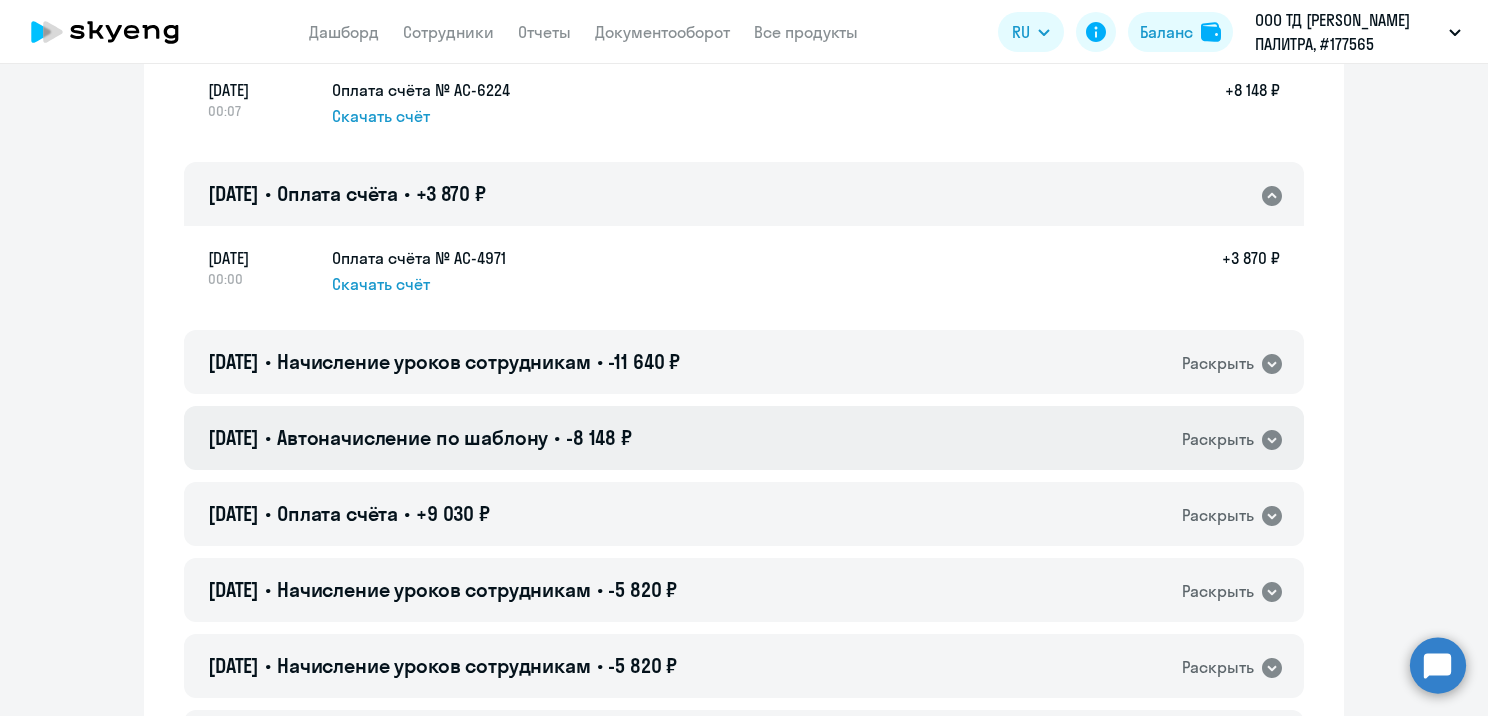 scroll, scrollTop: 400, scrollLeft: 0, axis: vertical 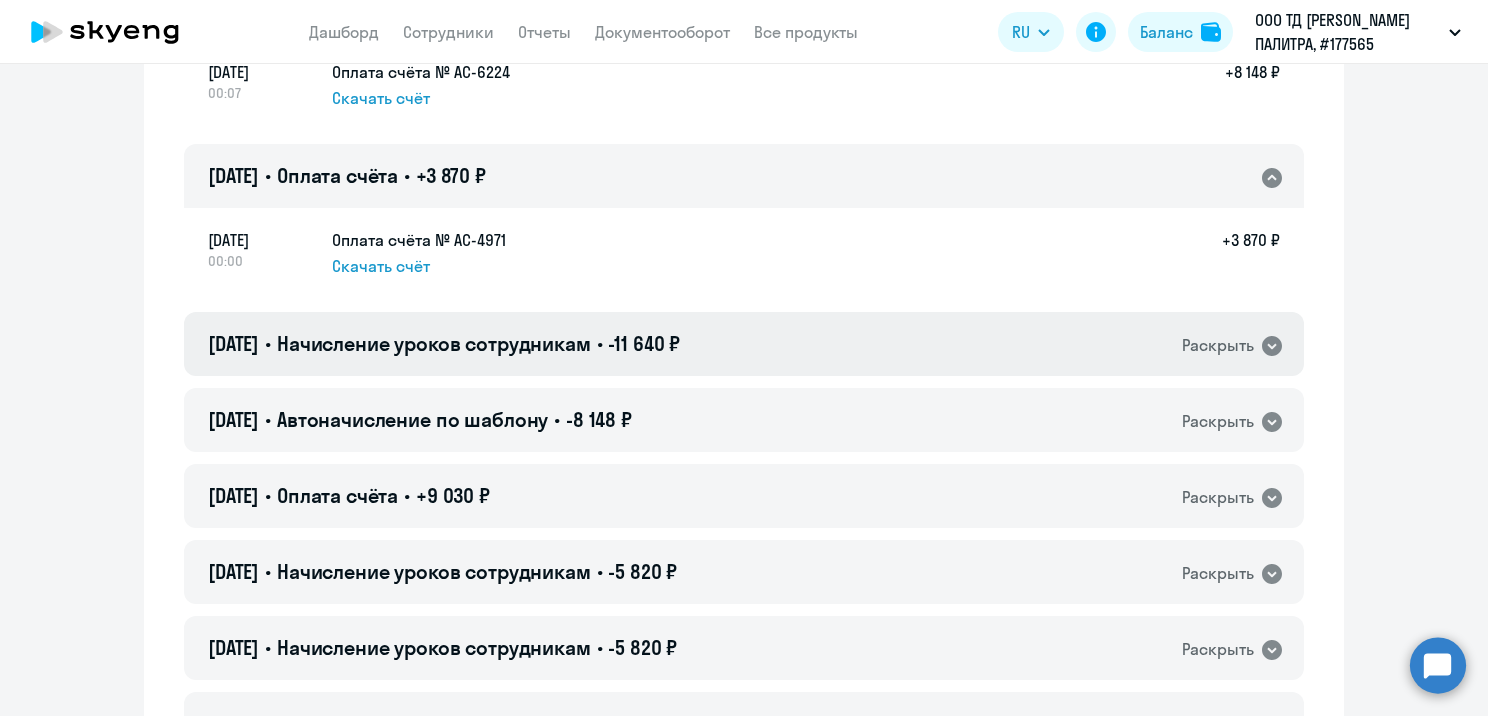 click on "[DATE] • Начисление уроков сотрудникам • -11 640 ₽" 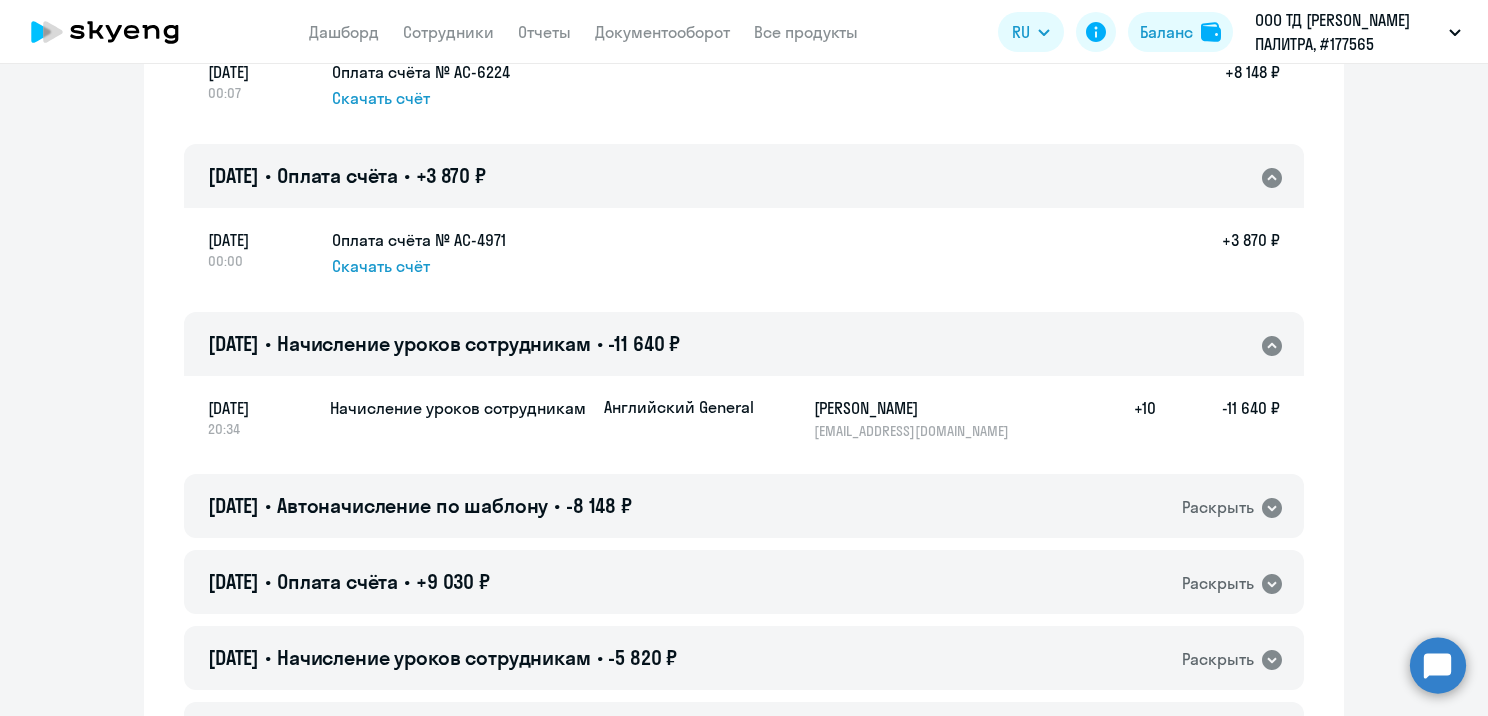 drag, startPoint x: 1153, startPoint y: 406, endPoint x: 1117, endPoint y: 410, distance: 36.221542 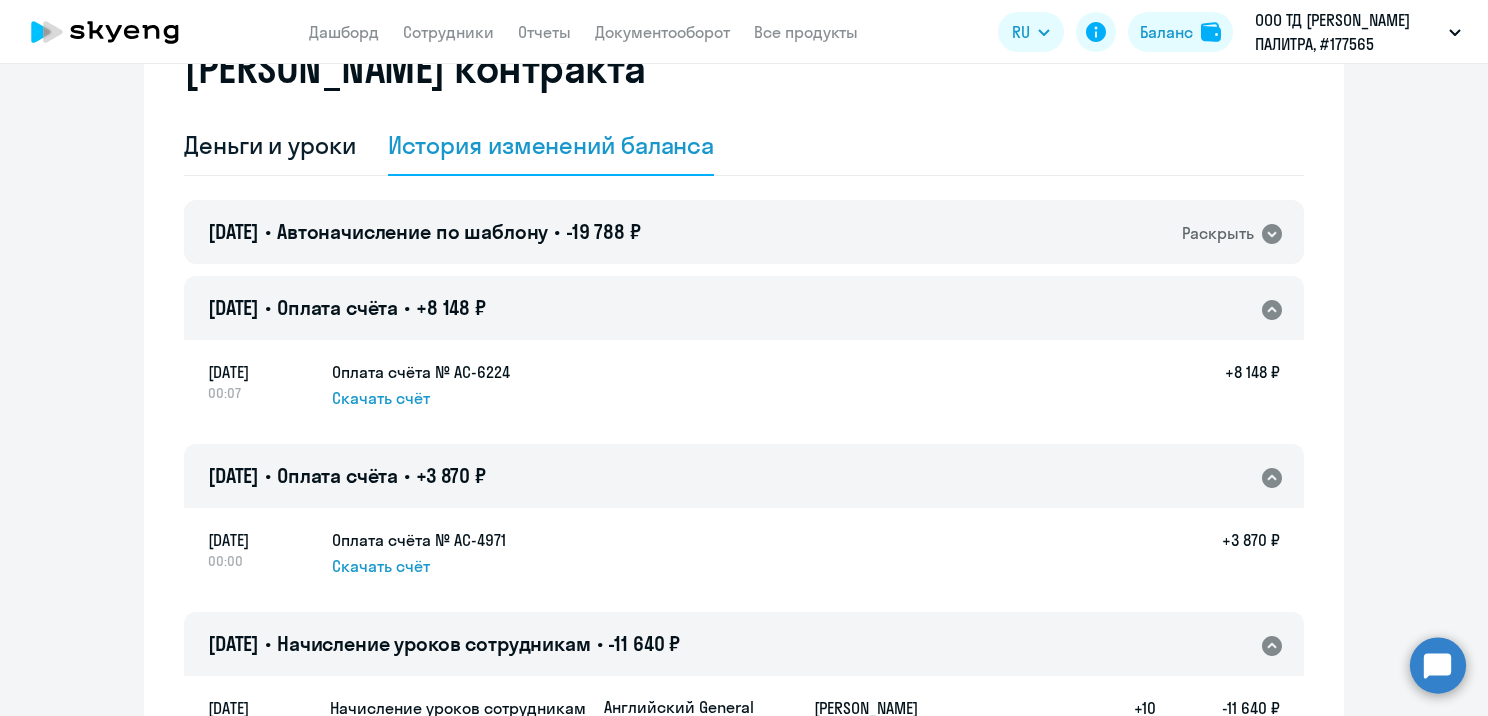 scroll, scrollTop: 0, scrollLeft: 0, axis: both 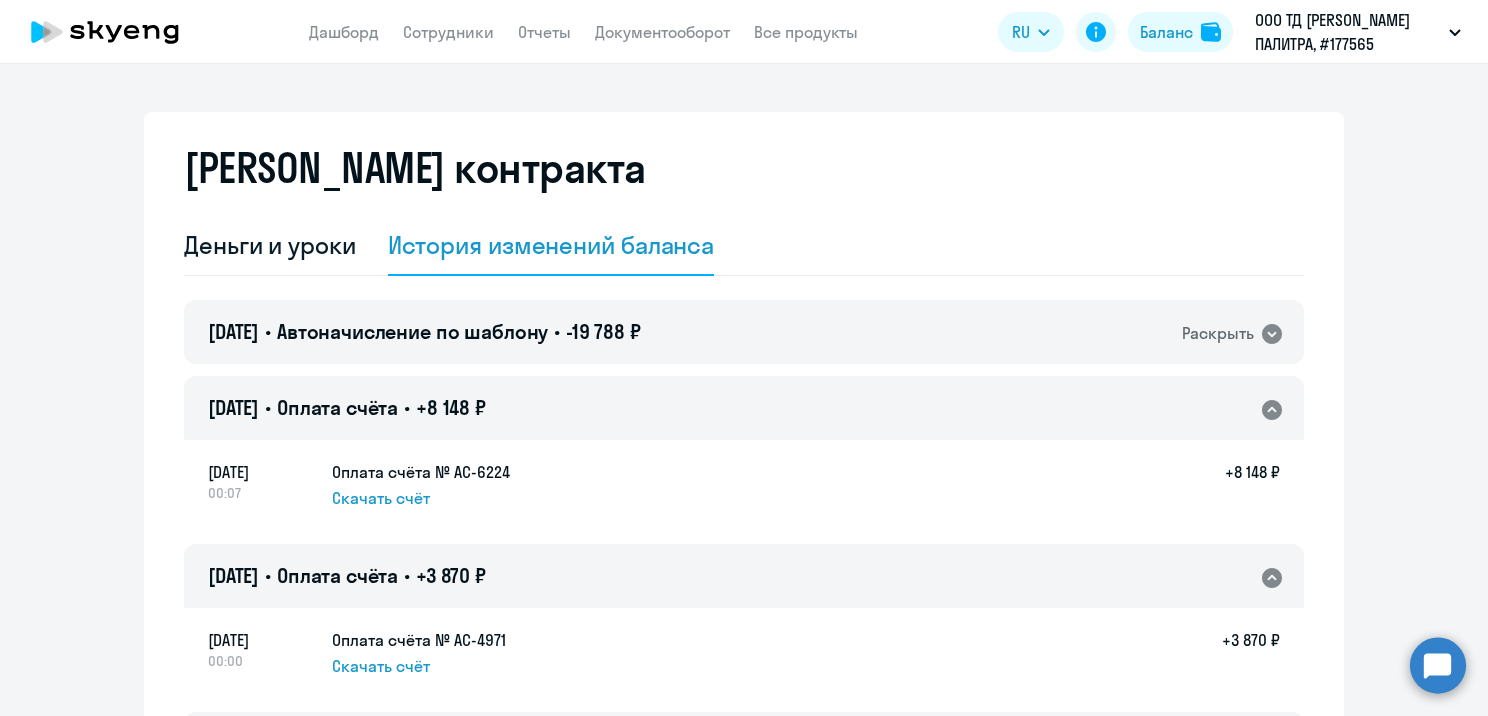 click on "[DATE] • Оплата счёта • +8 148 ₽  Раскрыть" 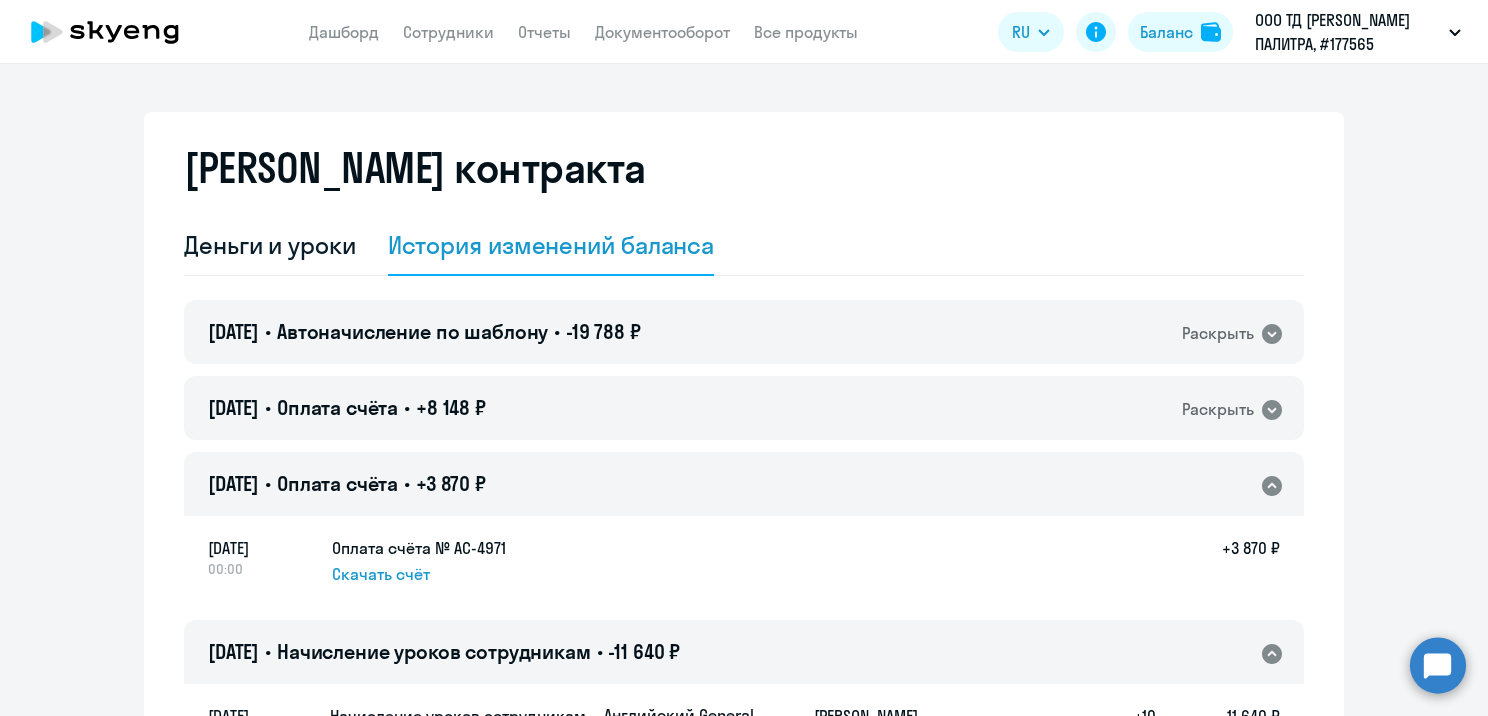 click on "[DATE] • Оплата счёта • +3 870 ₽  Раскрыть" 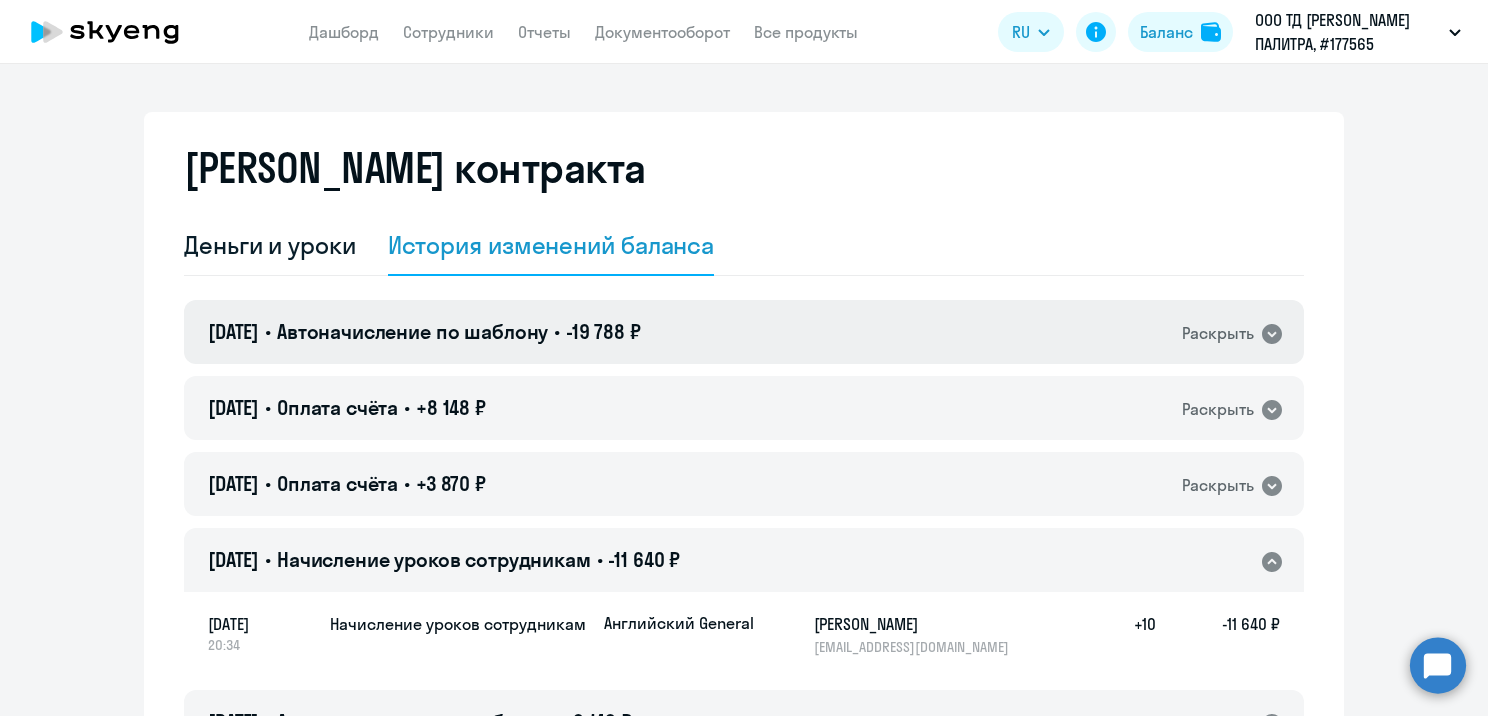 click on "[DATE] • Автоначисление по шаблону • -19 788 ₽" 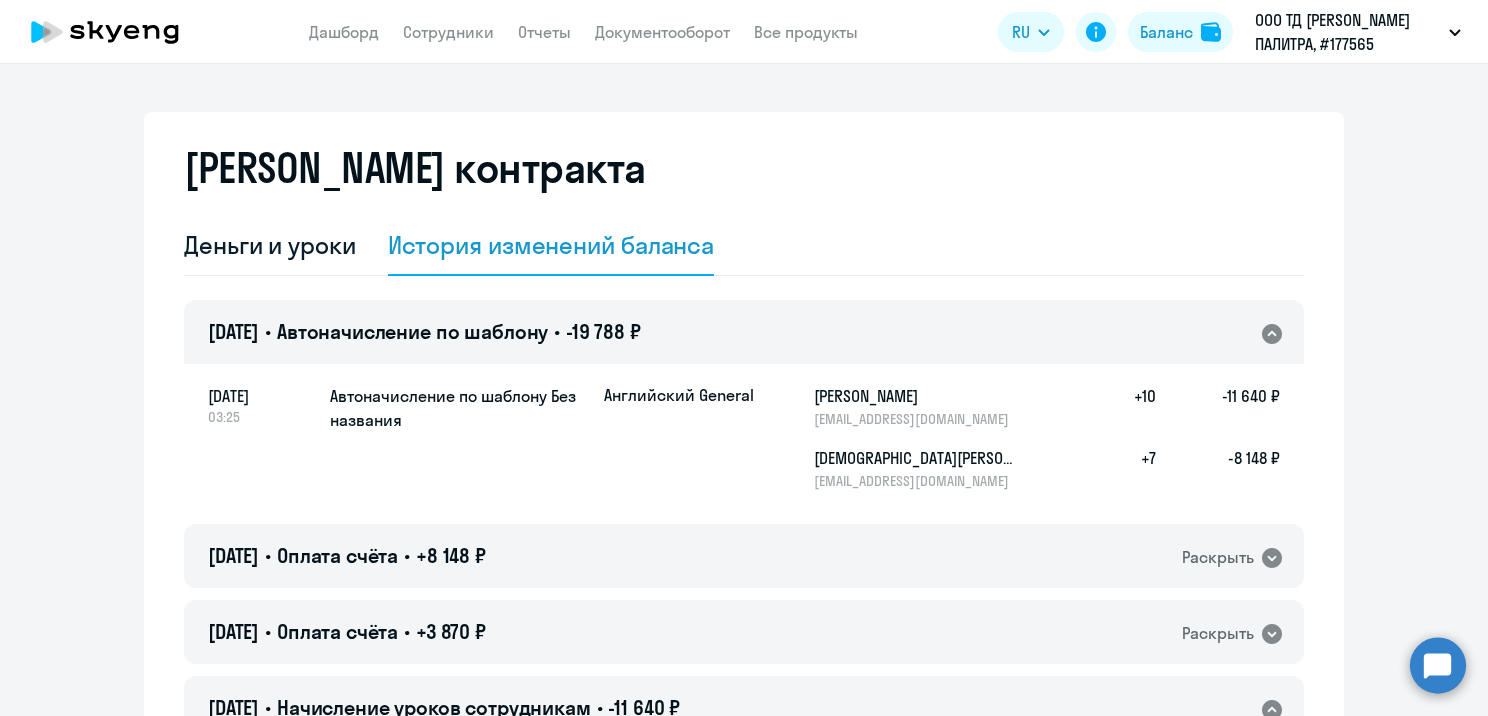 click on "Автоначисление по шаблону Без названия" 